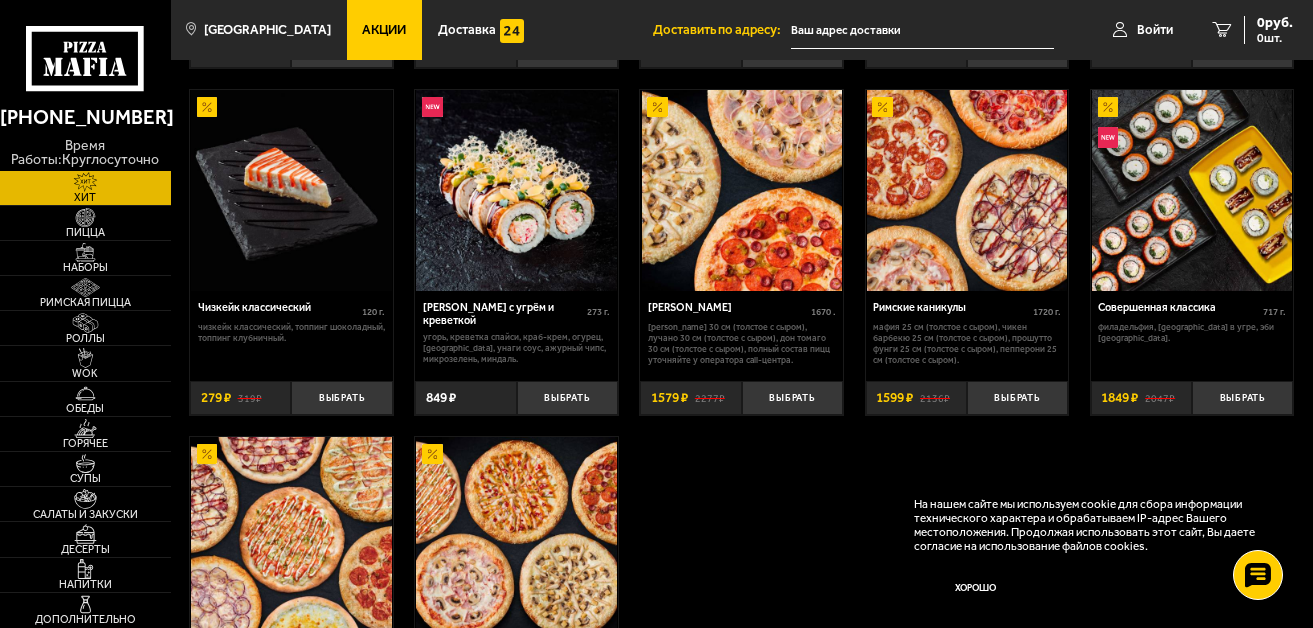 scroll, scrollTop: 1000, scrollLeft: 0, axis: vertical 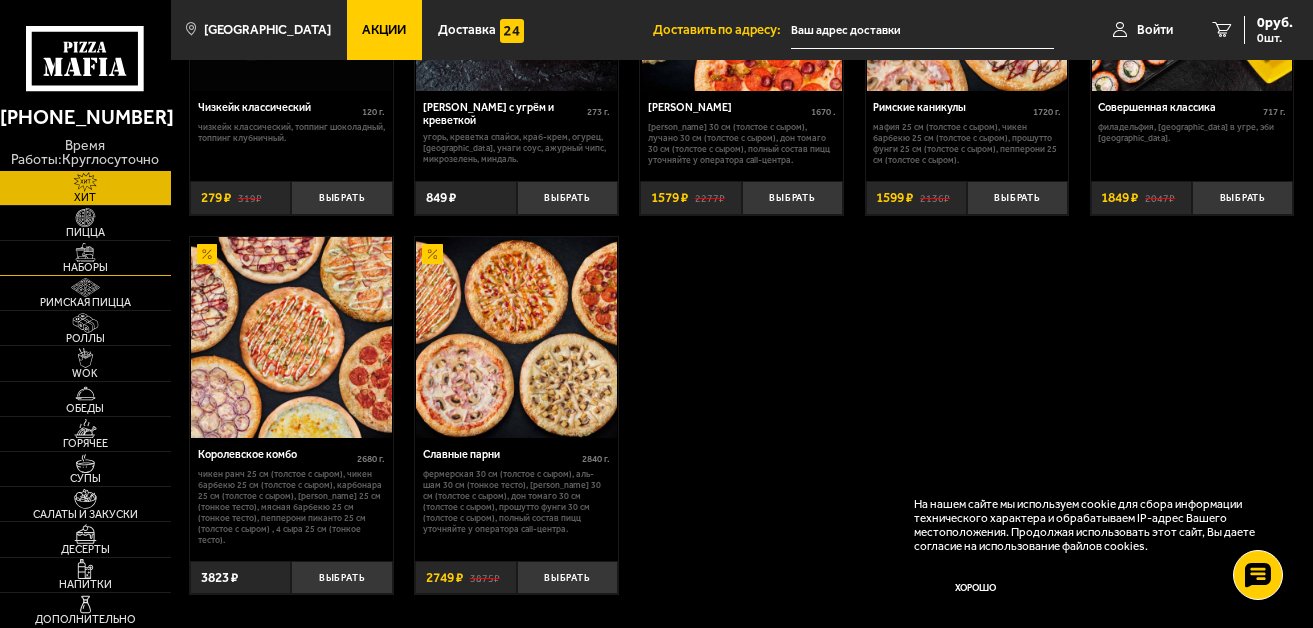 click on "Наборы" at bounding box center (85, 258) 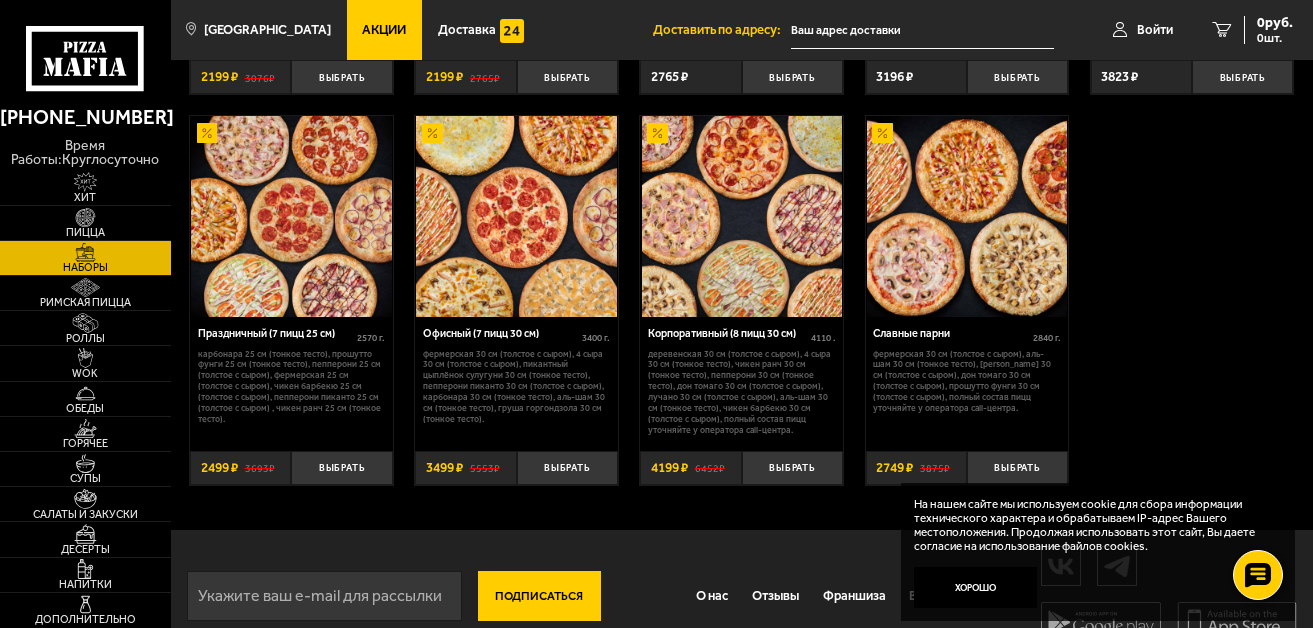 scroll, scrollTop: 2217, scrollLeft: 0, axis: vertical 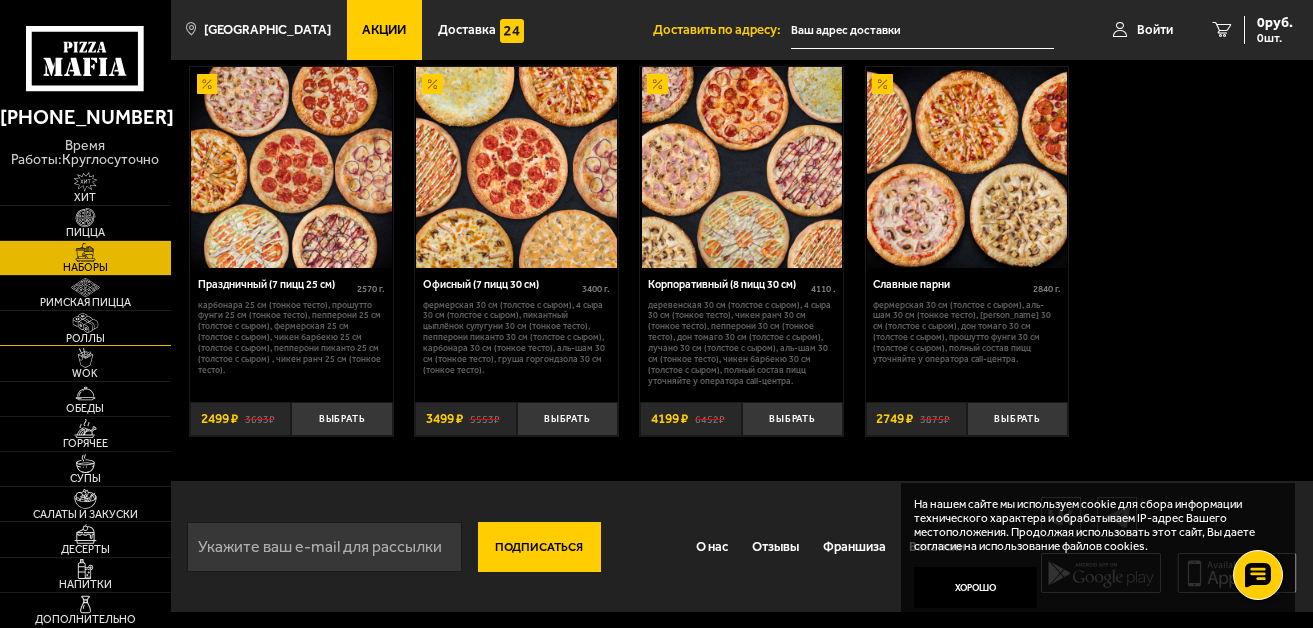 click at bounding box center [85, 322] 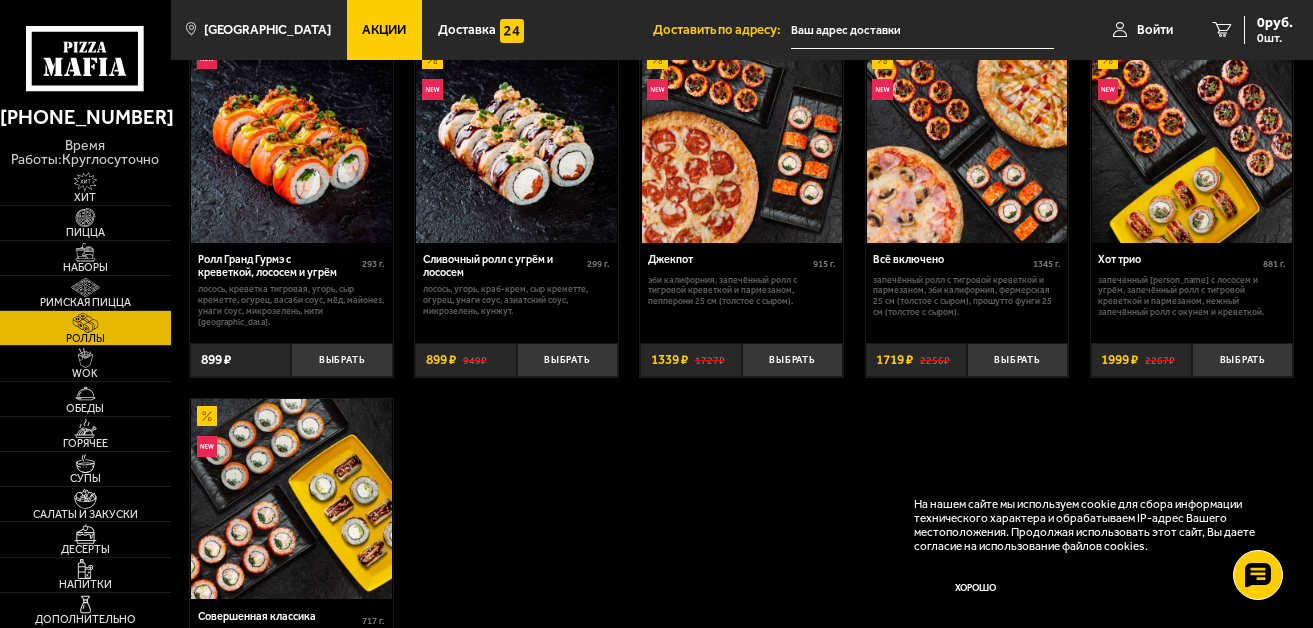 scroll, scrollTop: 800, scrollLeft: 0, axis: vertical 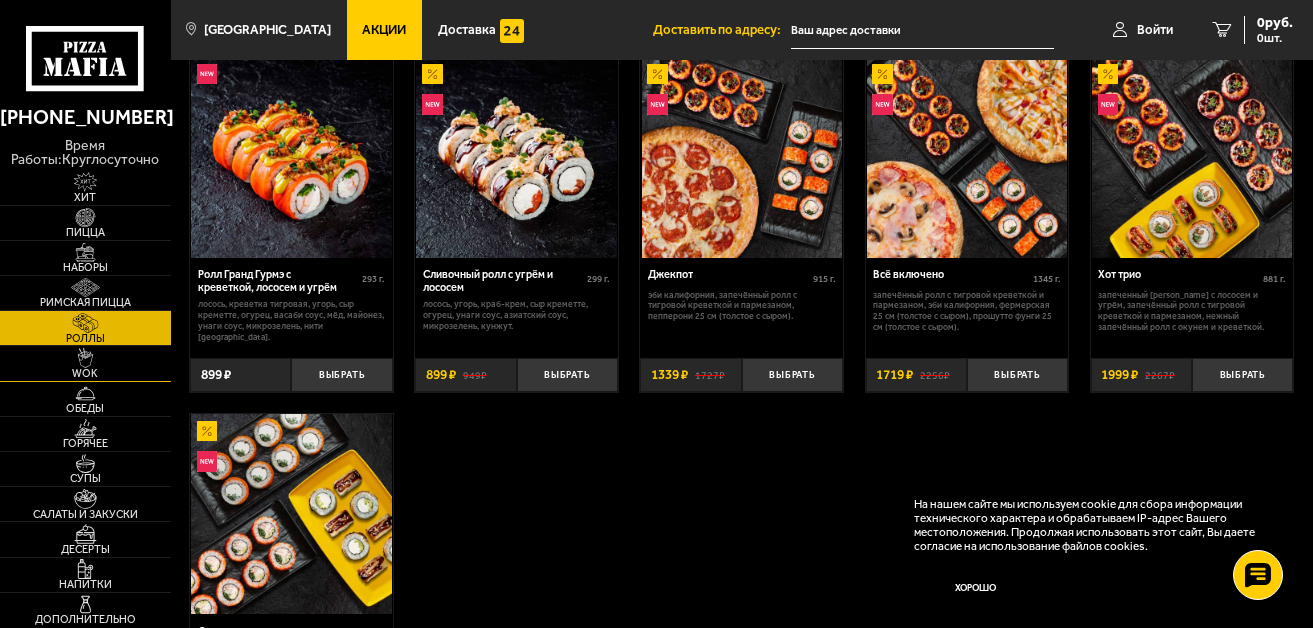 click at bounding box center [85, 357] 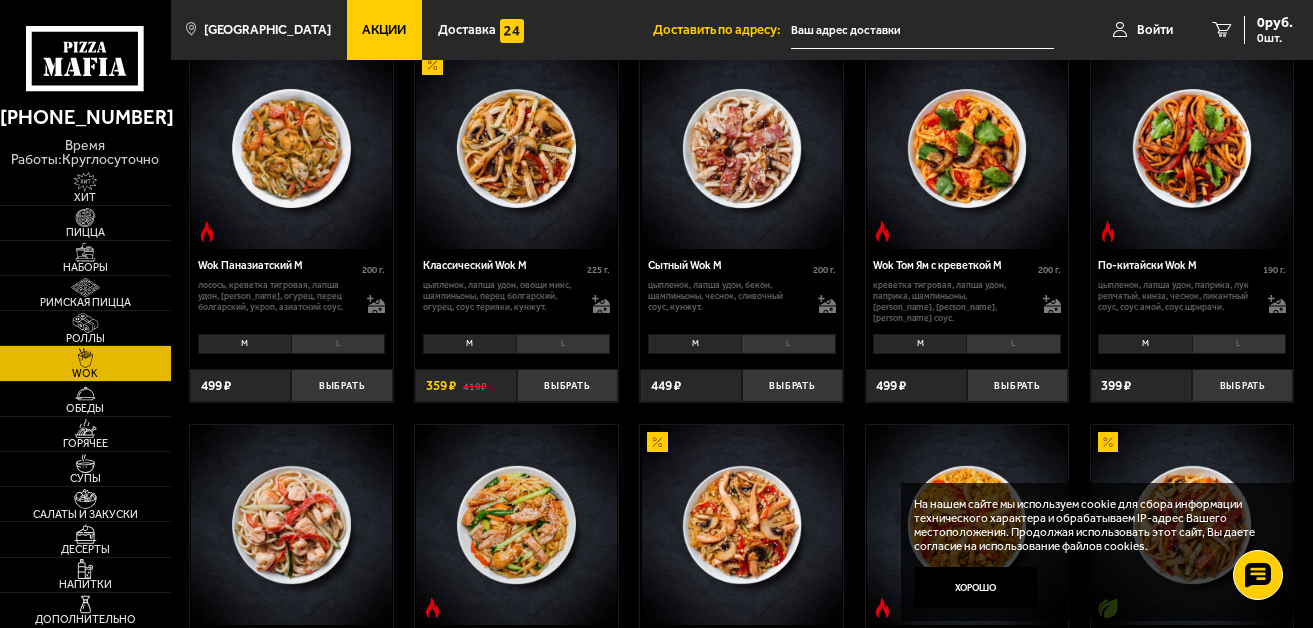 scroll, scrollTop: 400, scrollLeft: 0, axis: vertical 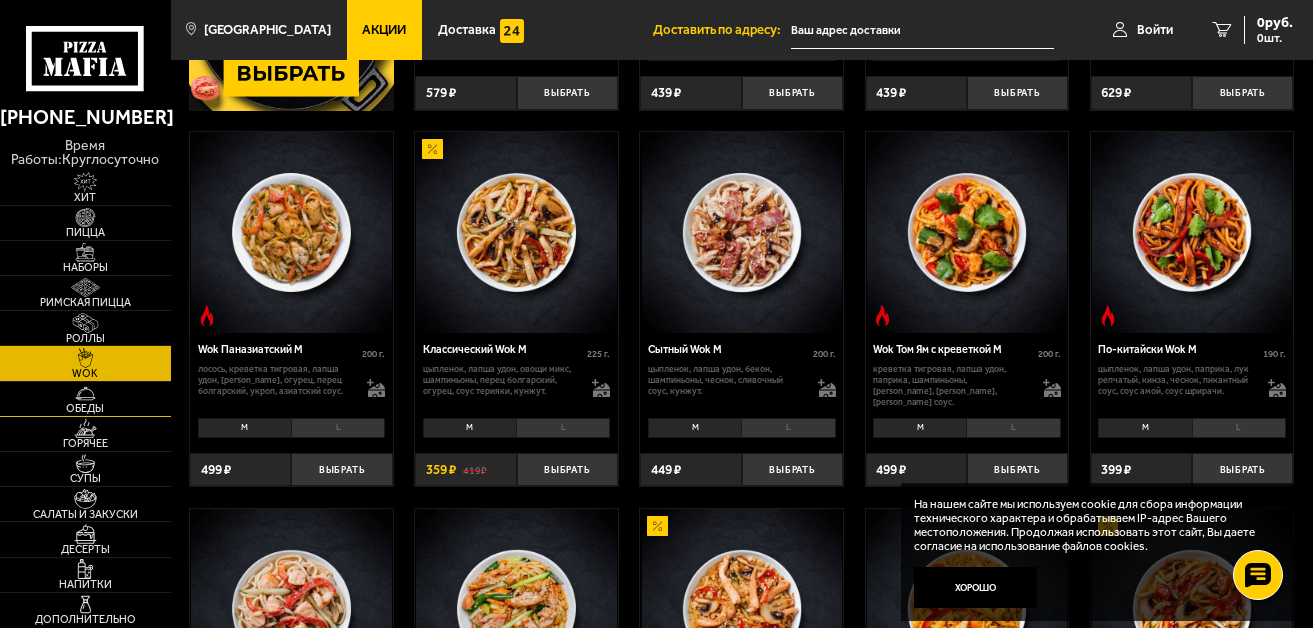 click on "Обеды" at bounding box center (85, 408) 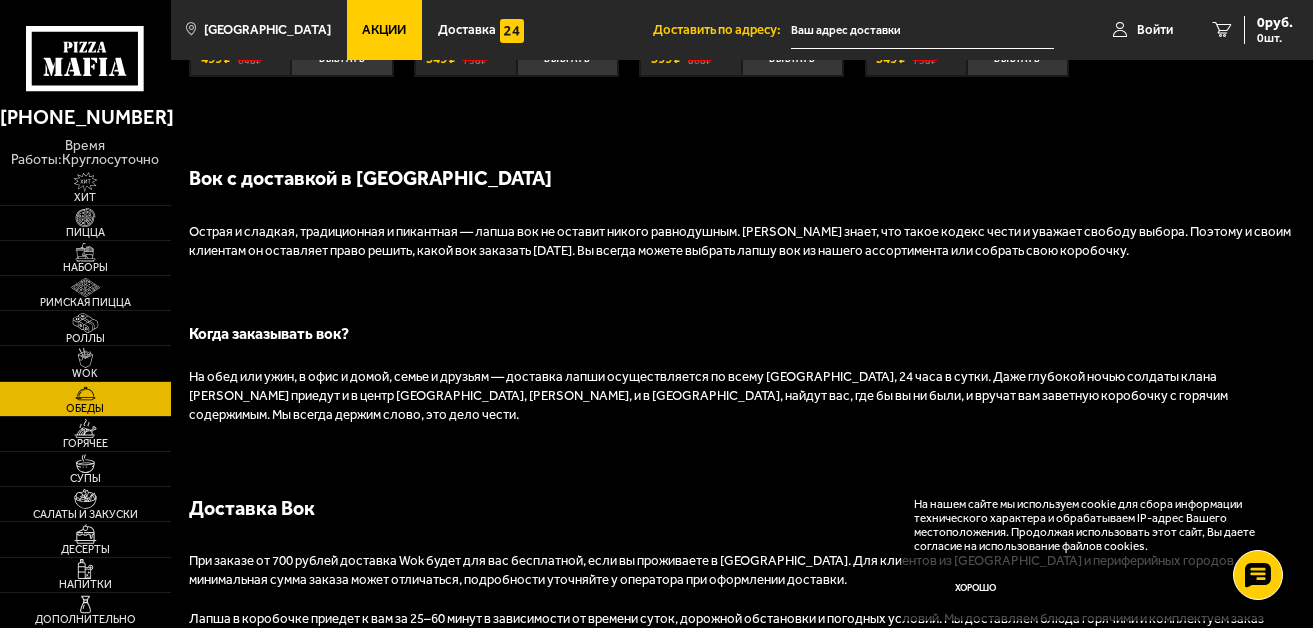 scroll, scrollTop: 0, scrollLeft: 0, axis: both 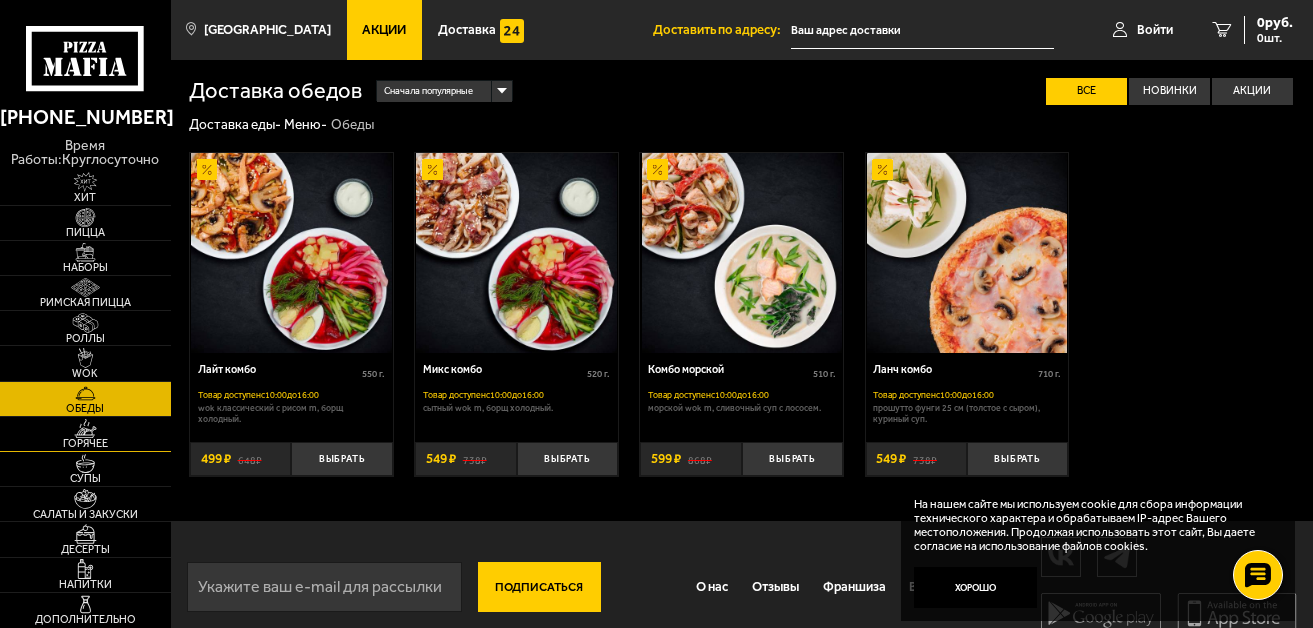 click on "Горячее" at bounding box center [85, 443] 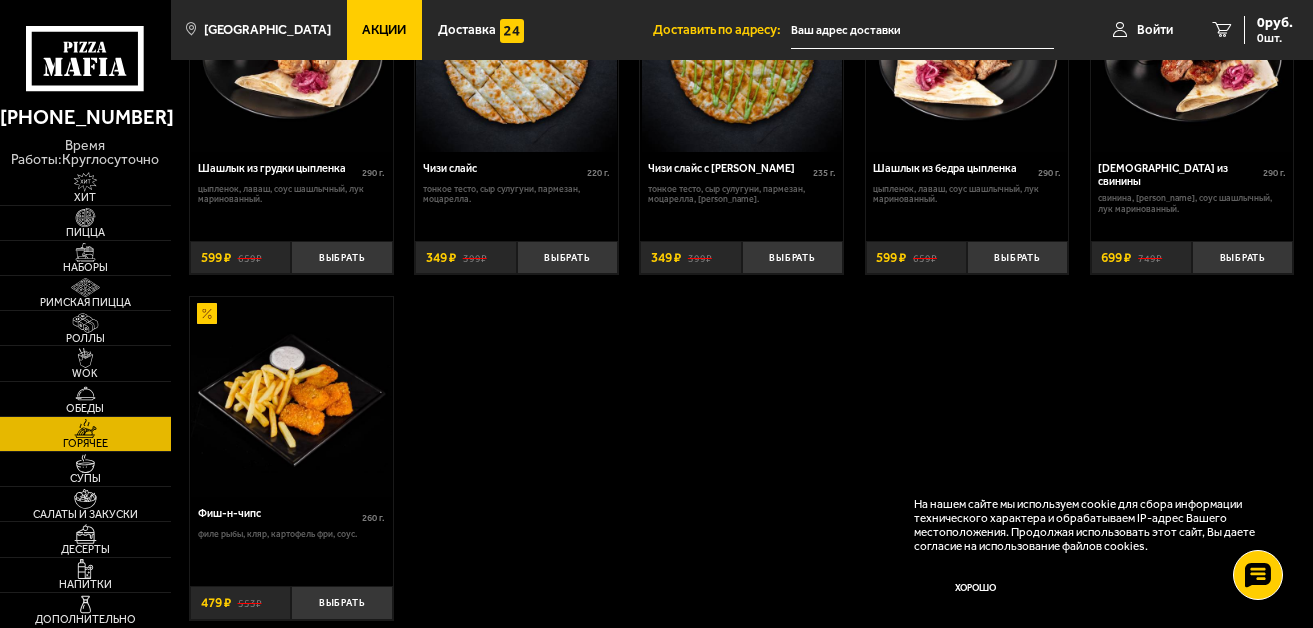 scroll, scrollTop: 1000, scrollLeft: 0, axis: vertical 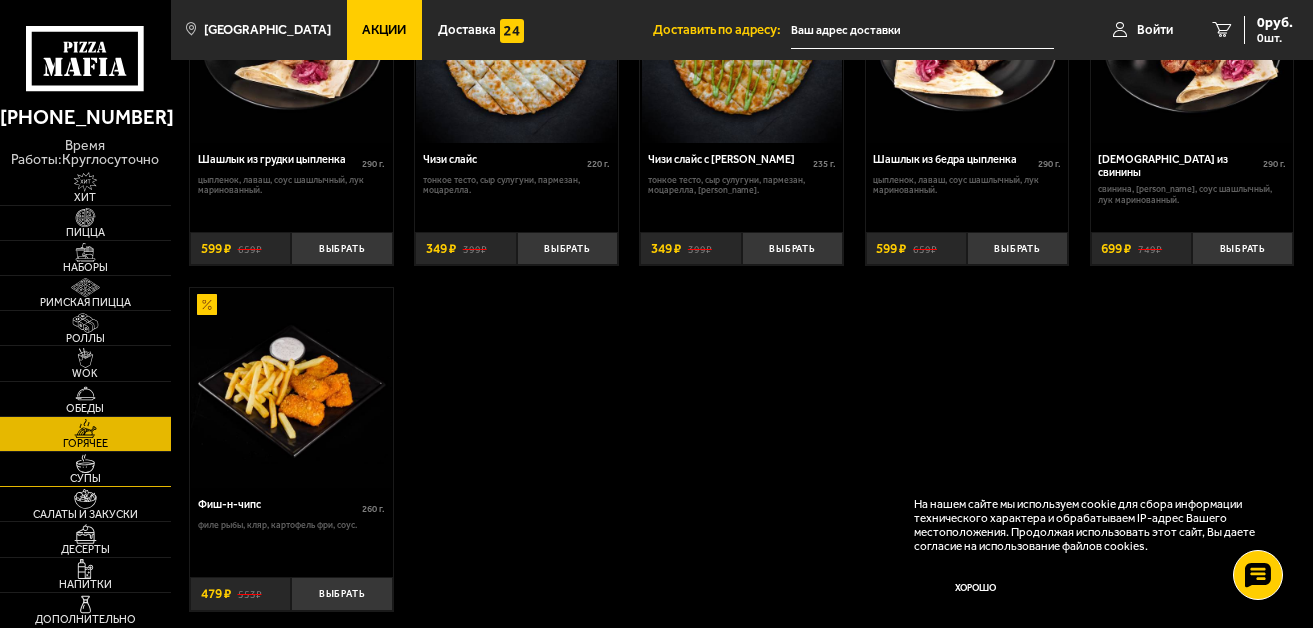 click on "Супы" at bounding box center (85, 478) 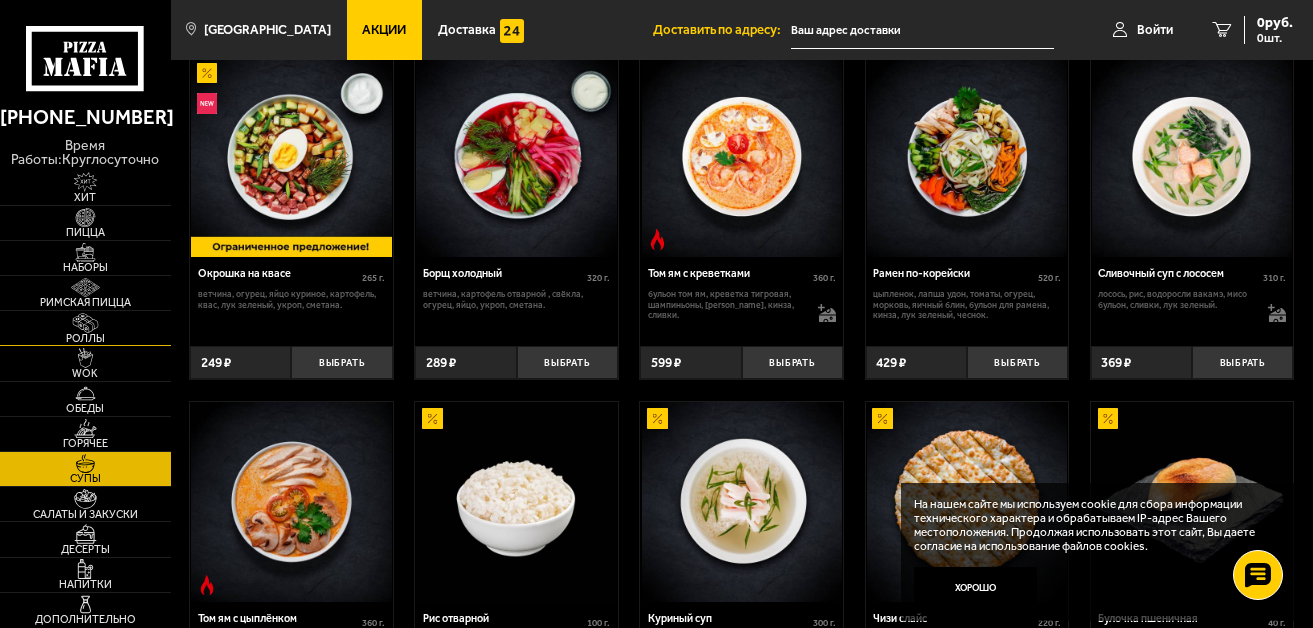 scroll, scrollTop: 192, scrollLeft: 0, axis: vertical 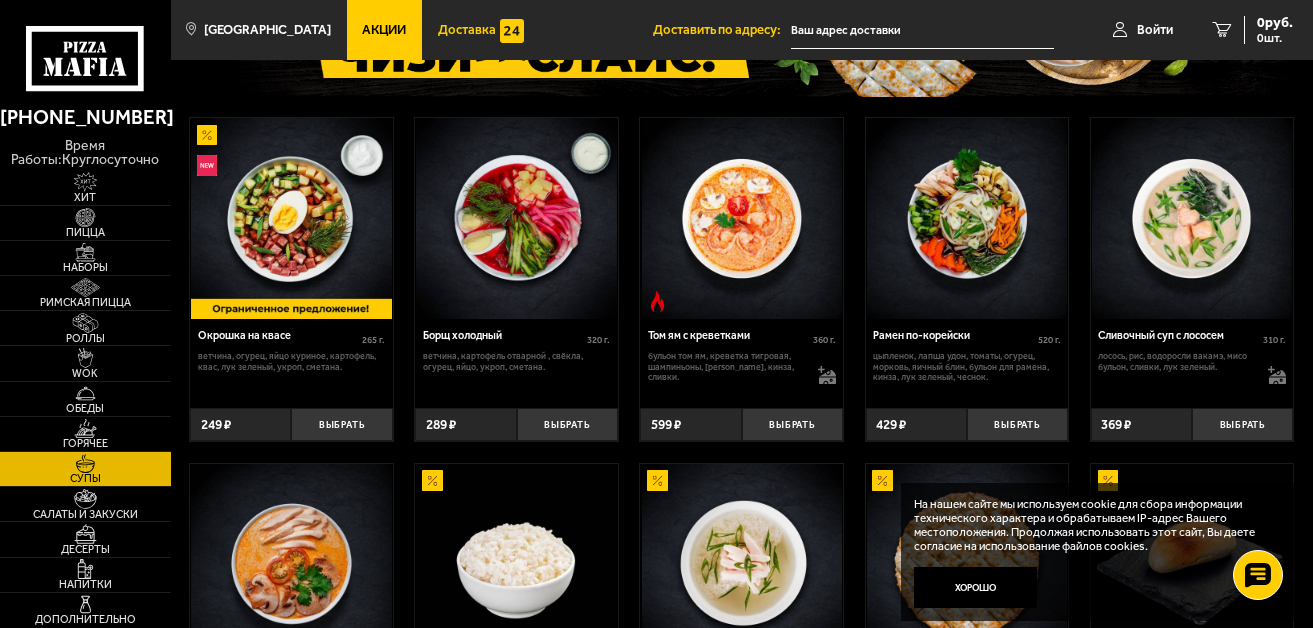 click on "Доставка" at bounding box center (467, 29) 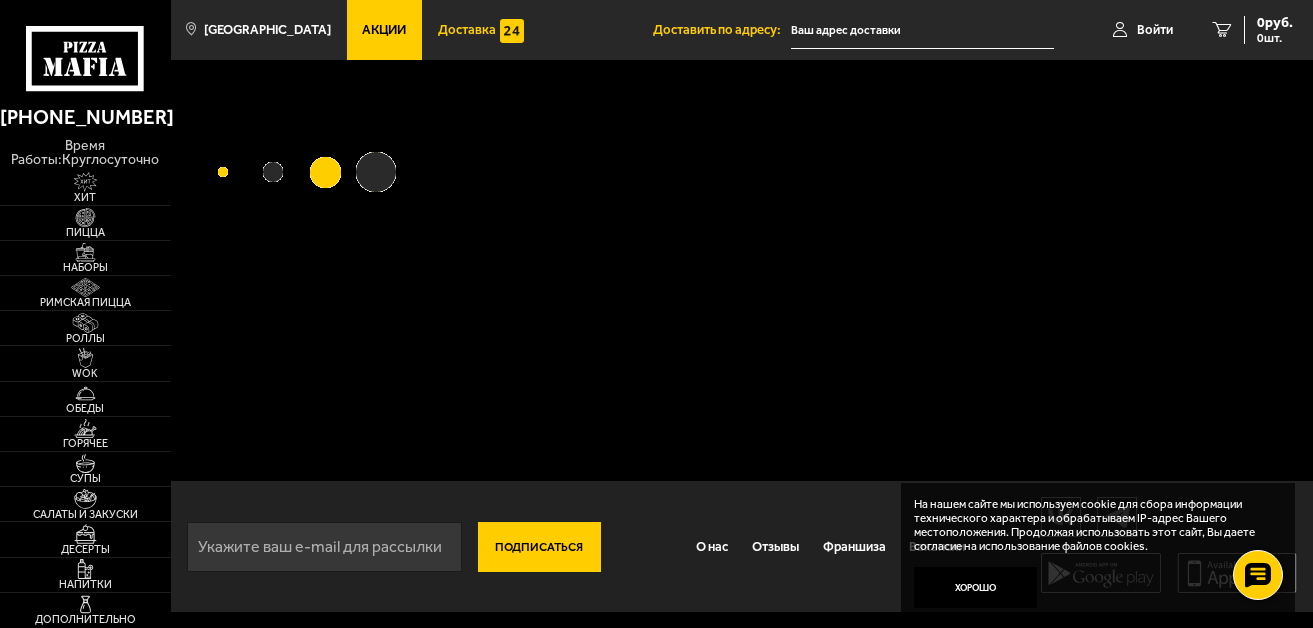 scroll, scrollTop: 0, scrollLeft: 0, axis: both 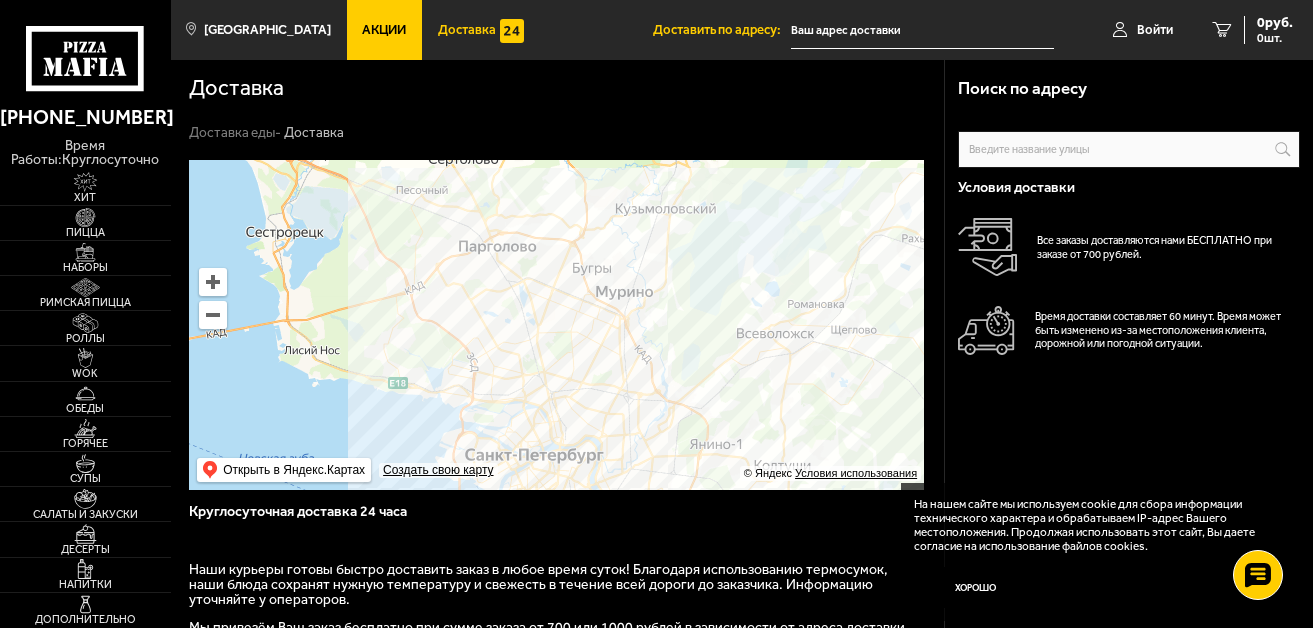 drag, startPoint x: 586, startPoint y: 268, endPoint x: 628, endPoint y: 437, distance: 174.14075 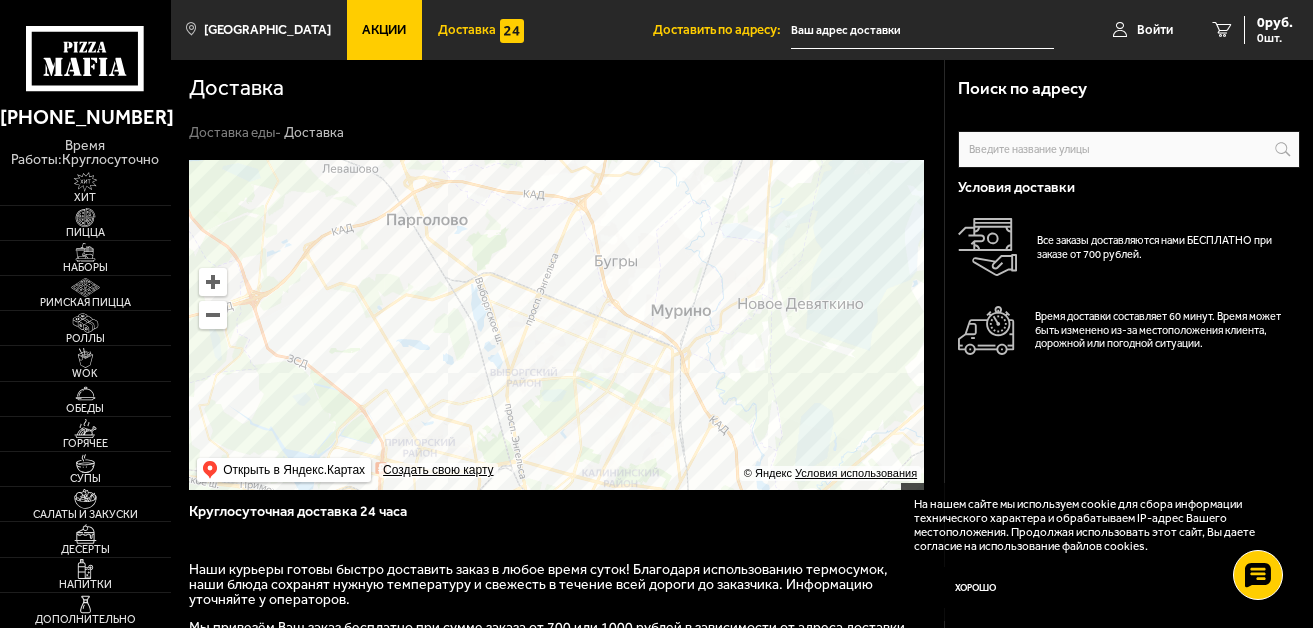 drag, startPoint x: 548, startPoint y: 304, endPoint x: 606, endPoint y: 448, distance: 155.24174 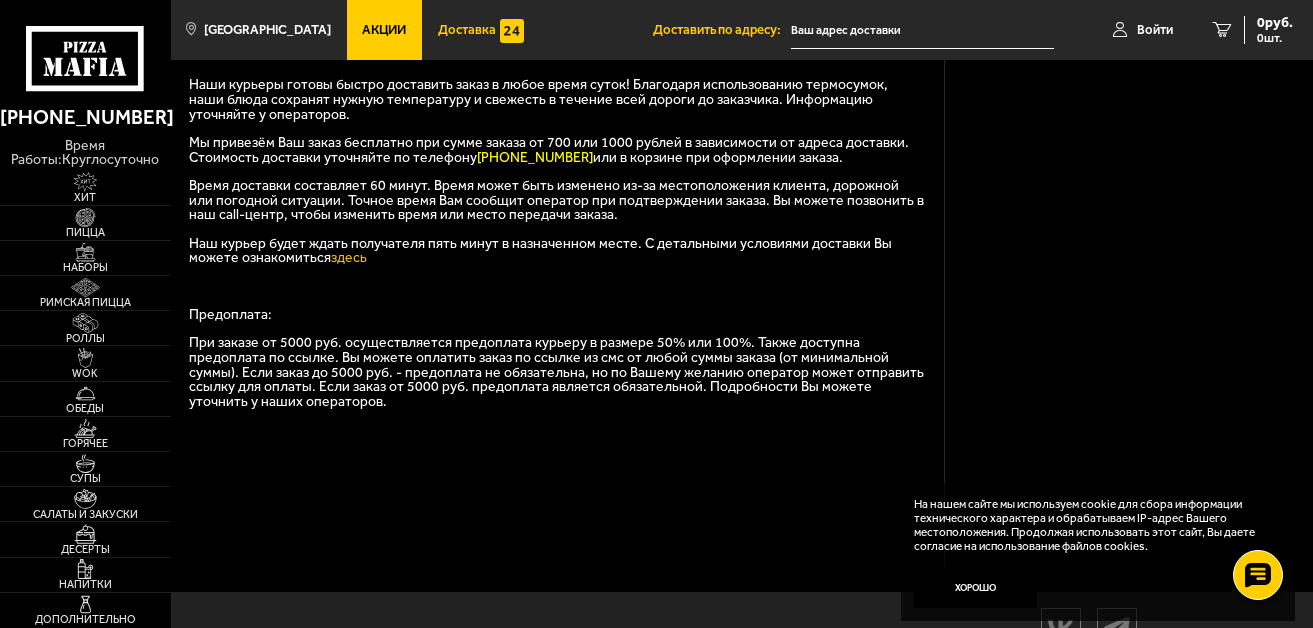 scroll, scrollTop: 385, scrollLeft: 0, axis: vertical 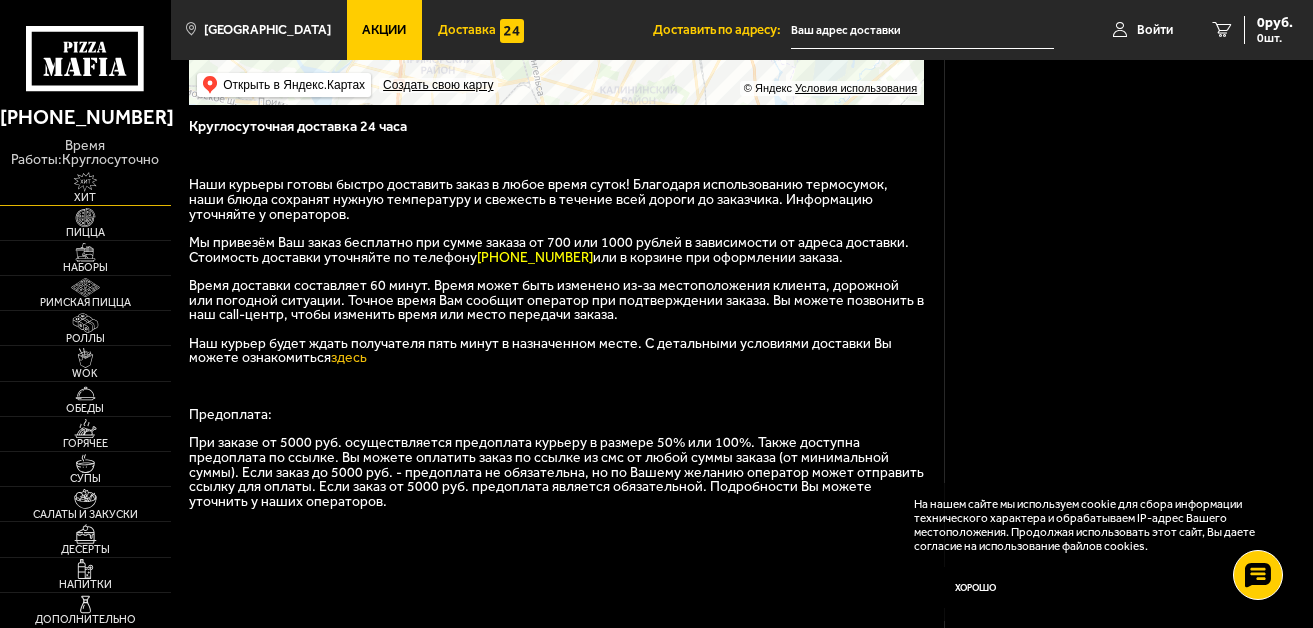click at bounding box center [85, 181] 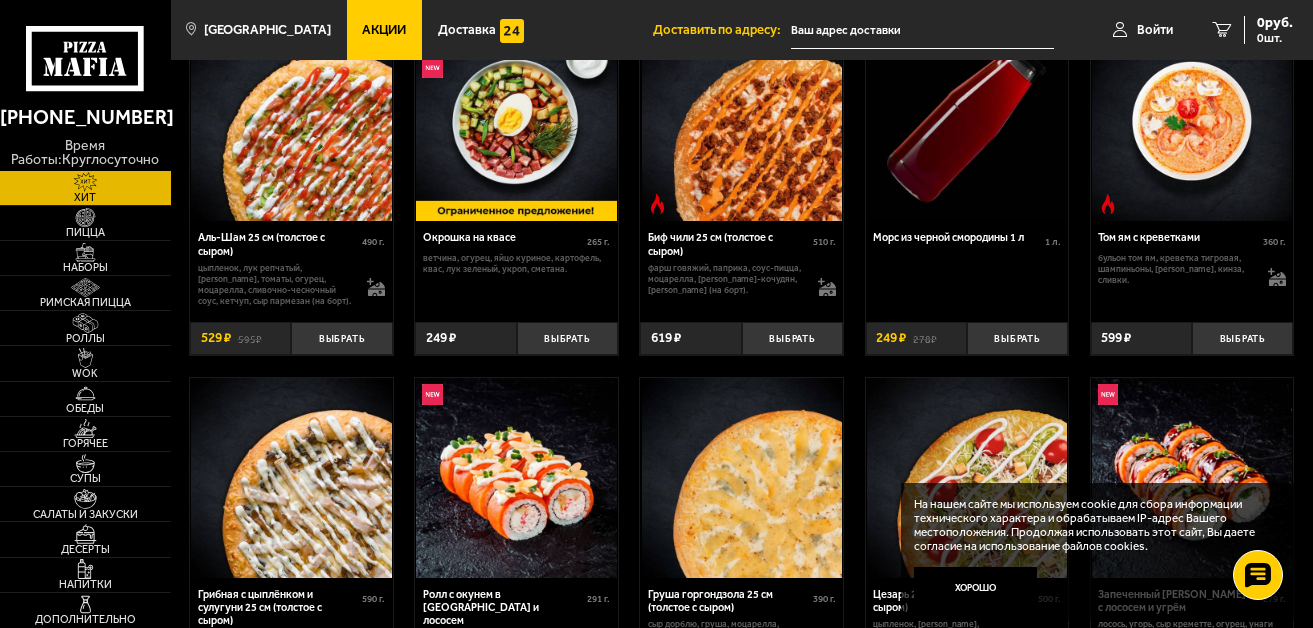 scroll, scrollTop: 0, scrollLeft: 0, axis: both 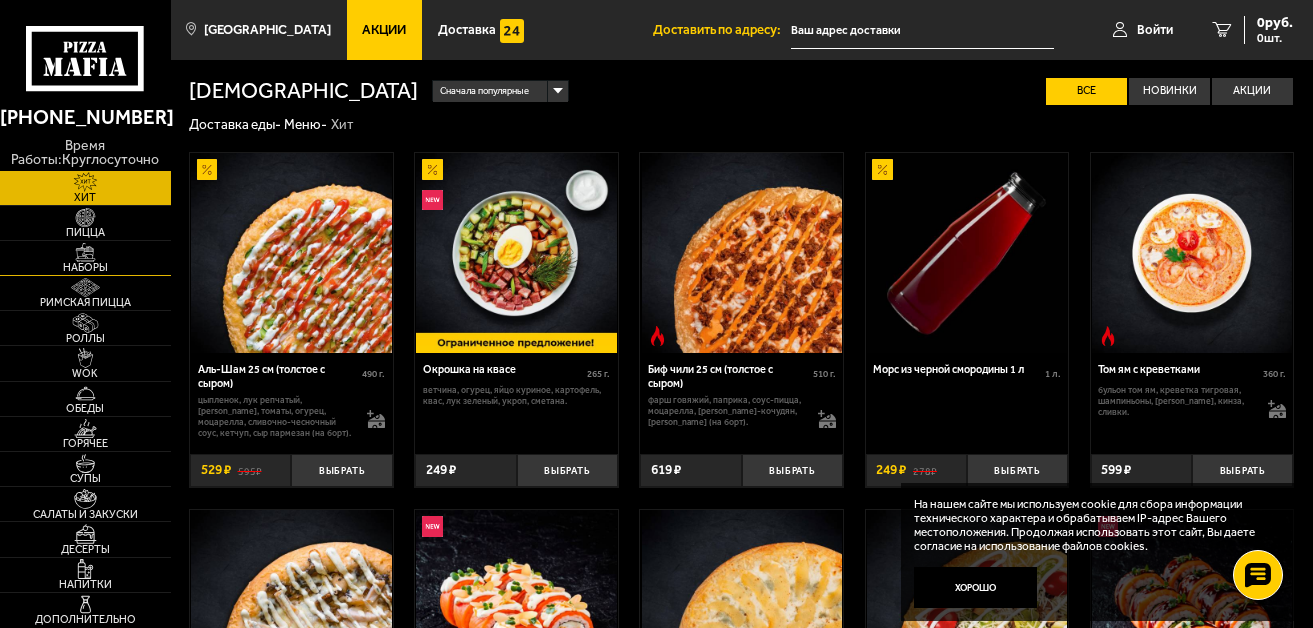 click on "Наборы" at bounding box center [85, 267] 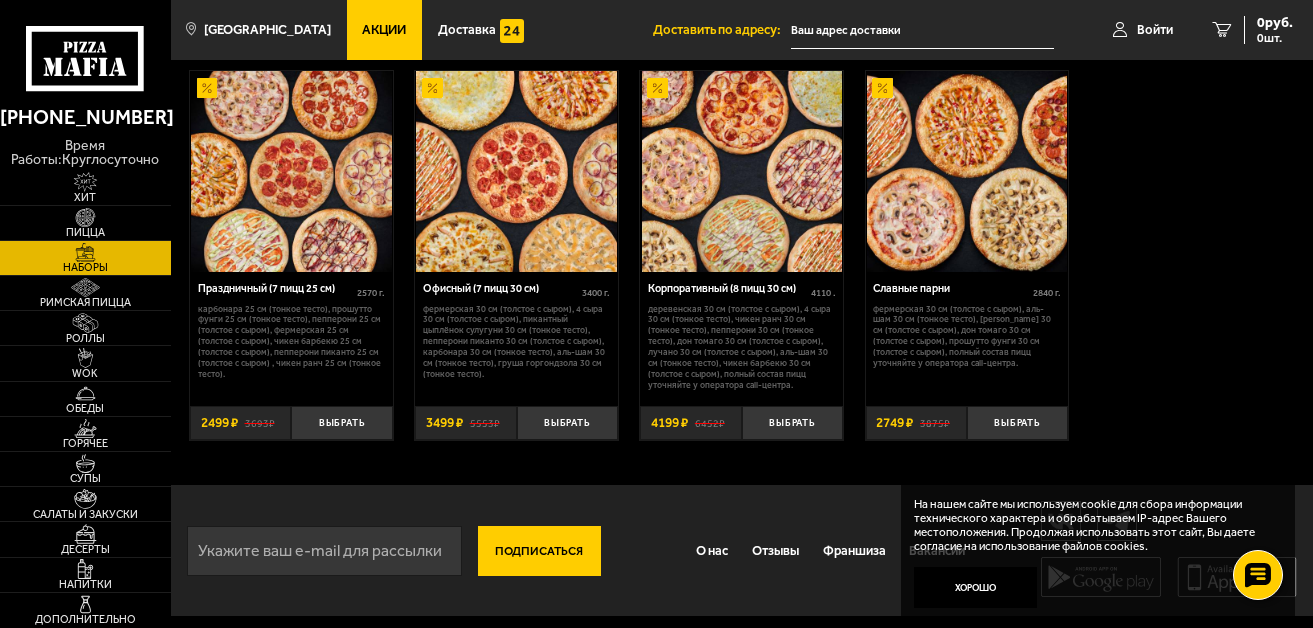 scroll, scrollTop: 2217, scrollLeft: 0, axis: vertical 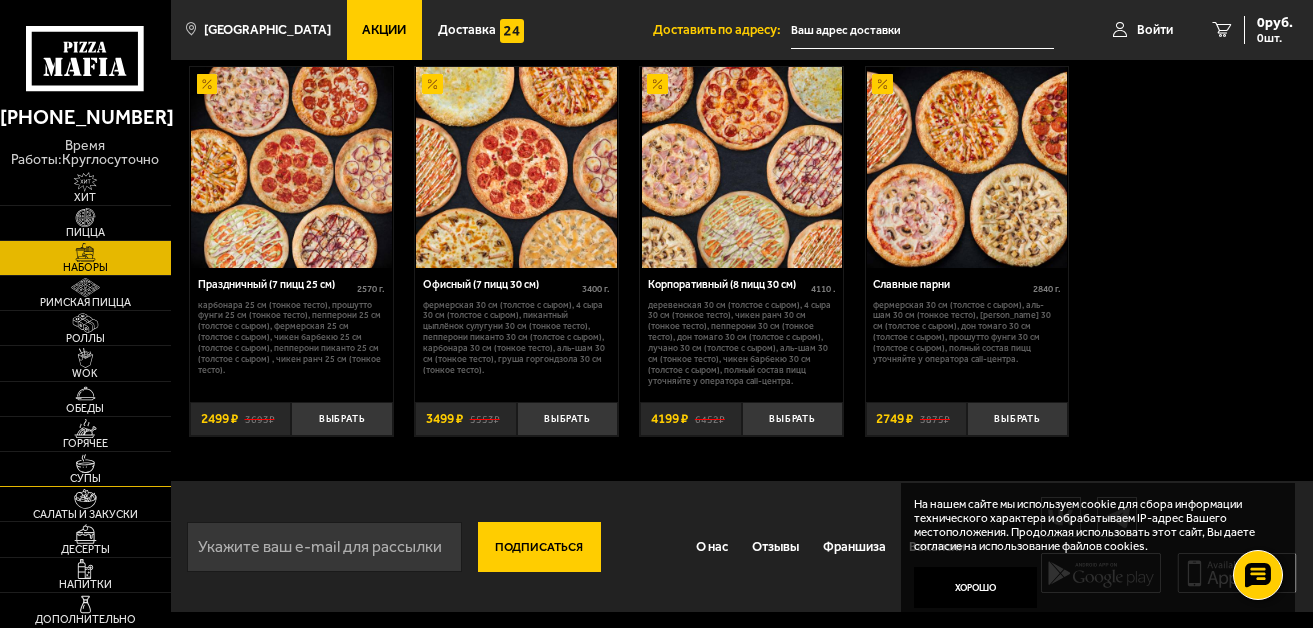 click at bounding box center (85, 463) 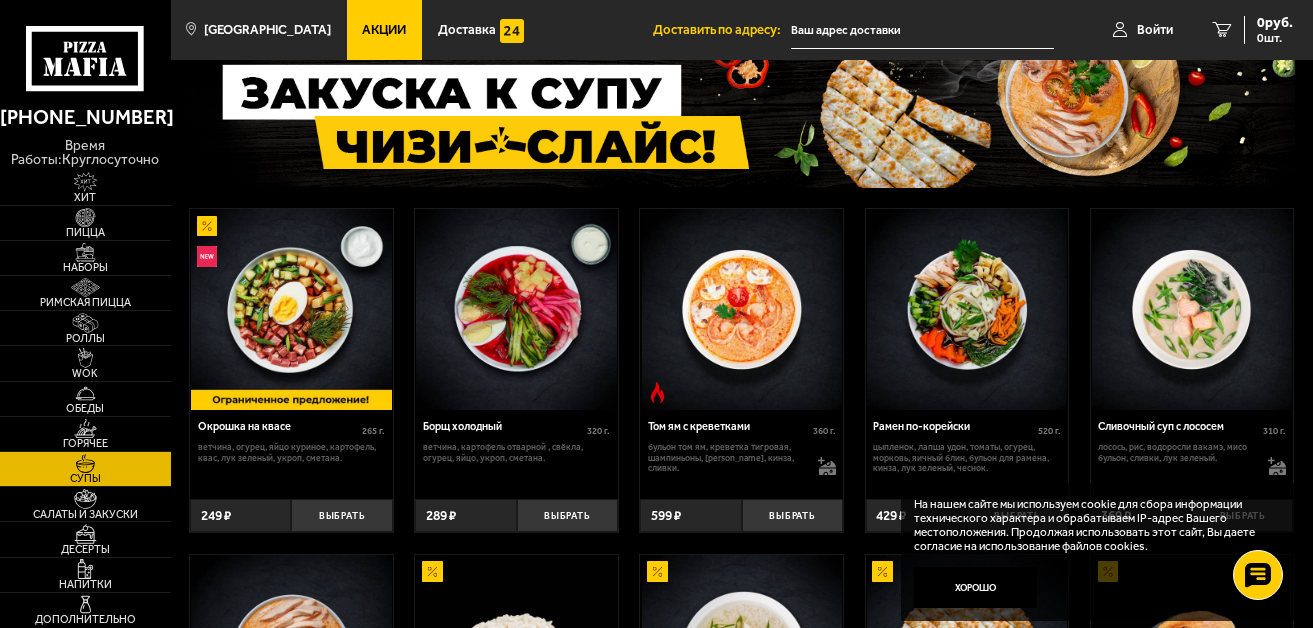 scroll, scrollTop: 92, scrollLeft: 0, axis: vertical 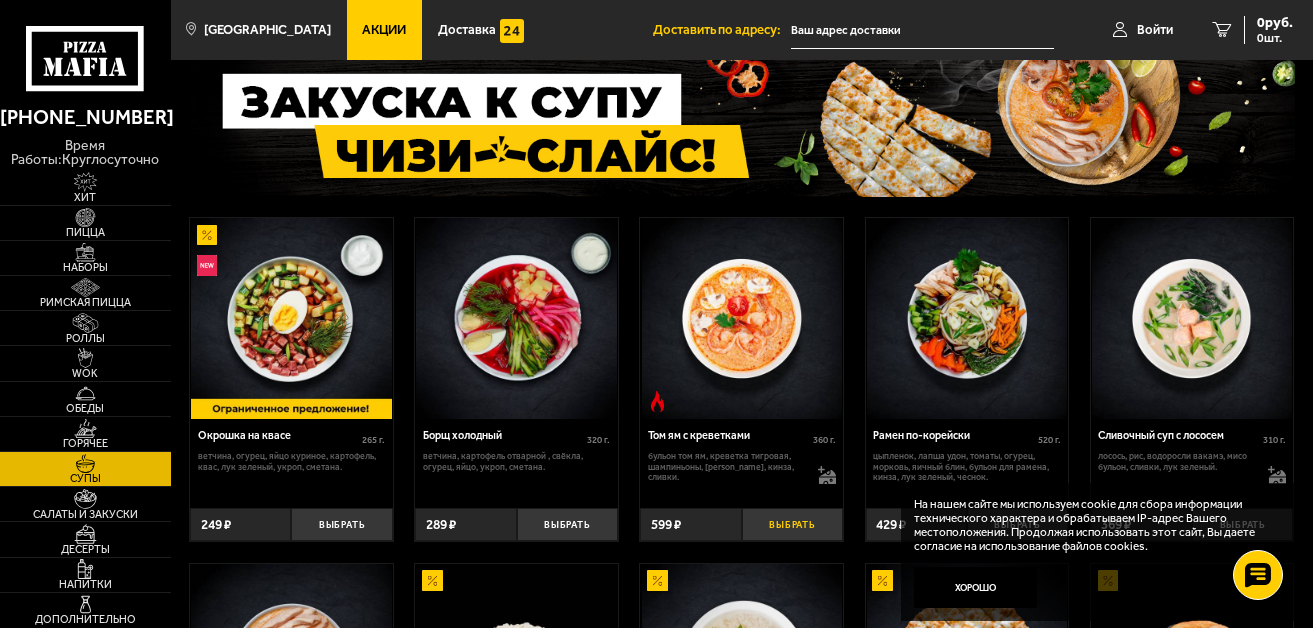 click on "Выбрать" at bounding box center (792, 525) 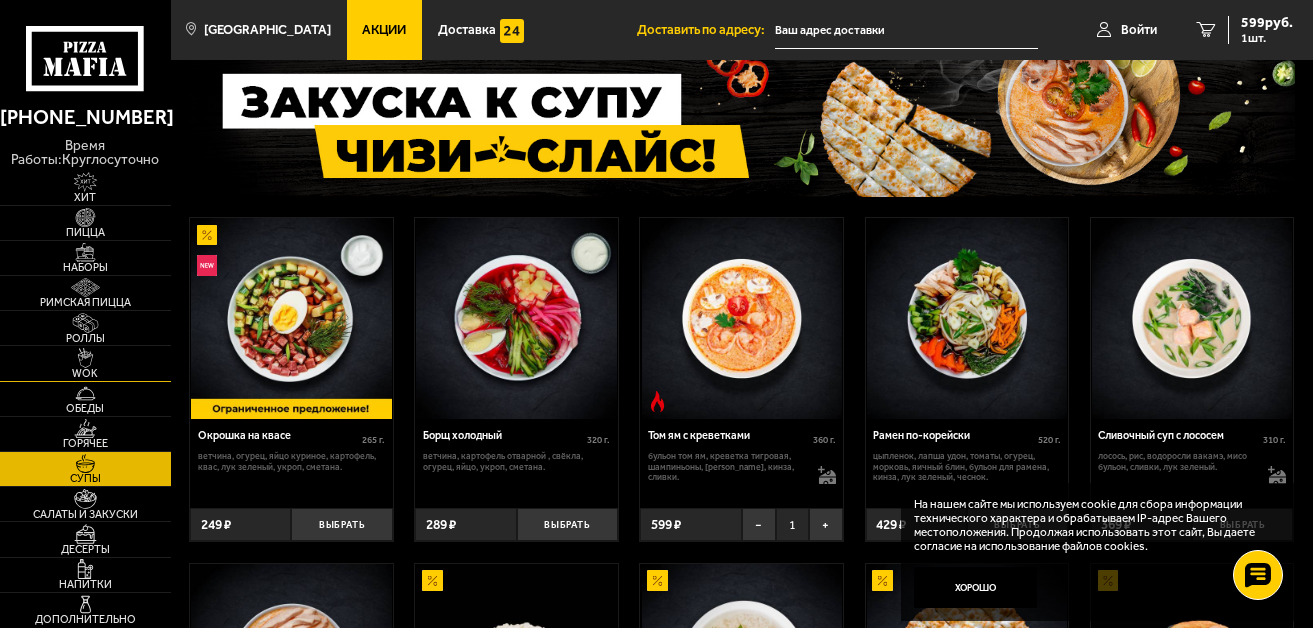 click on "WOK" at bounding box center (85, 373) 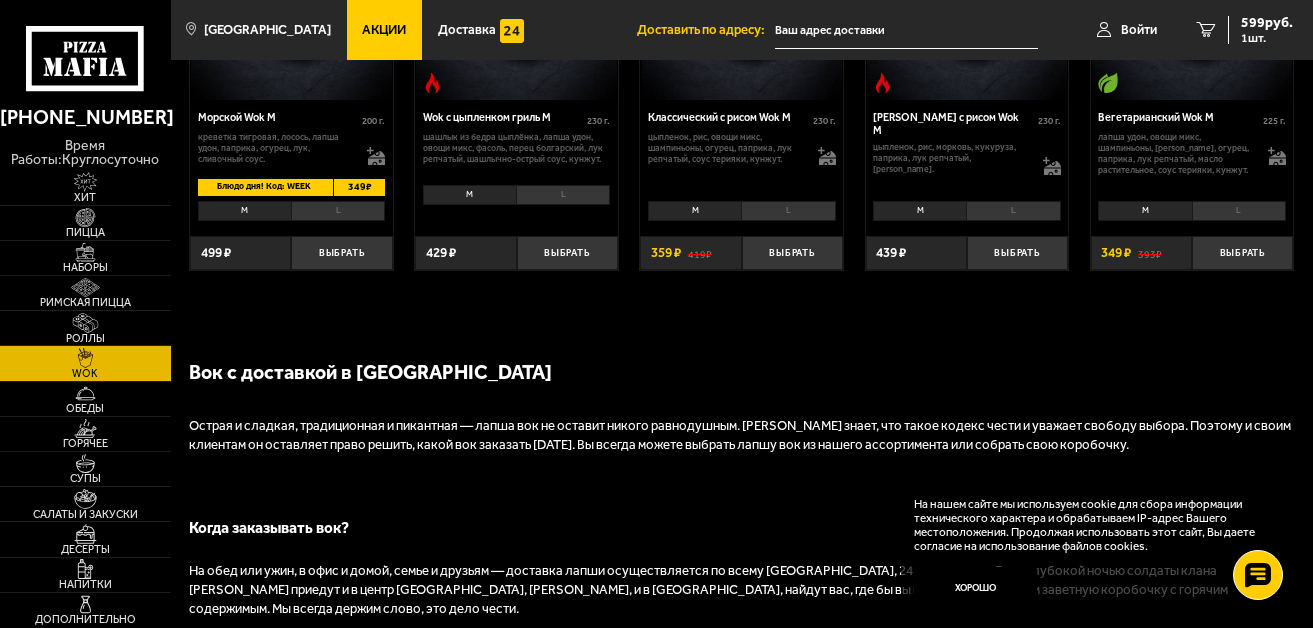 scroll, scrollTop: 900, scrollLeft: 0, axis: vertical 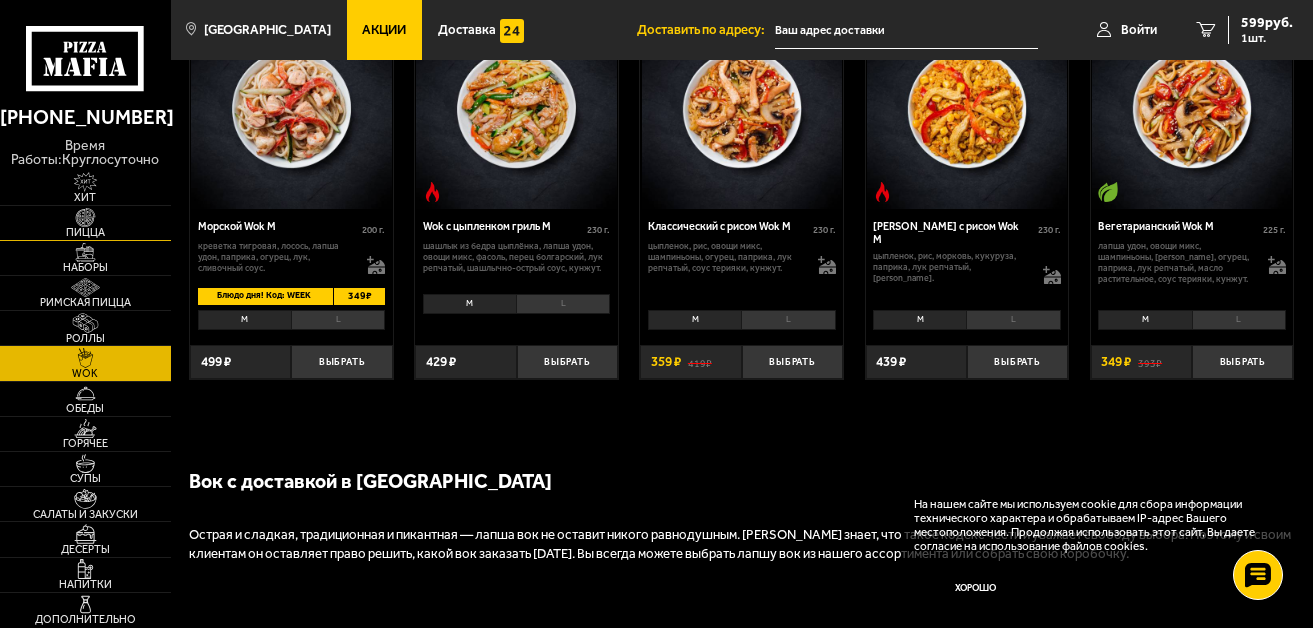 click at bounding box center (85, 217) 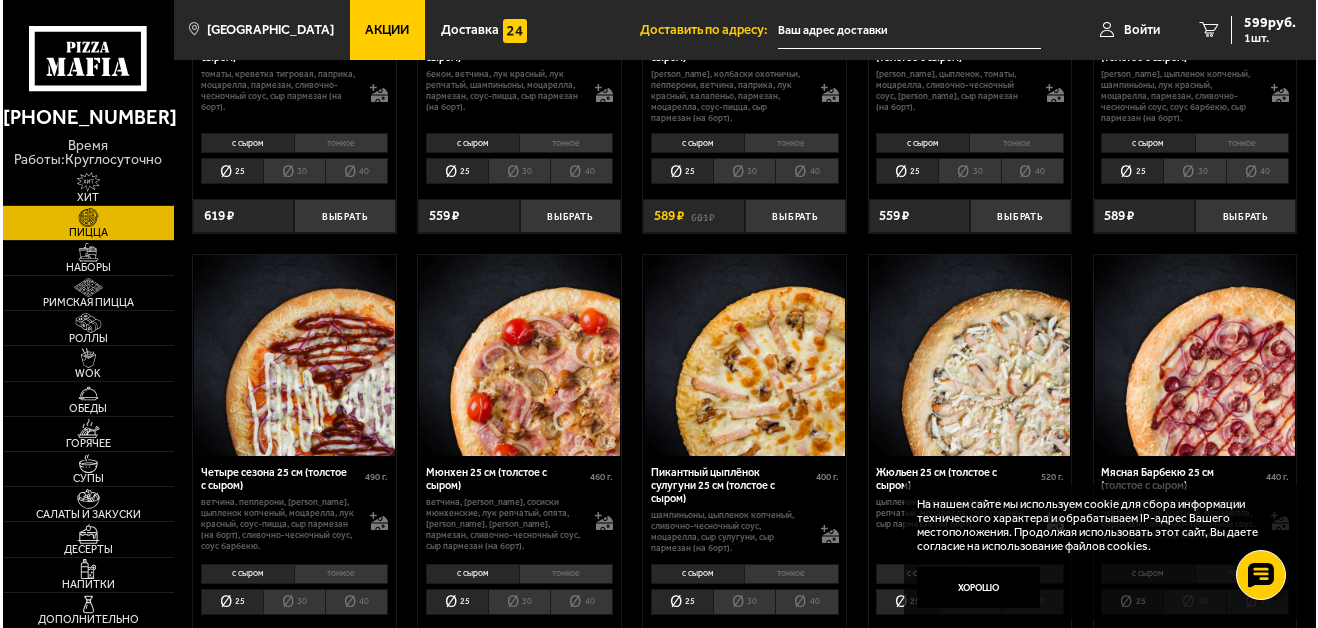 scroll, scrollTop: 1700, scrollLeft: 0, axis: vertical 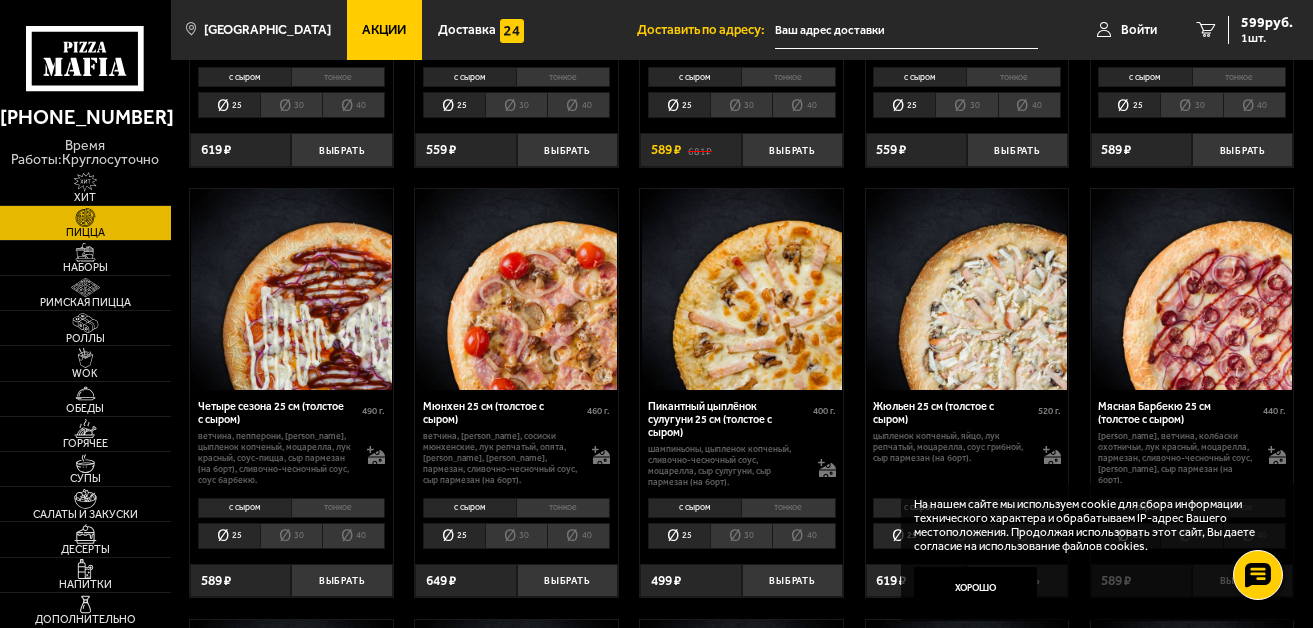 click at bounding box center [291, 289] 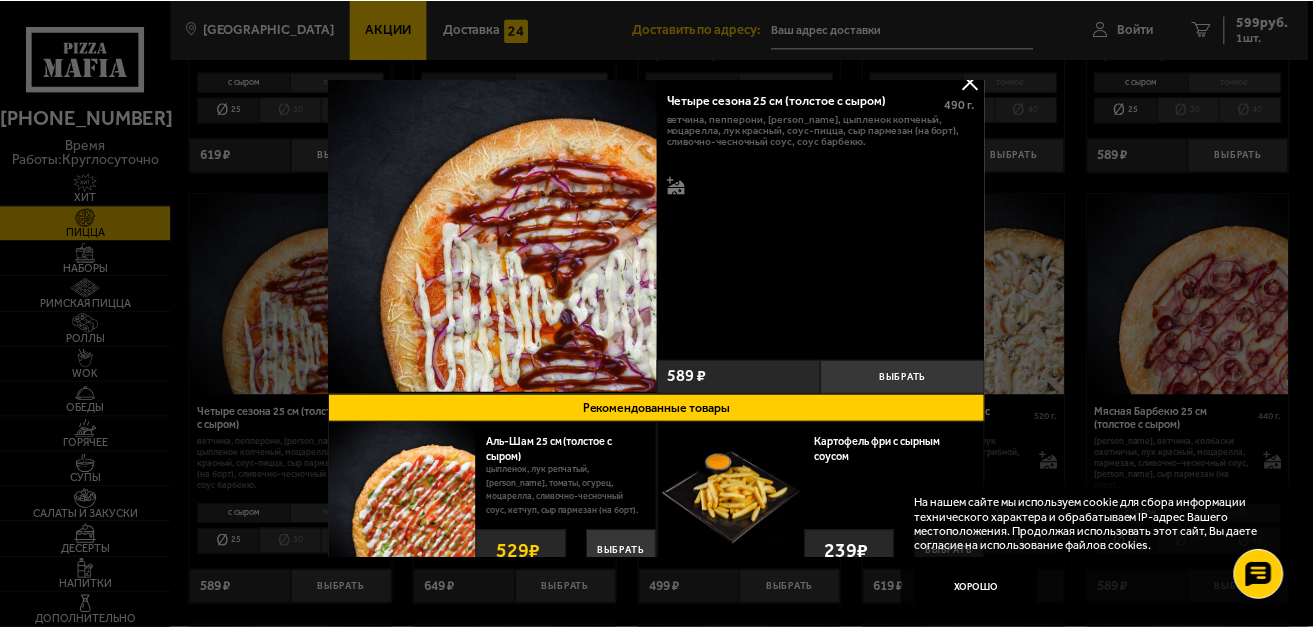 scroll, scrollTop: 0, scrollLeft: 0, axis: both 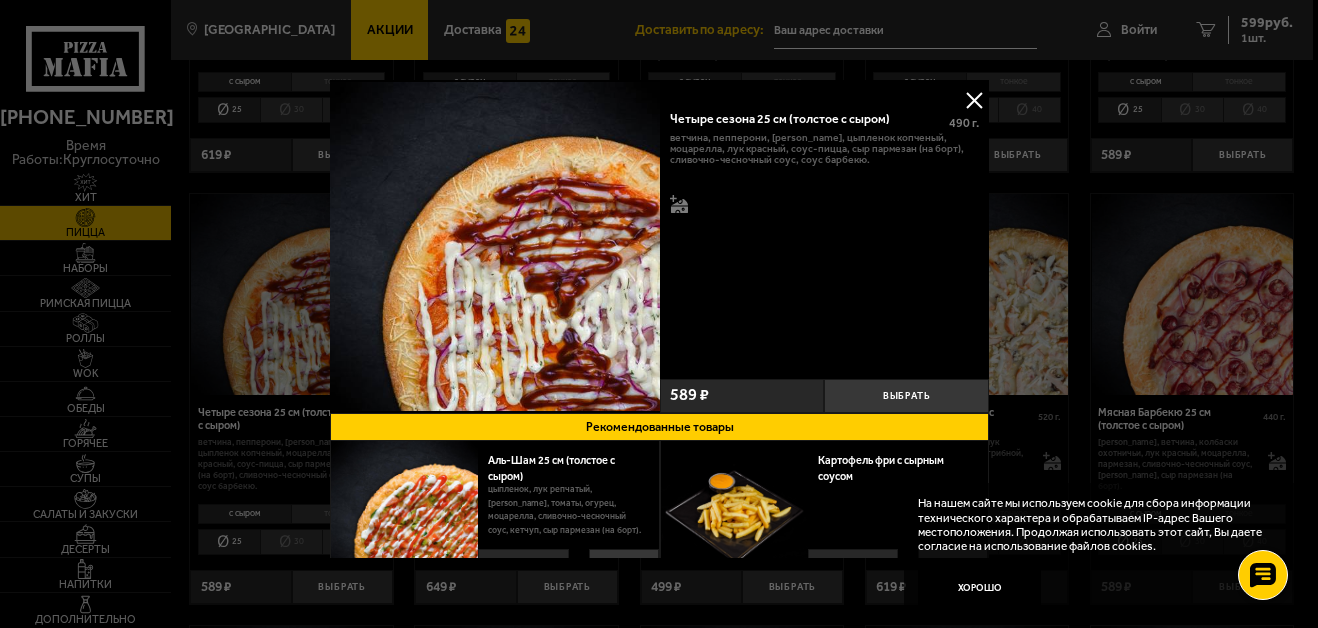 click at bounding box center [495, 246] 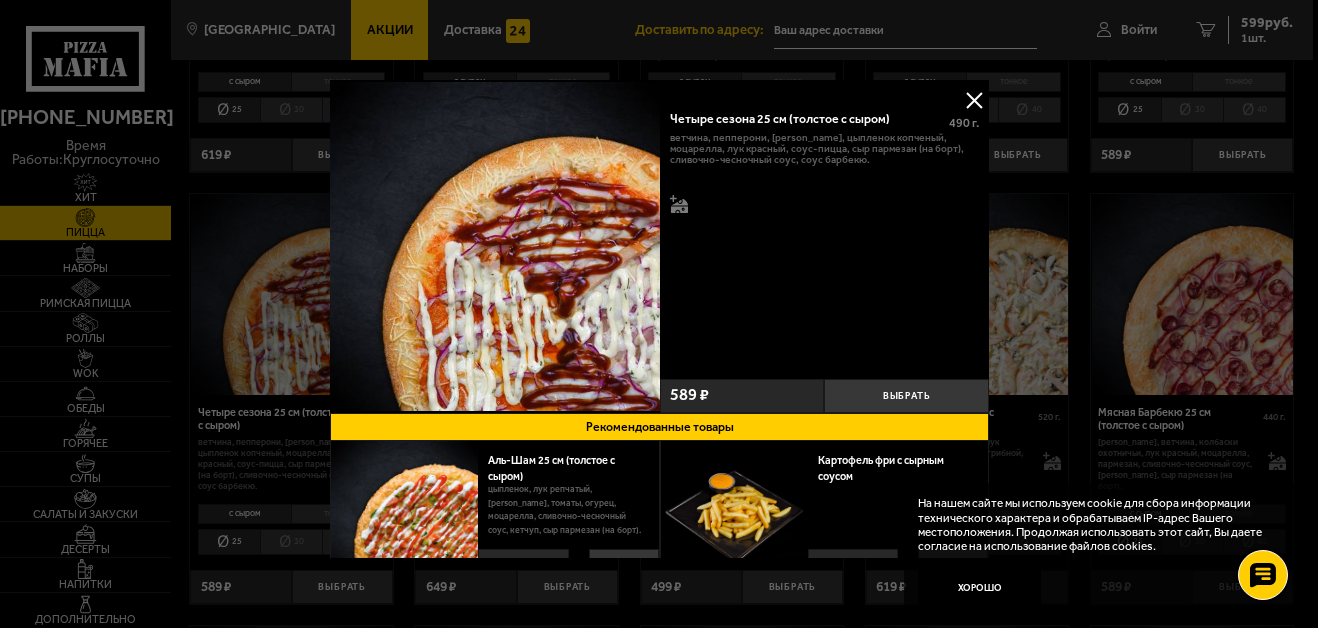 click at bounding box center [974, 100] 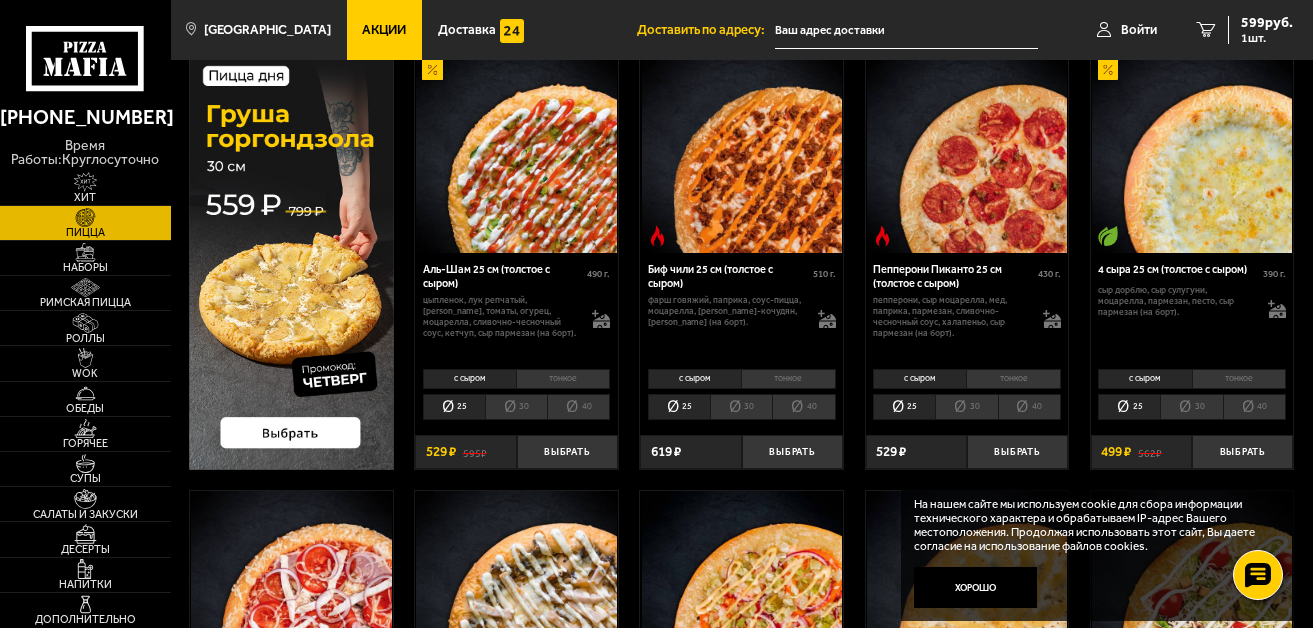 scroll, scrollTop: 0, scrollLeft: 0, axis: both 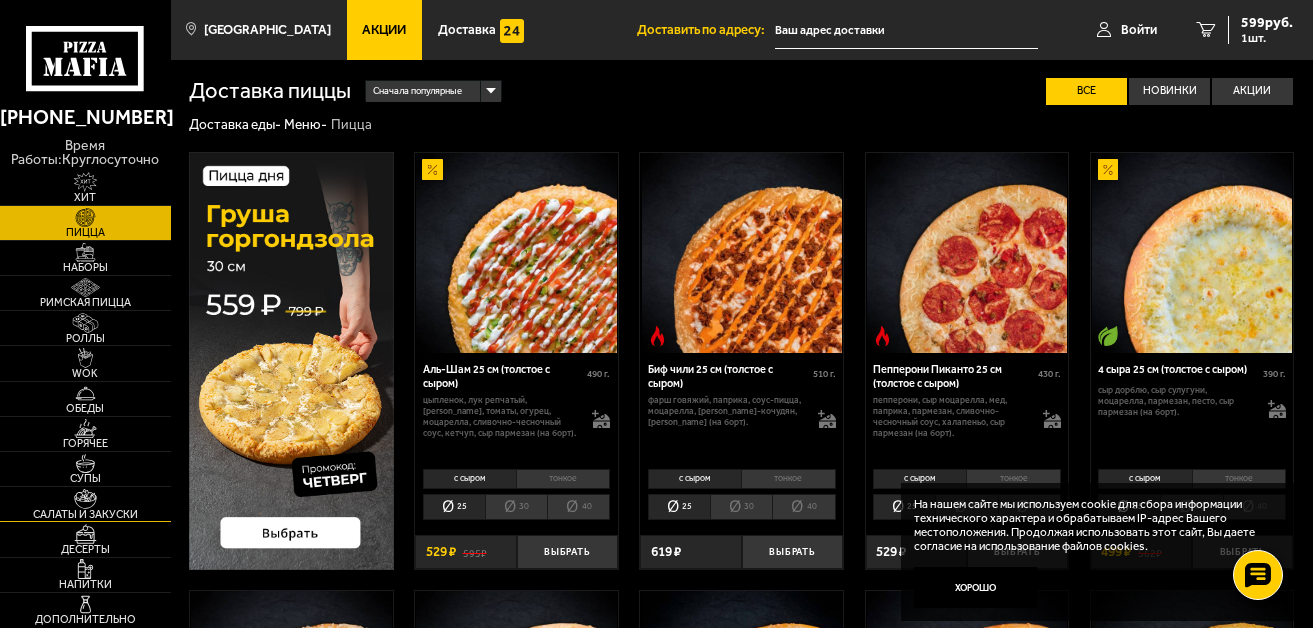 click at bounding box center [85, 498] 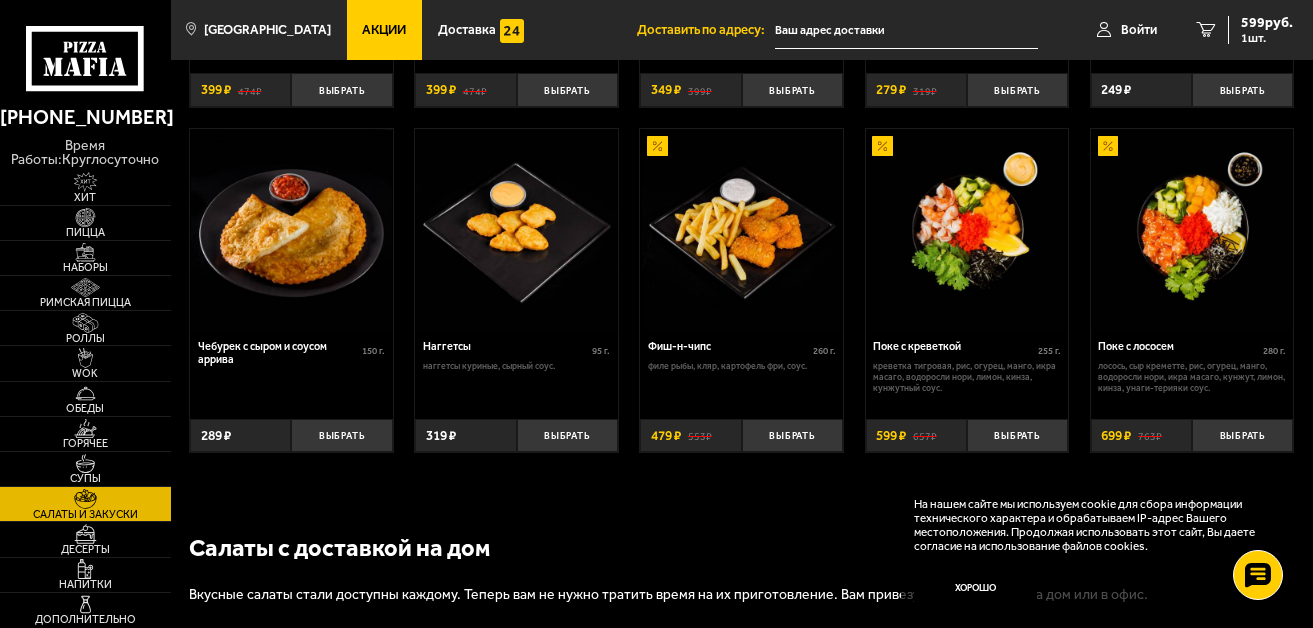 scroll, scrollTop: 800, scrollLeft: 0, axis: vertical 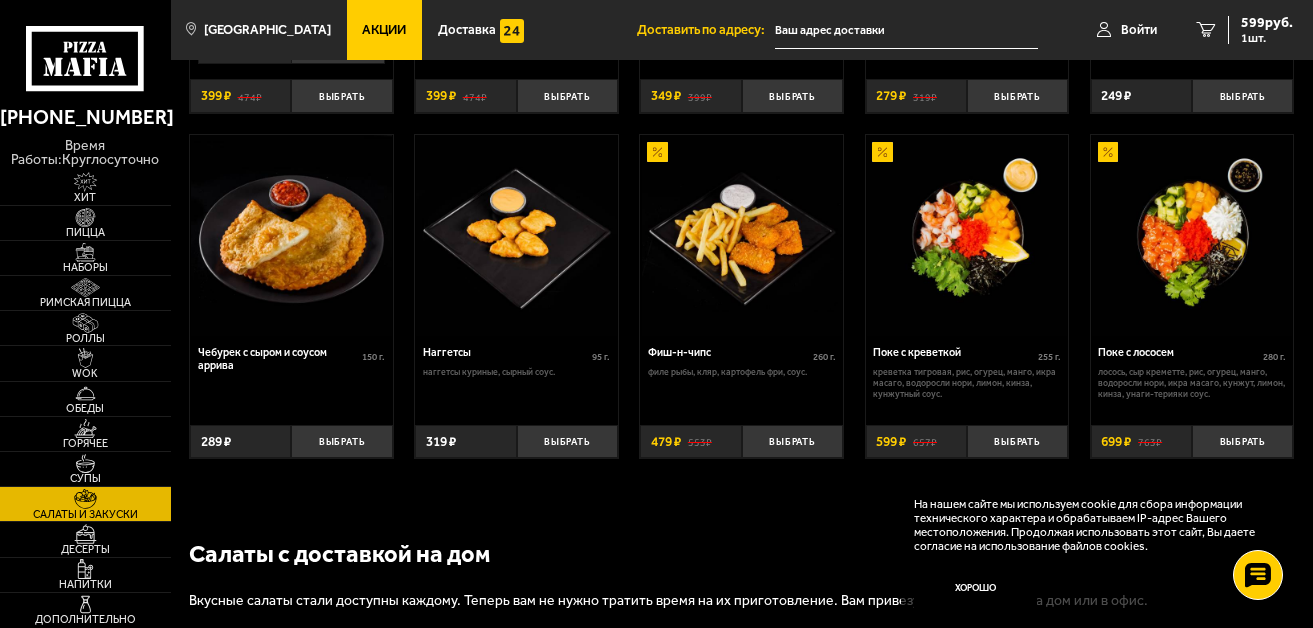 click at bounding box center (1192, 235) 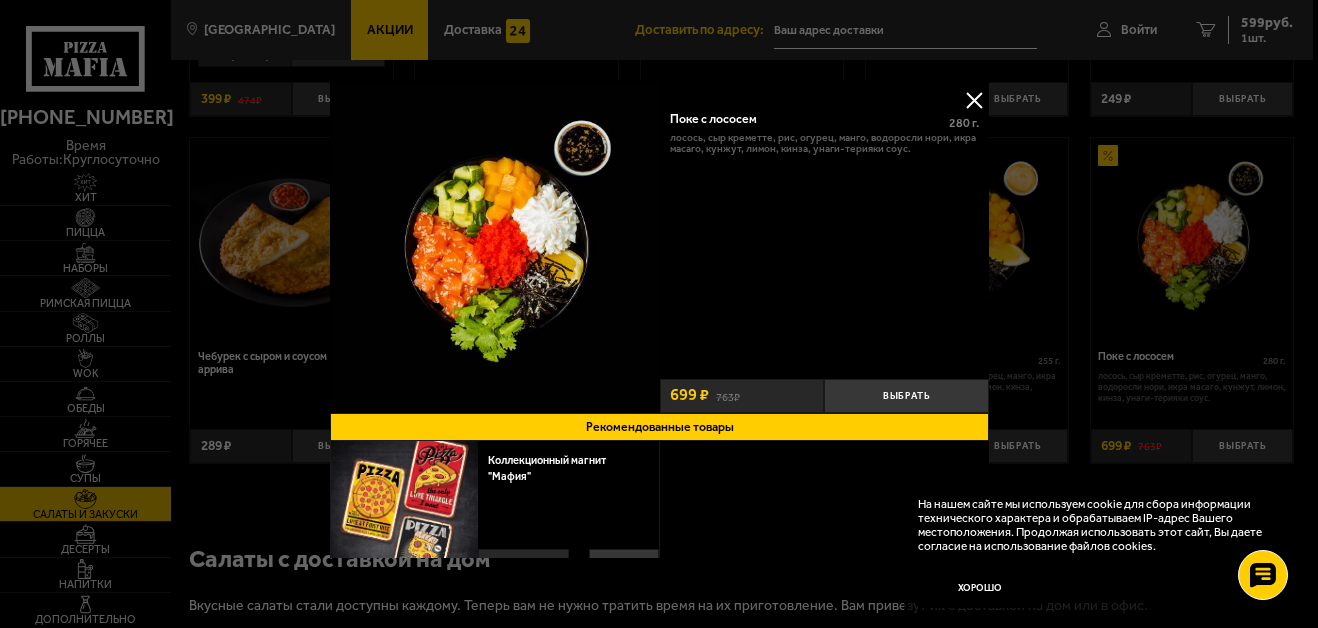 click at bounding box center (974, 100) 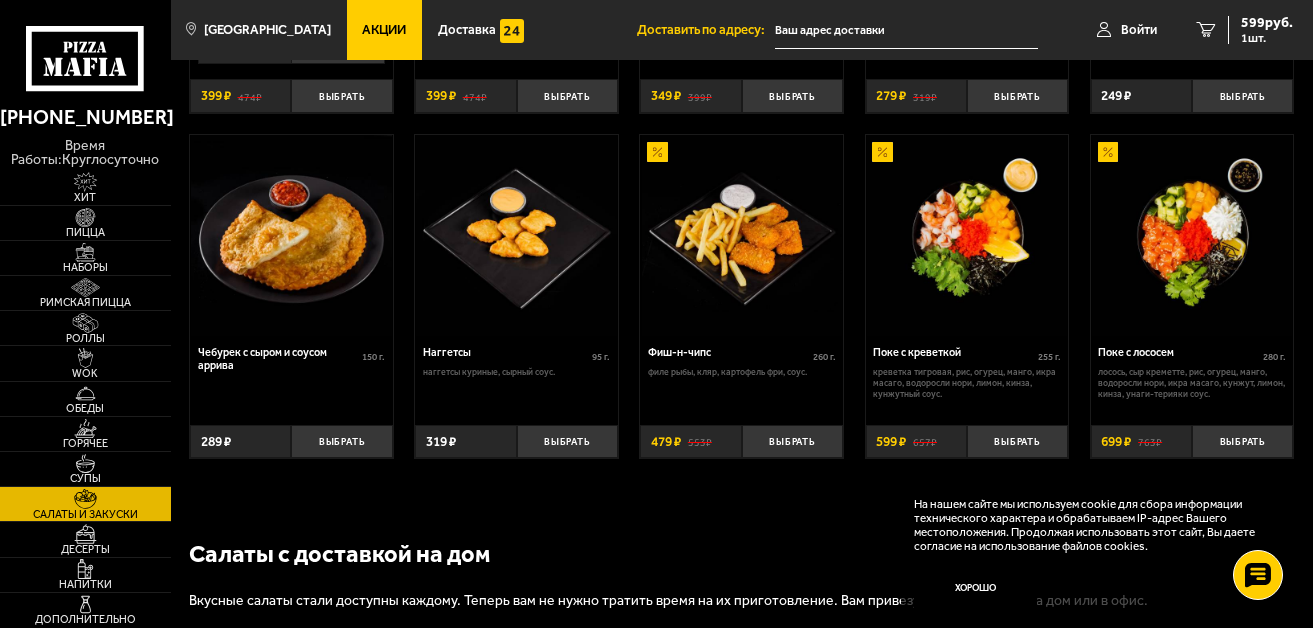 click at bounding box center [967, 235] 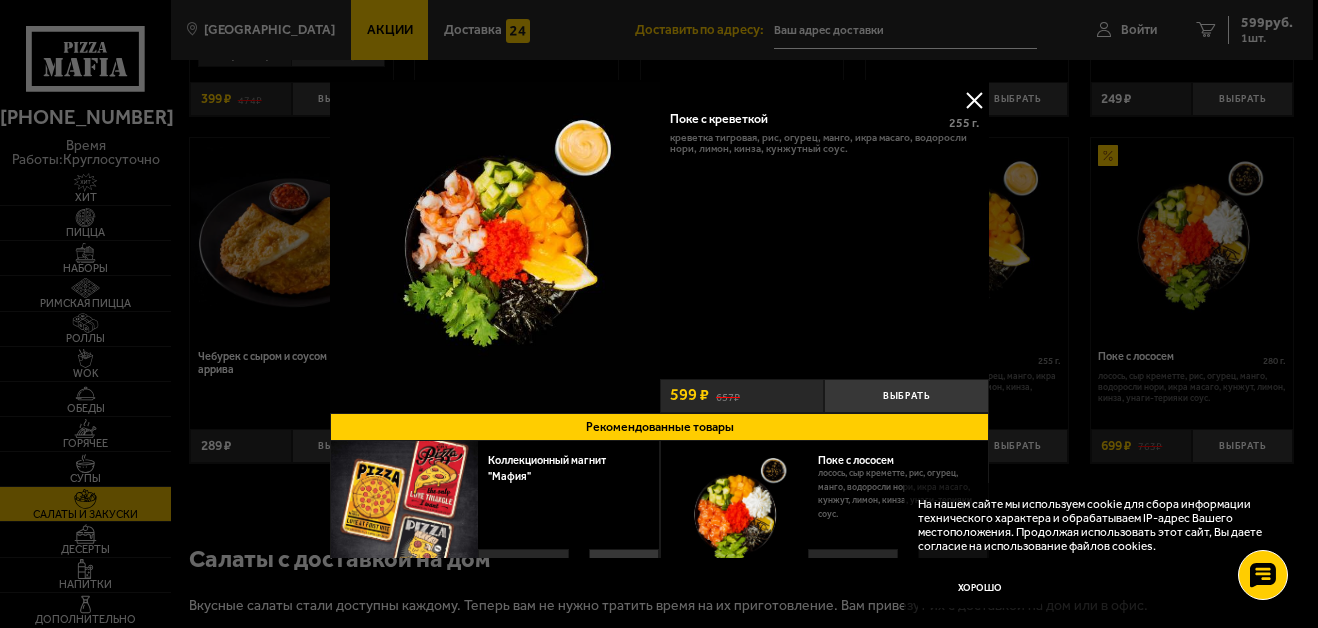 click at bounding box center [974, 100] 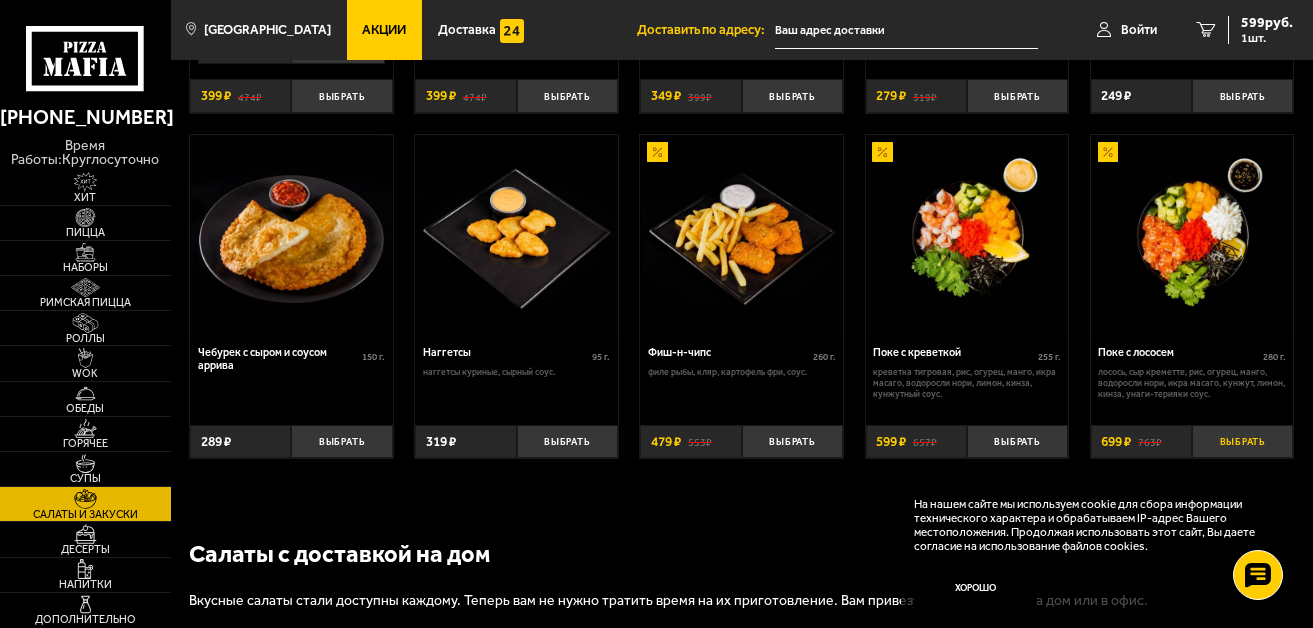 click on "Выбрать" at bounding box center [1242, 442] 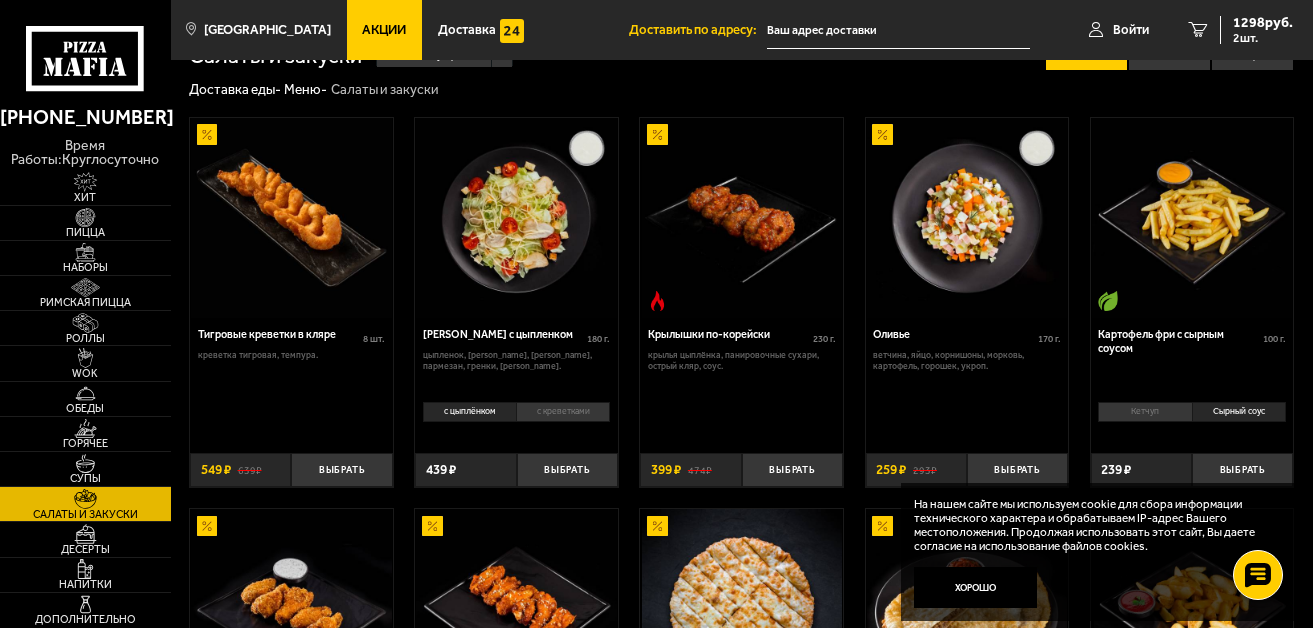 scroll, scrollTop: 0, scrollLeft: 0, axis: both 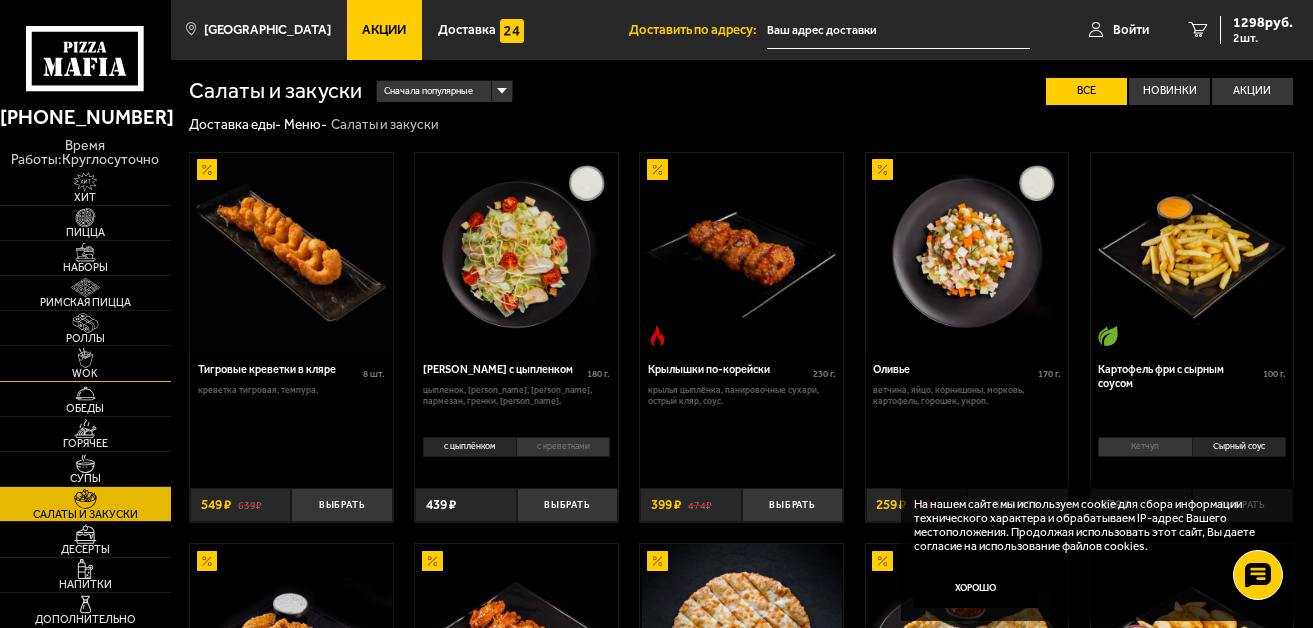 click on "WOK" at bounding box center [85, 373] 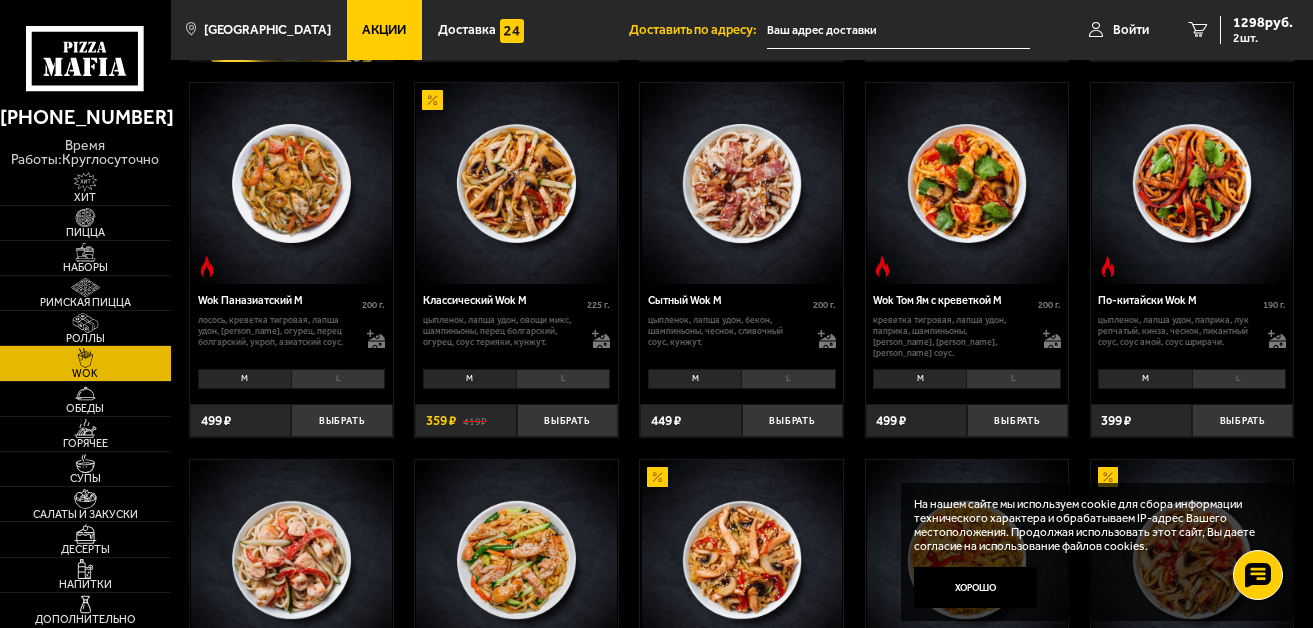 scroll, scrollTop: 700, scrollLeft: 0, axis: vertical 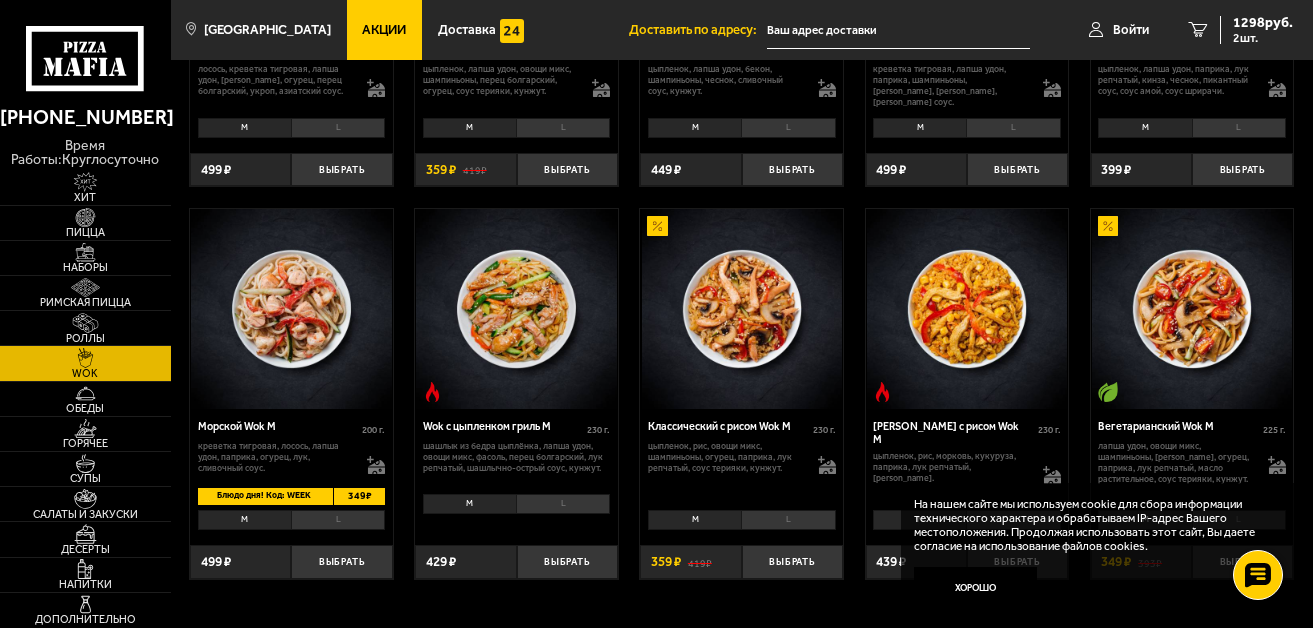 click on "Блюдо дня! Код: WEEK" at bounding box center (261, 496) 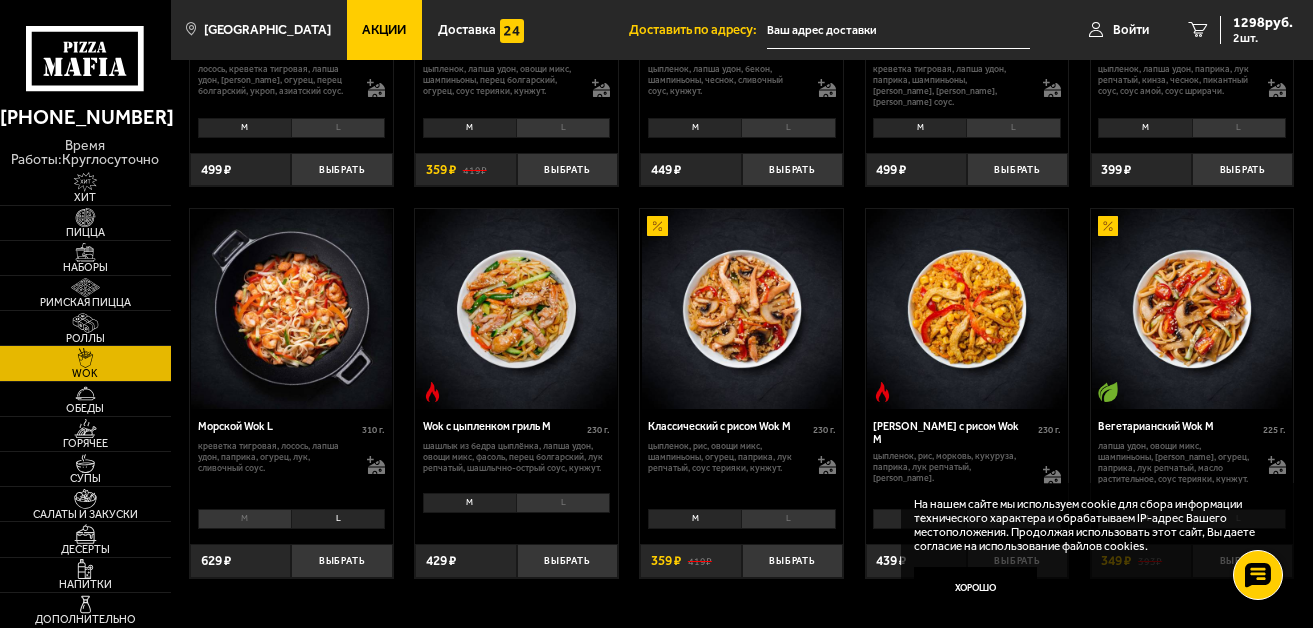 click on "M" at bounding box center (244, 519) 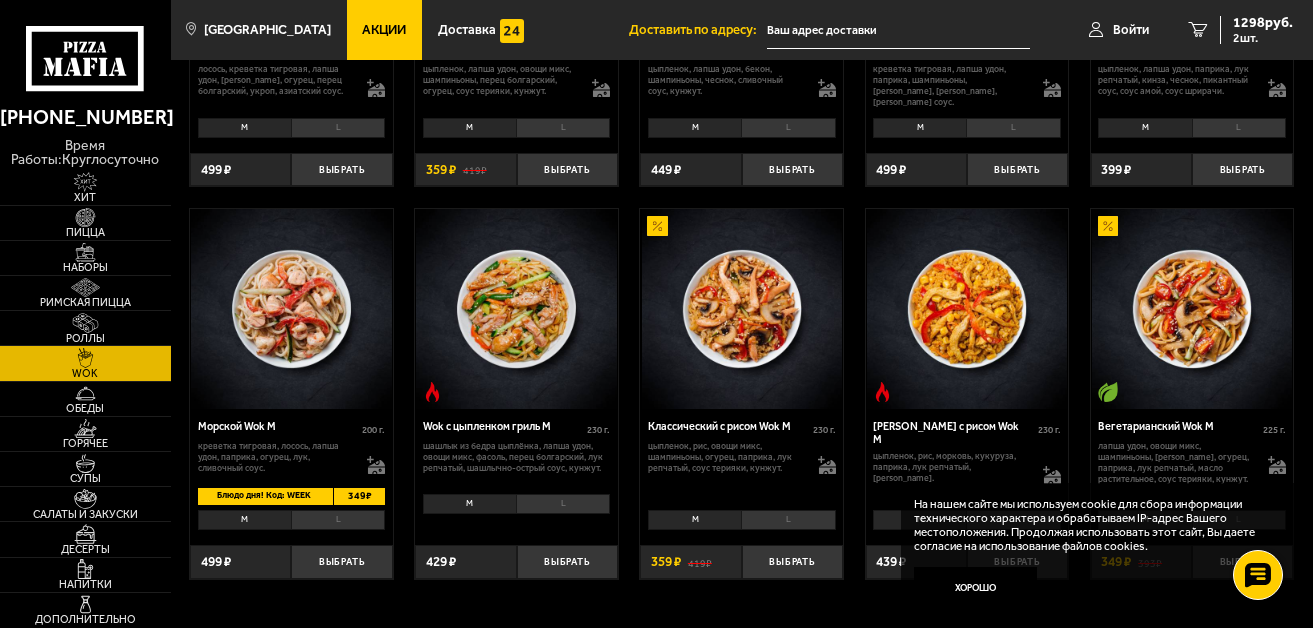 click on "L" at bounding box center [338, 520] 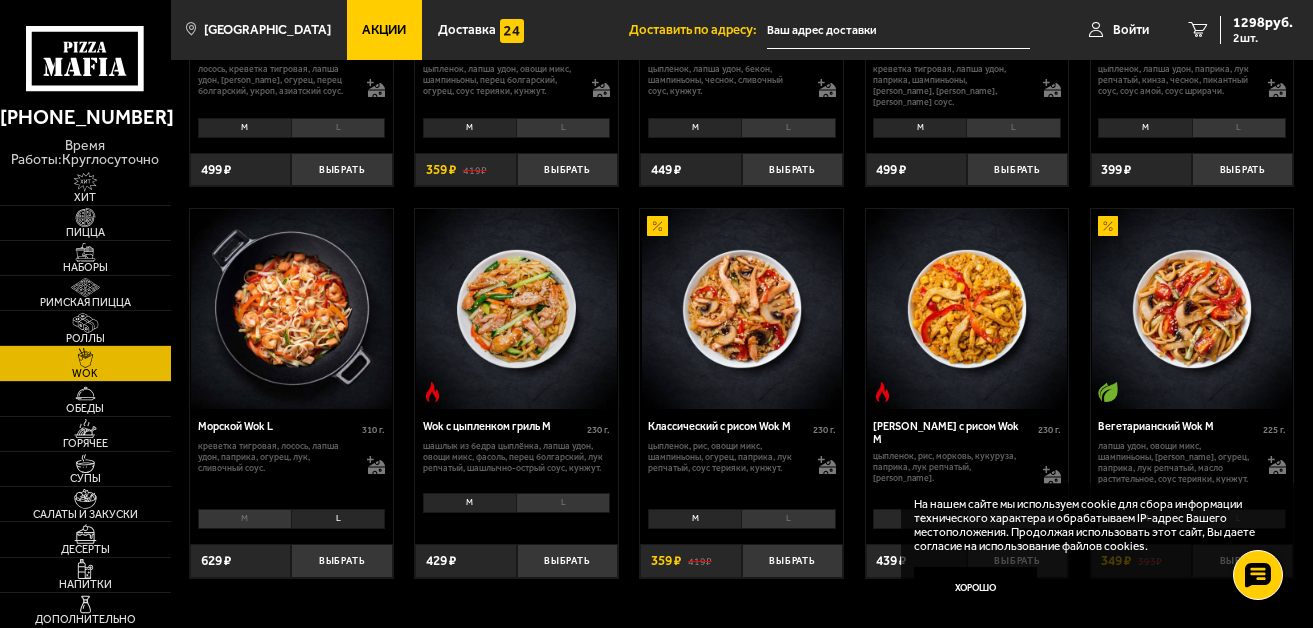 click on "M" at bounding box center (244, 519) 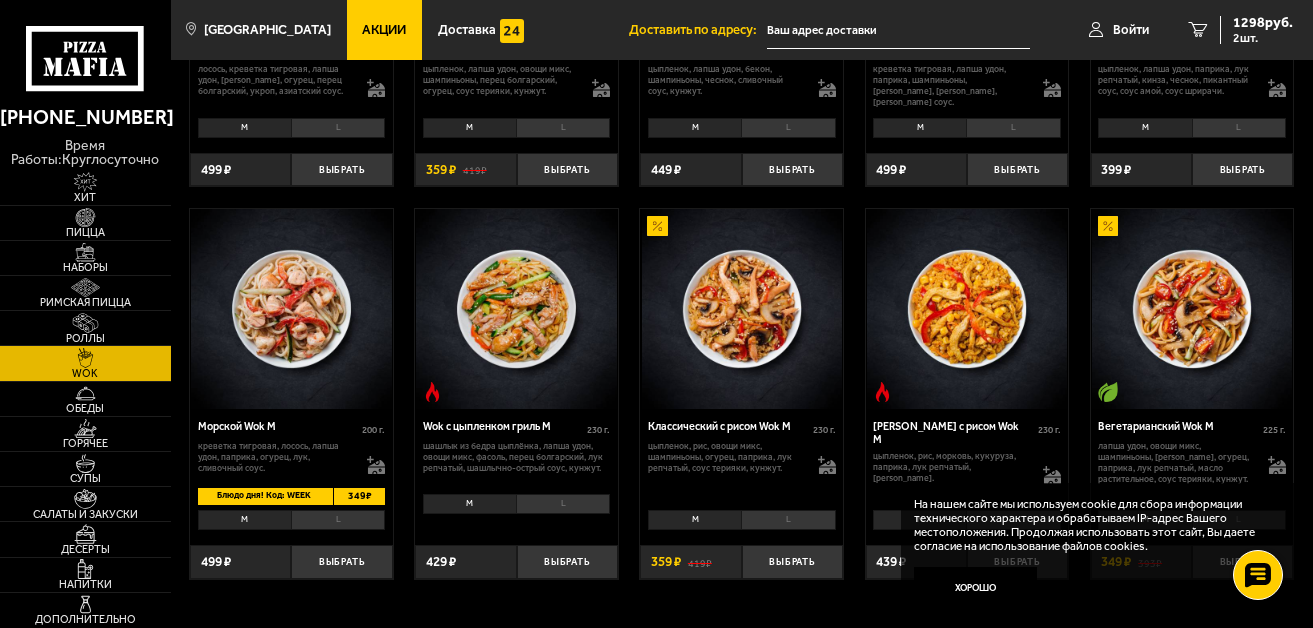 click on "L" at bounding box center (338, 520) 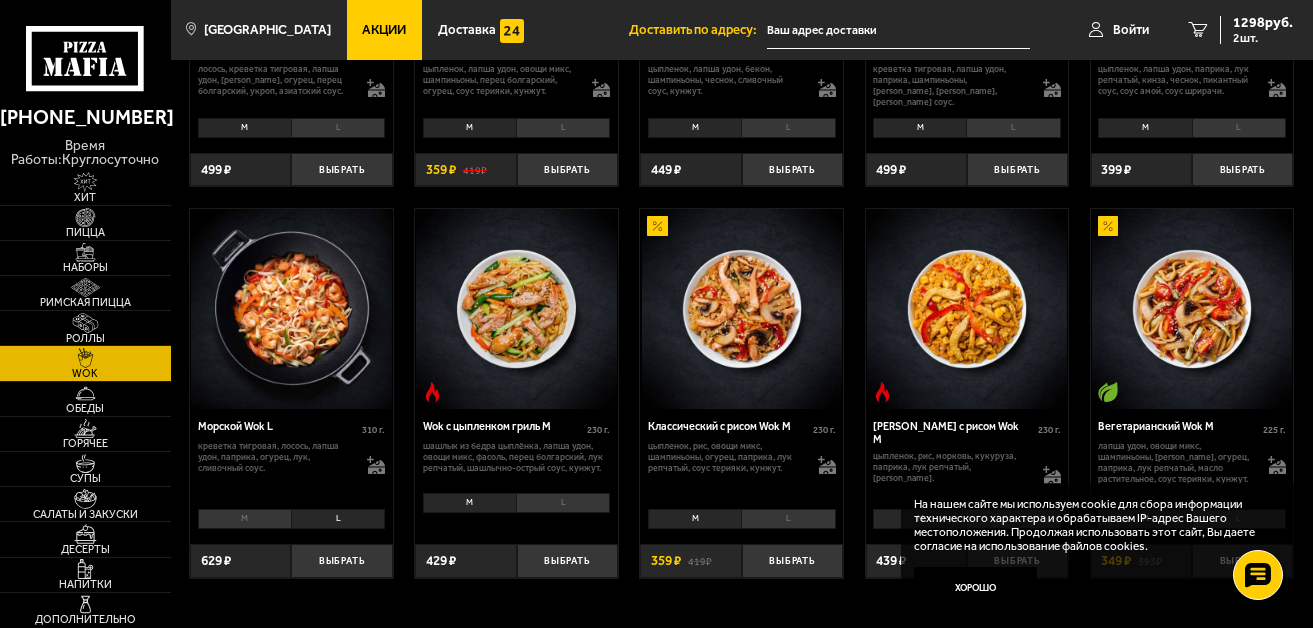 click on "M" at bounding box center (244, 519) 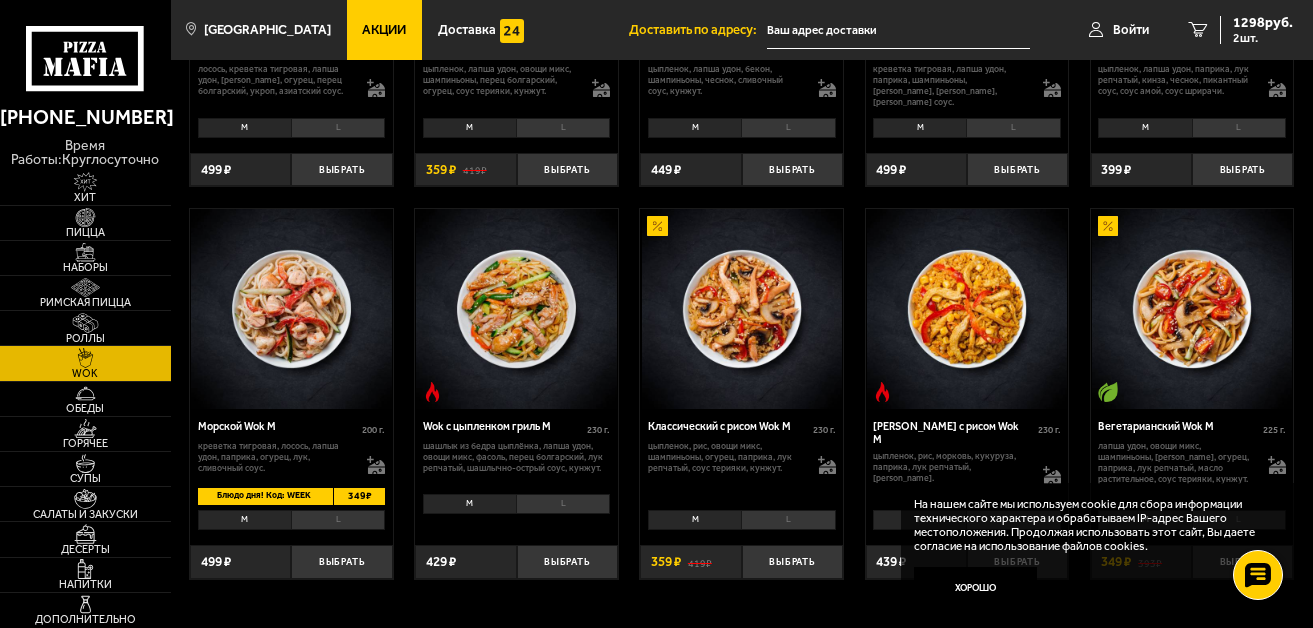 click on "L" at bounding box center (338, 520) 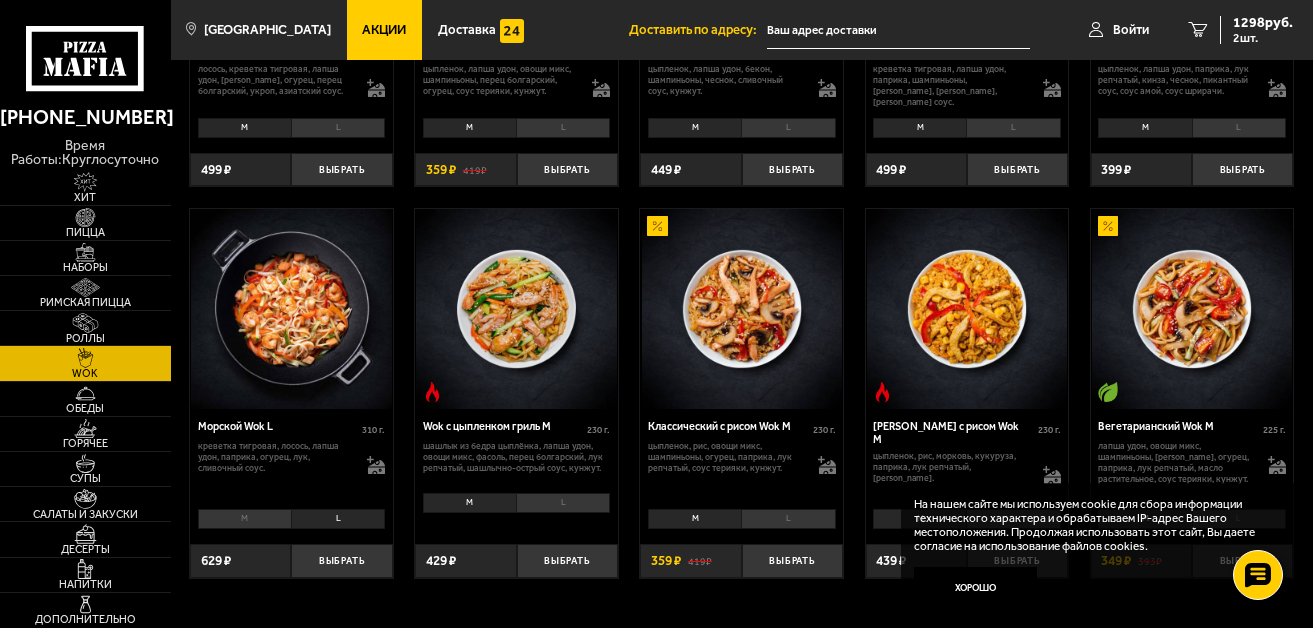 click on "M" at bounding box center [244, 519] 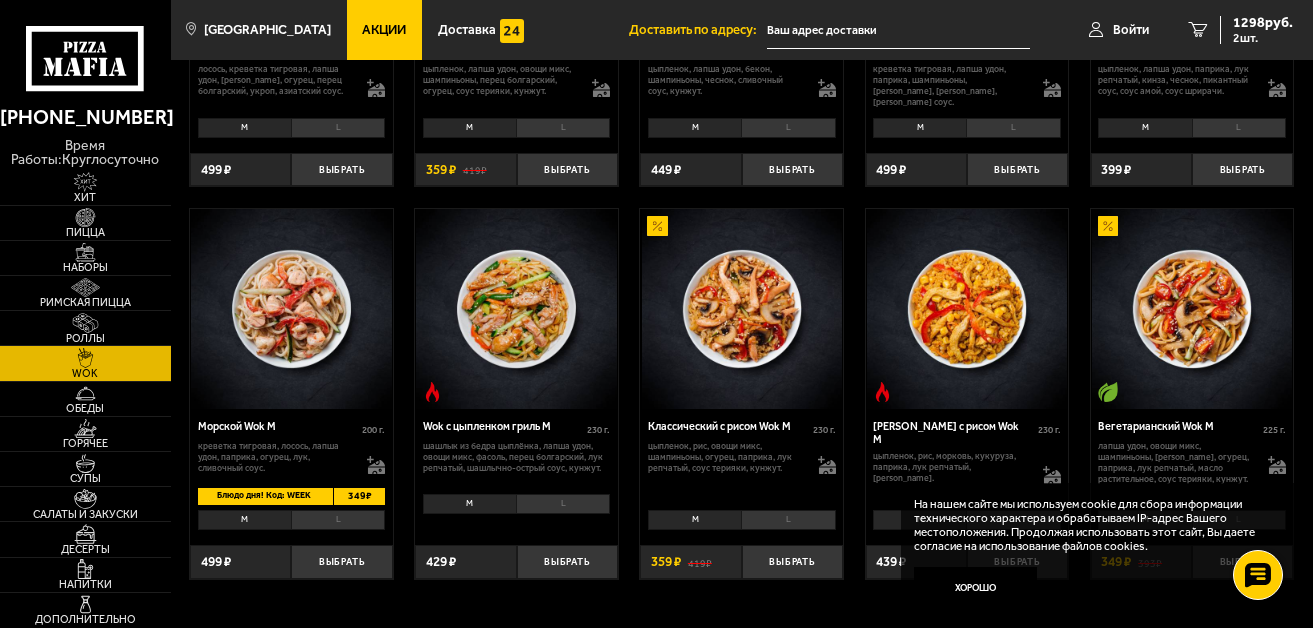 click on "Блюдо дня! Код: WEEK" at bounding box center [261, 496] 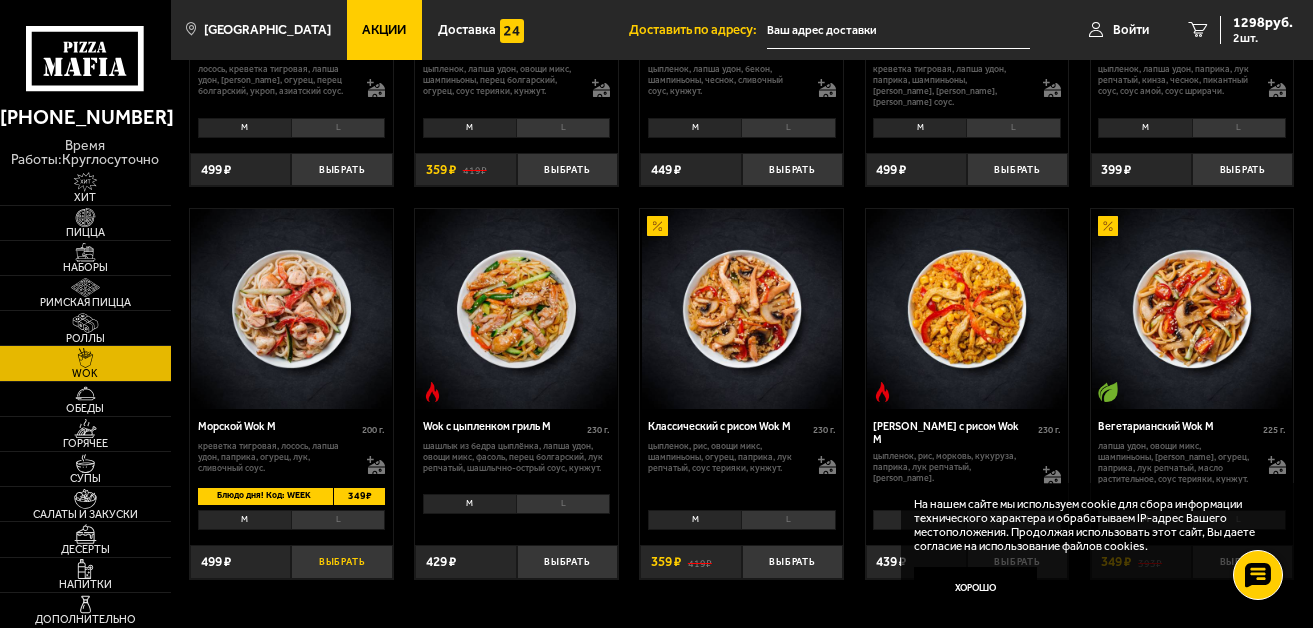 click on "Выбрать" at bounding box center [341, 562] 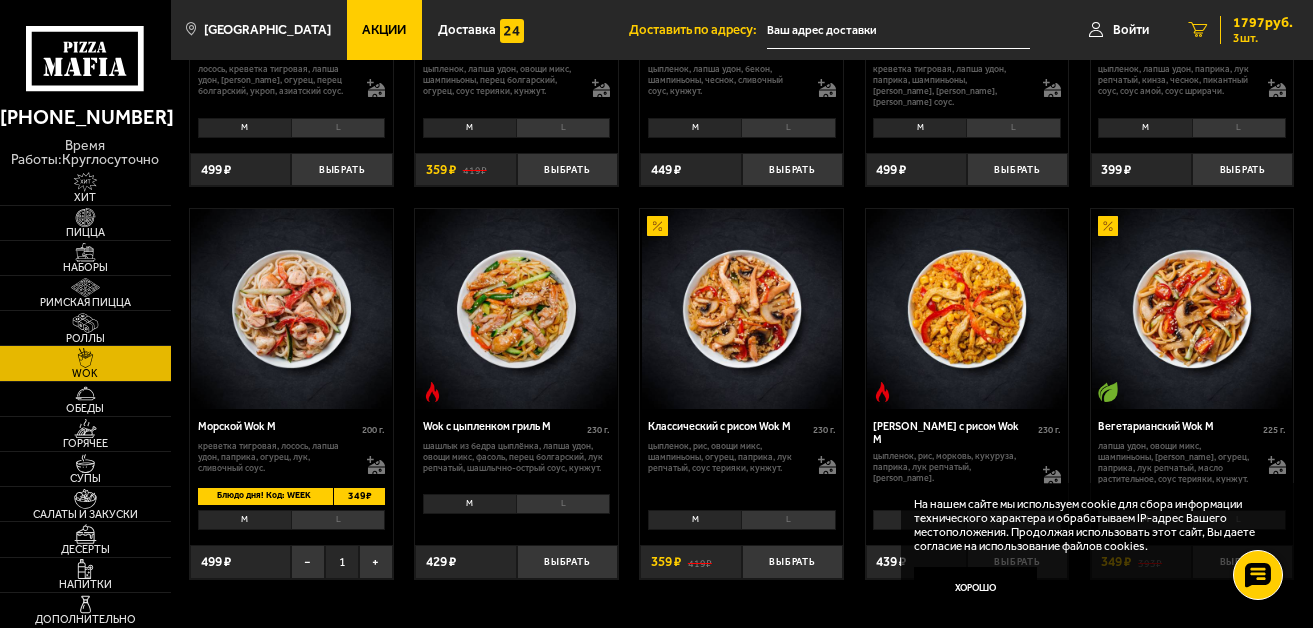 click on "3  шт." at bounding box center [1263, 38] 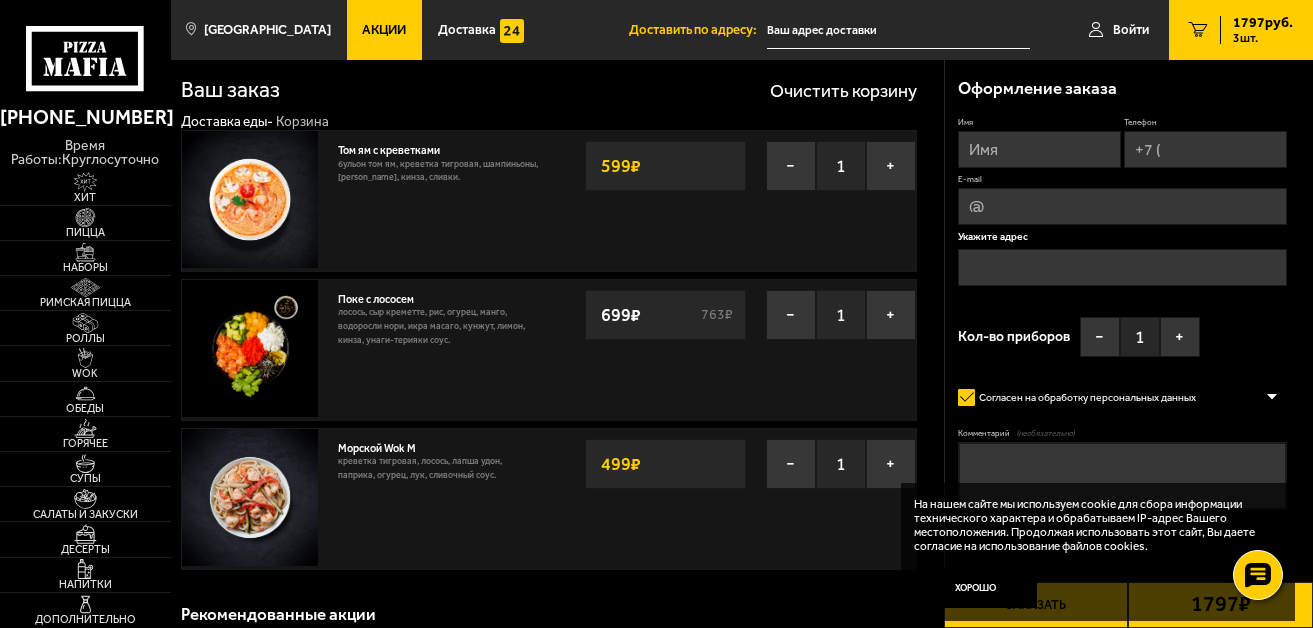 scroll, scrollTop: 0, scrollLeft: 0, axis: both 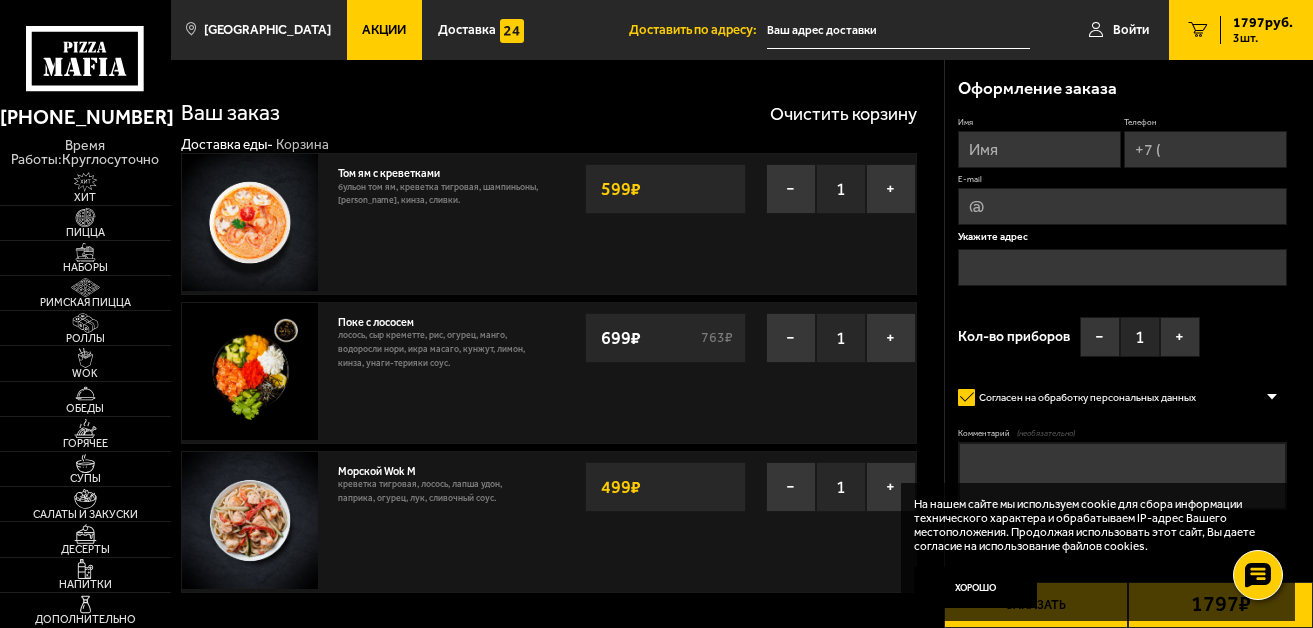 click on "Имя" at bounding box center [1039, 149] 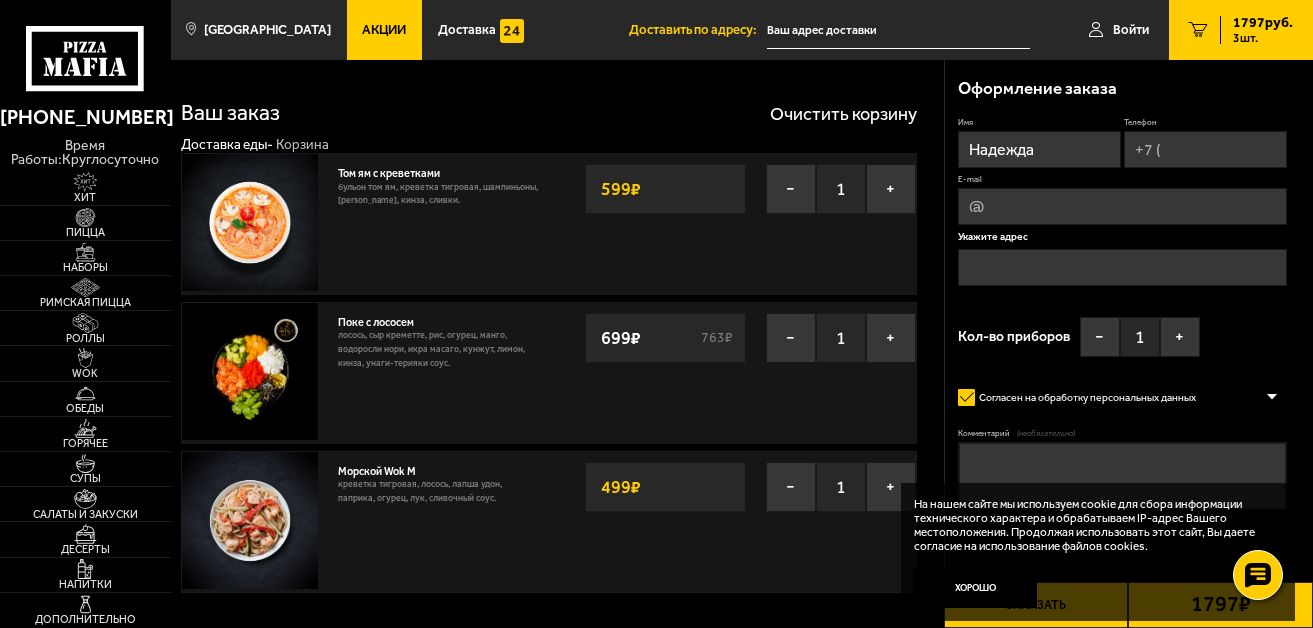 click on "Телефон" at bounding box center (1205, 149) 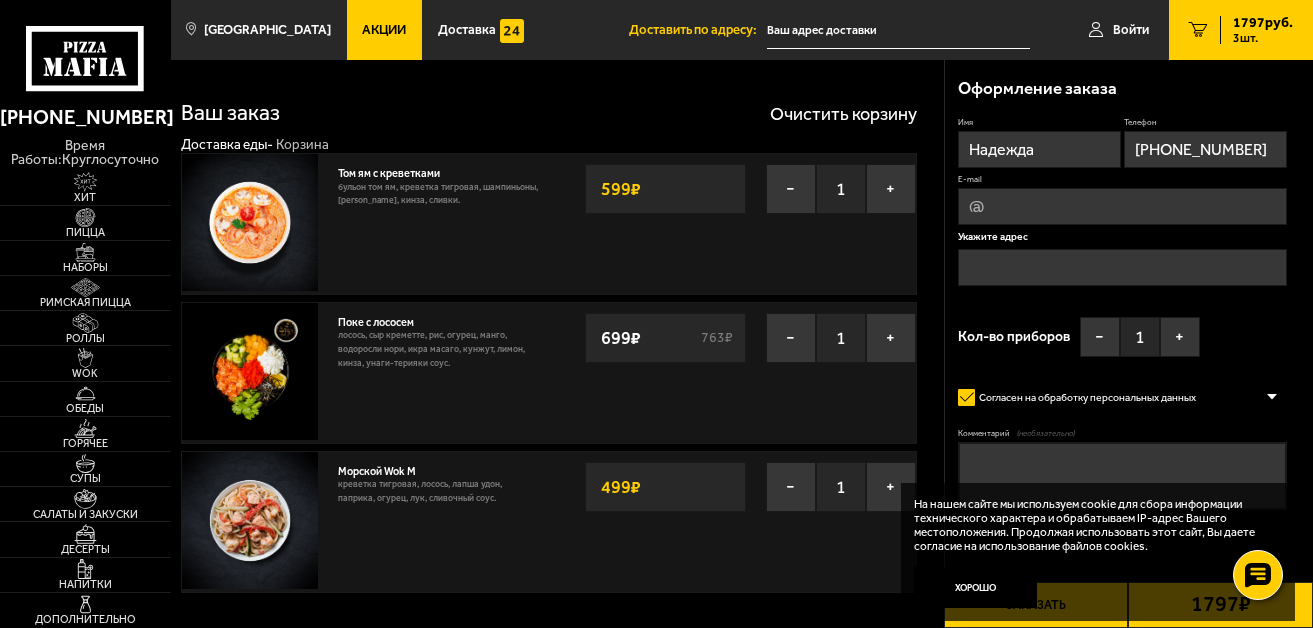 type on "домофон не работает" 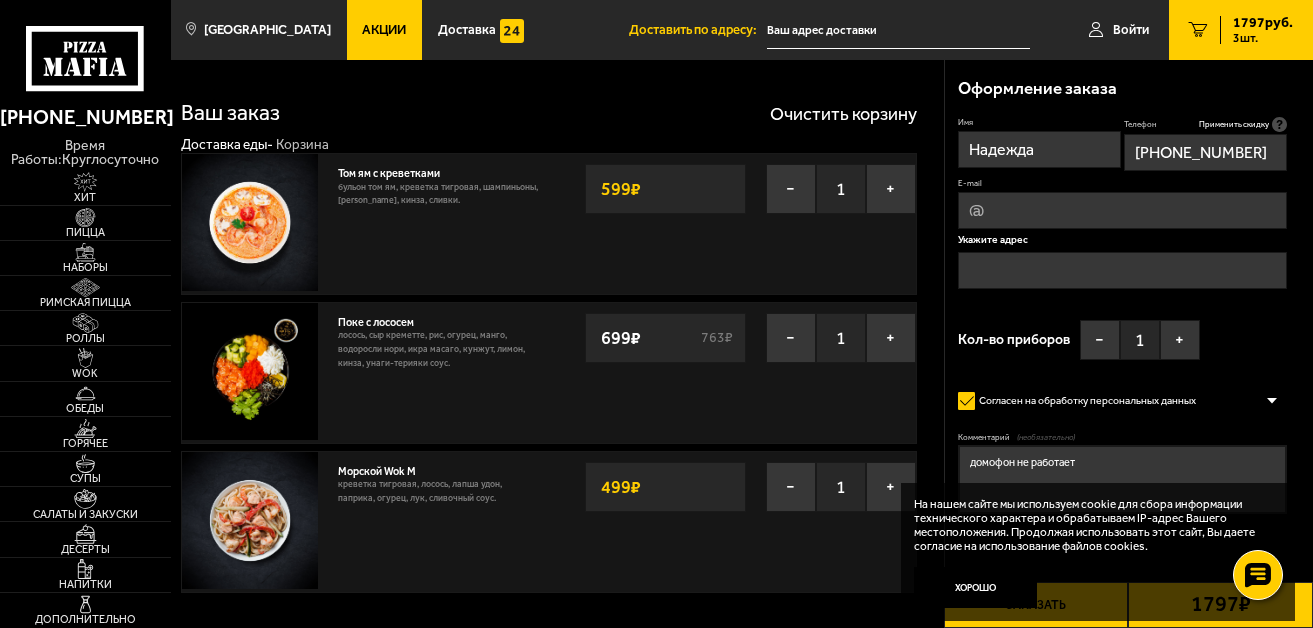 type on "+7 (952) 284-22-75" 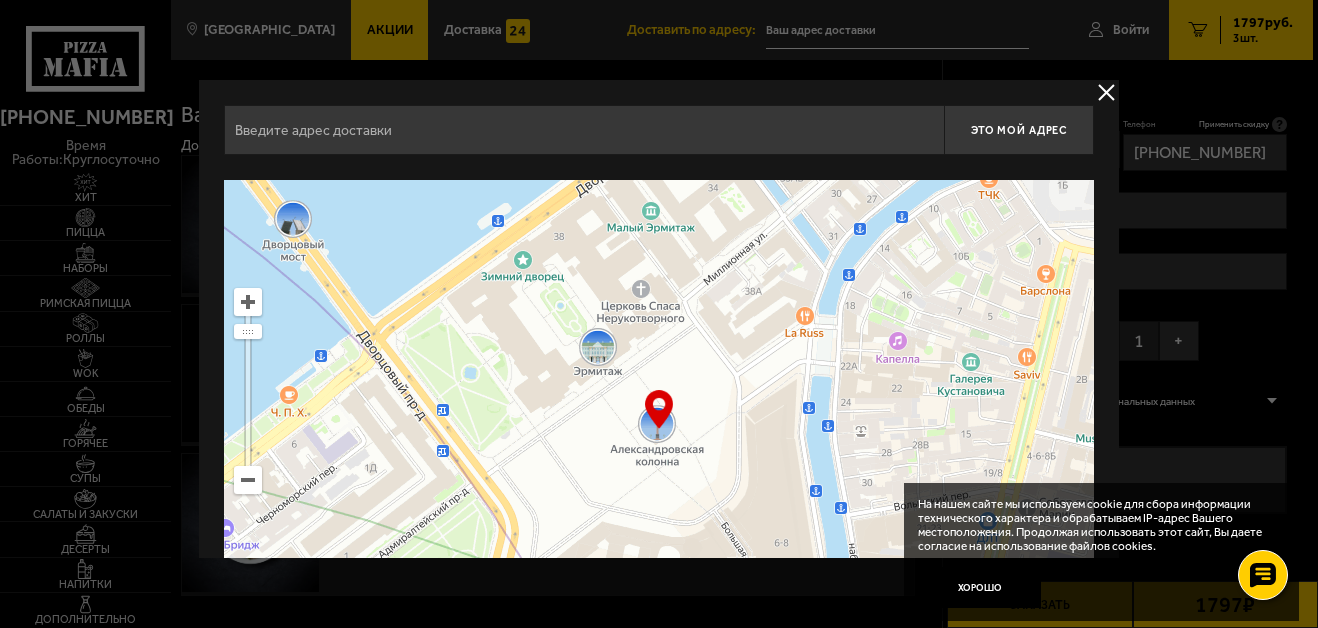 click at bounding box center (1106, 92) 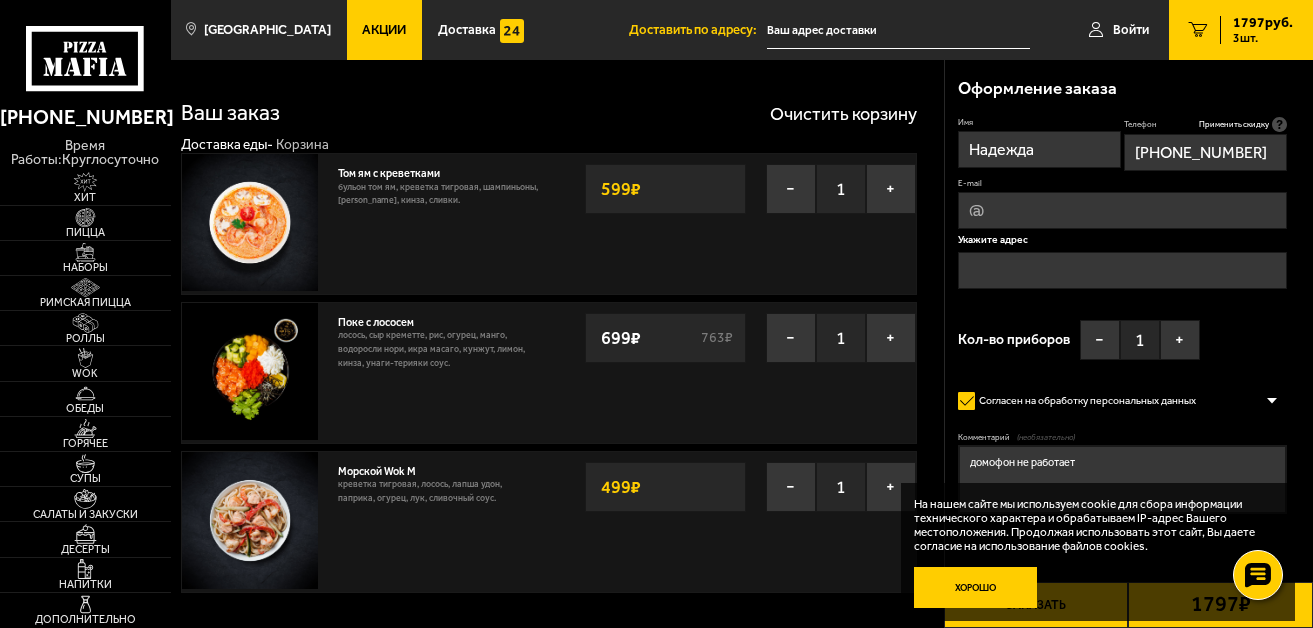 click on "Хорошо" at bounding box center (975, 587) 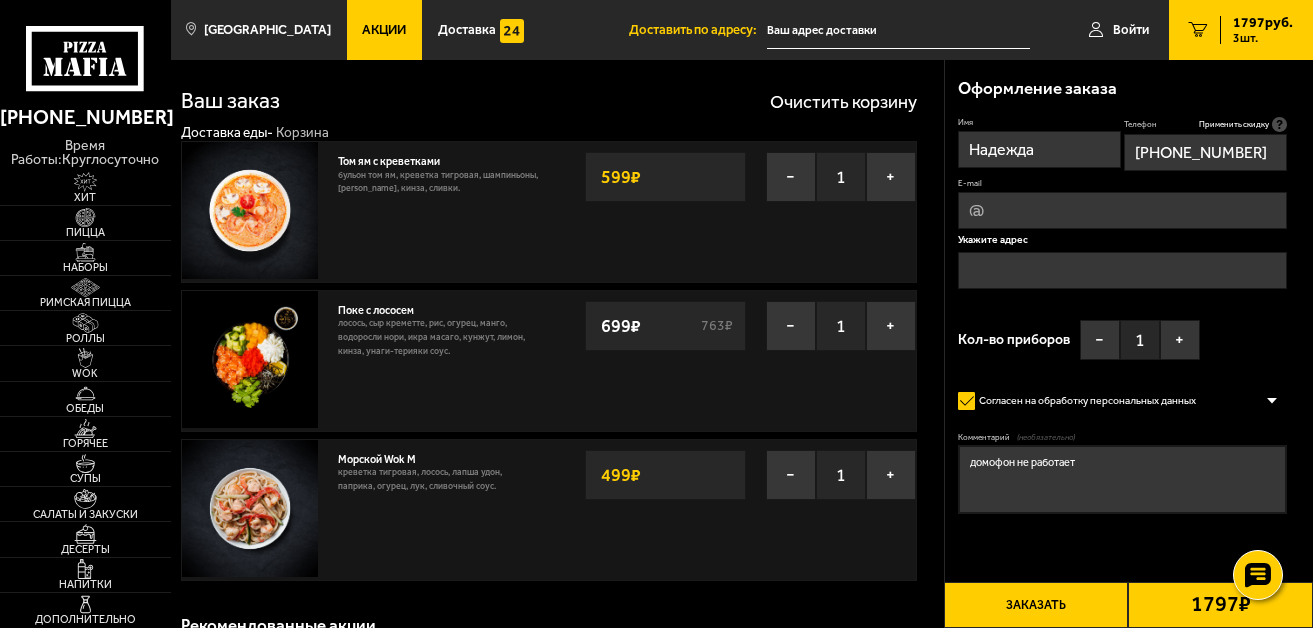 scroll, scrollTop: 0, scrollLeft: 0, axis: both 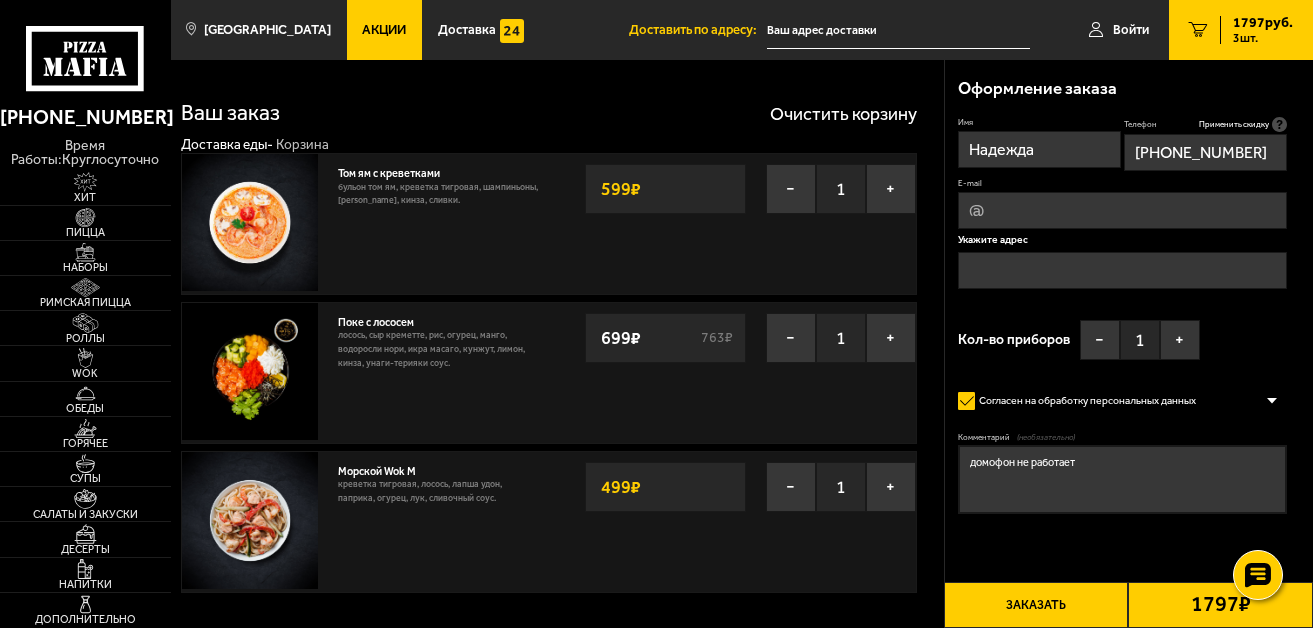 click at bounding box center (1122, 270) 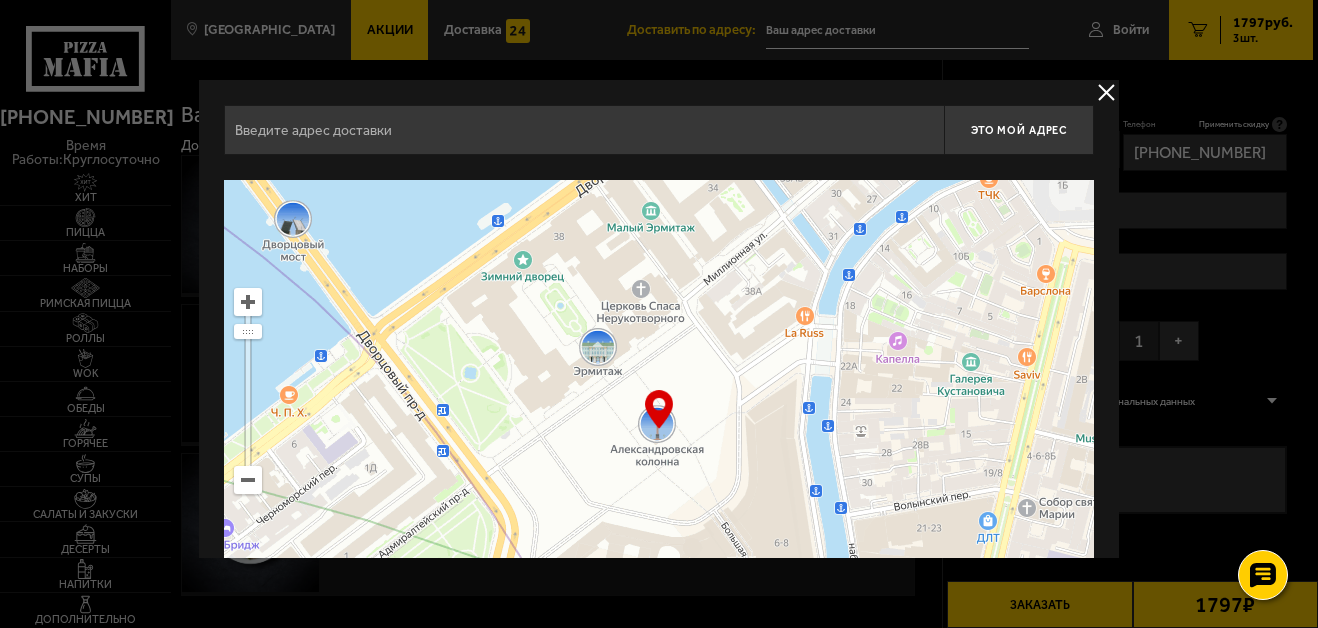 click at bounding box center (584, 130) 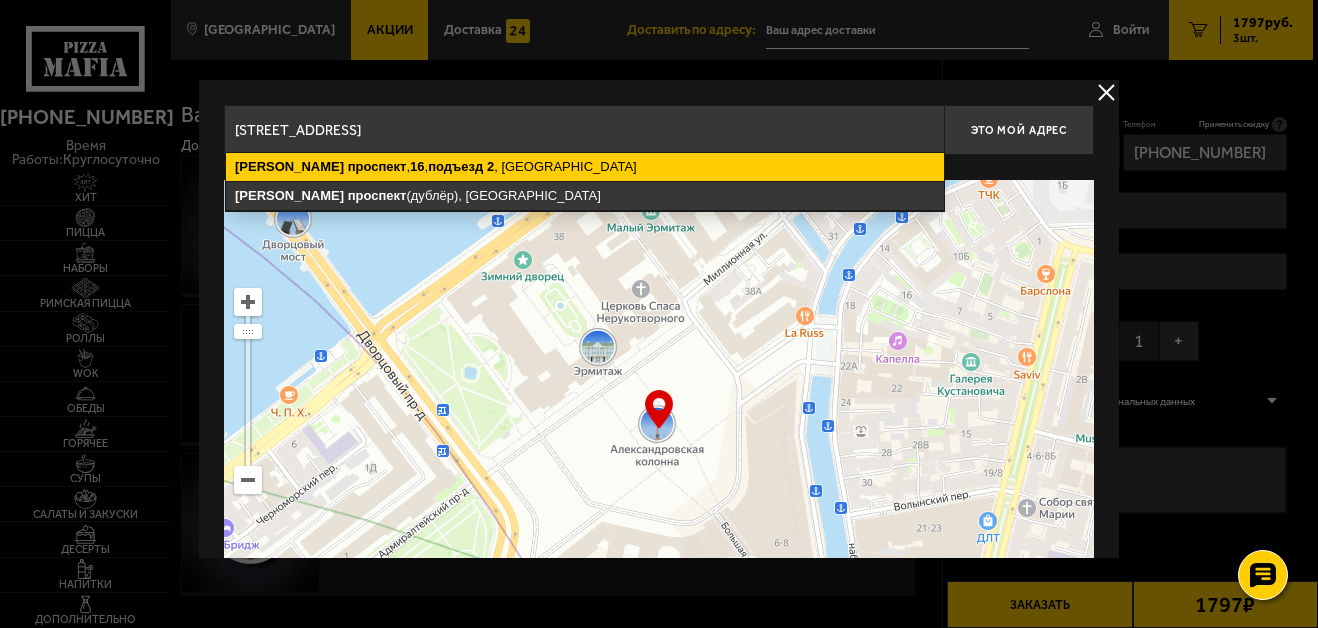 click on "подъезд" at bounding box center [455, 166] 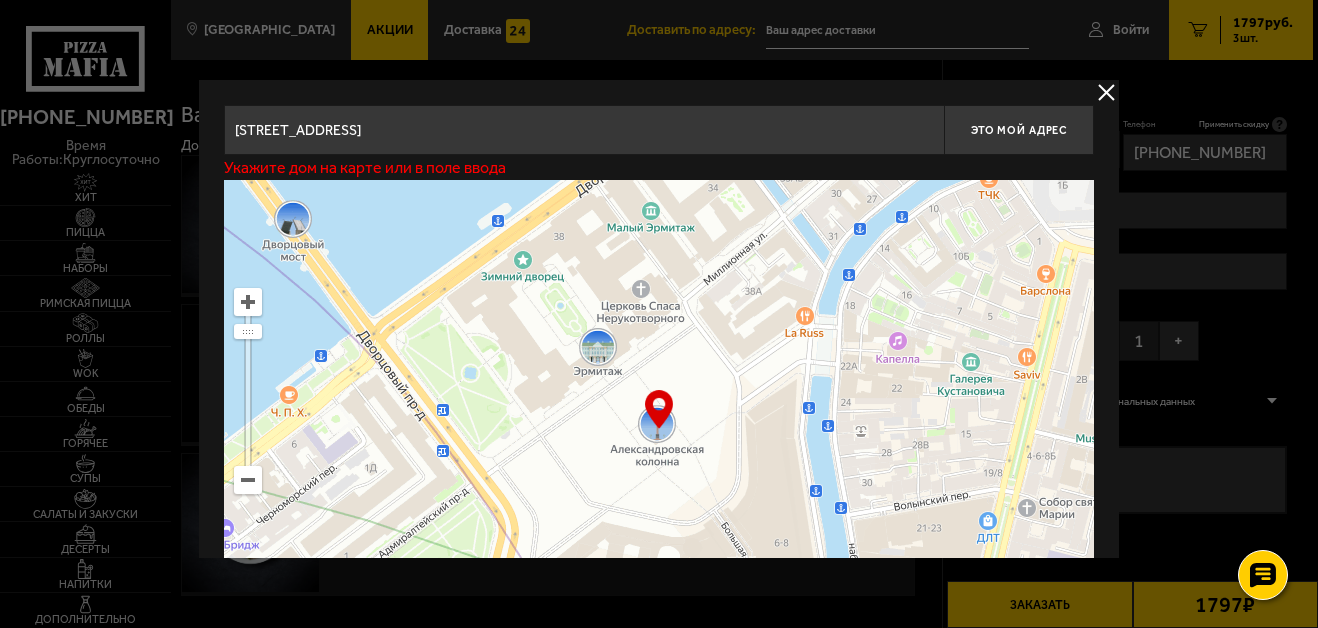 type on "Тихорецкий проспект, 16, подъезд 2" 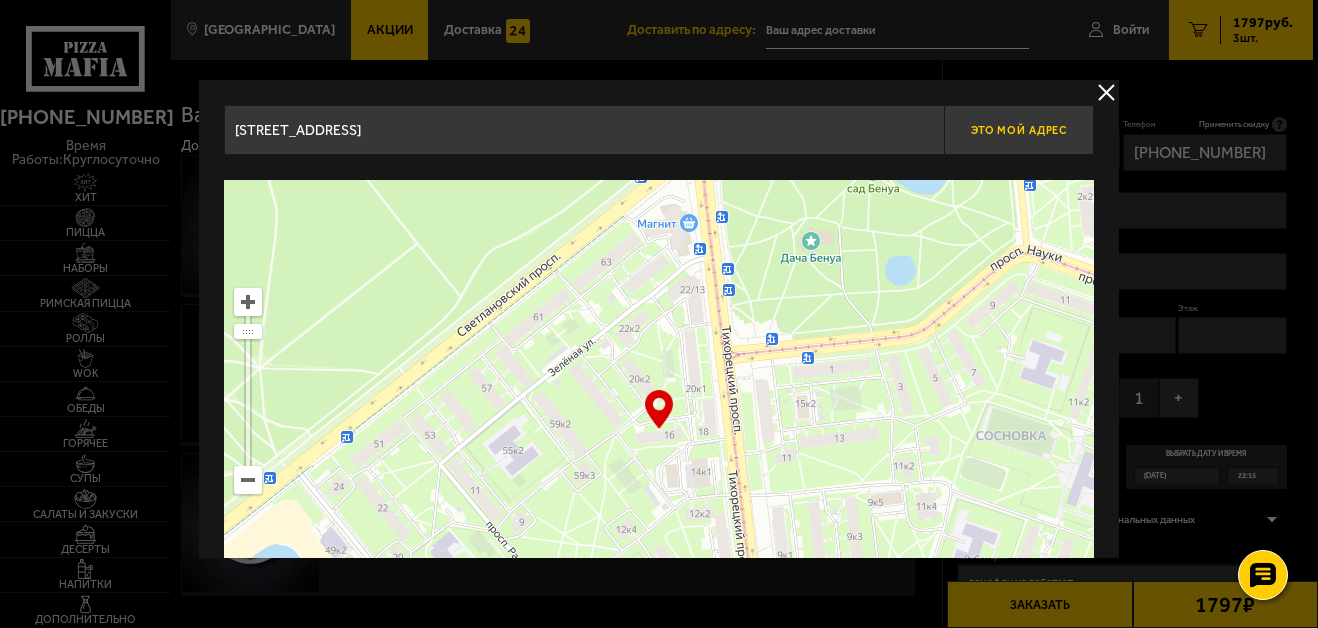 click on "Это мой адрес" at bounding box center [1019, 130] 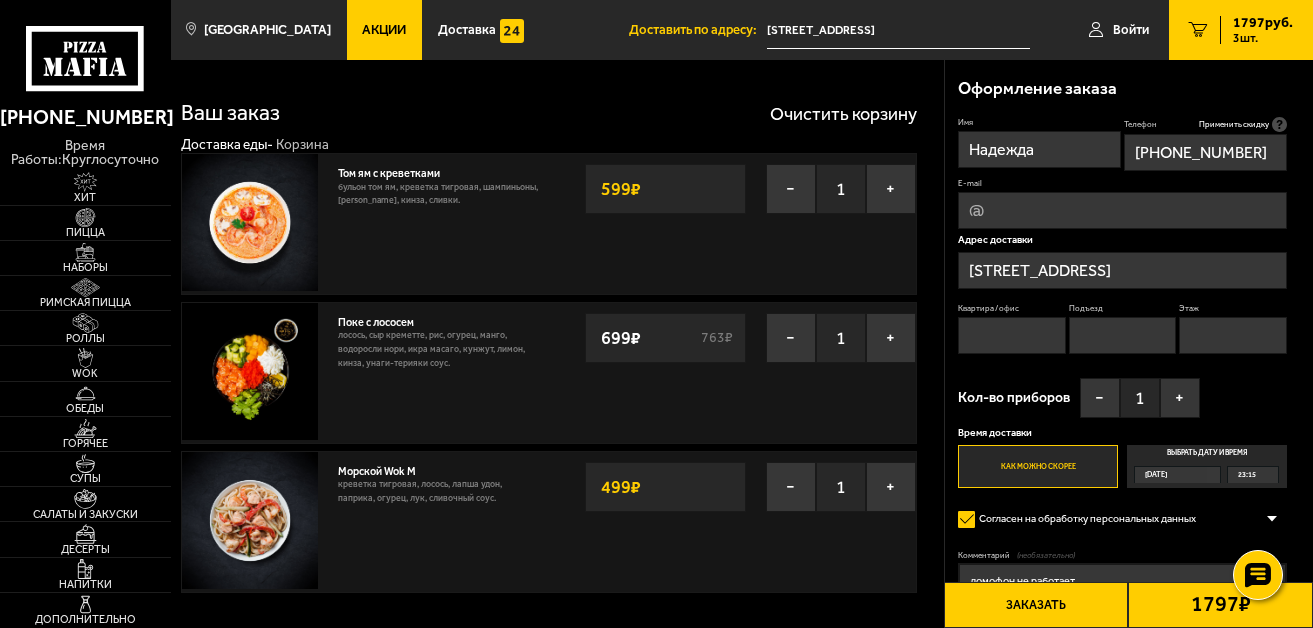click on "Квартира / офис" at bounding box center [1012, 335] 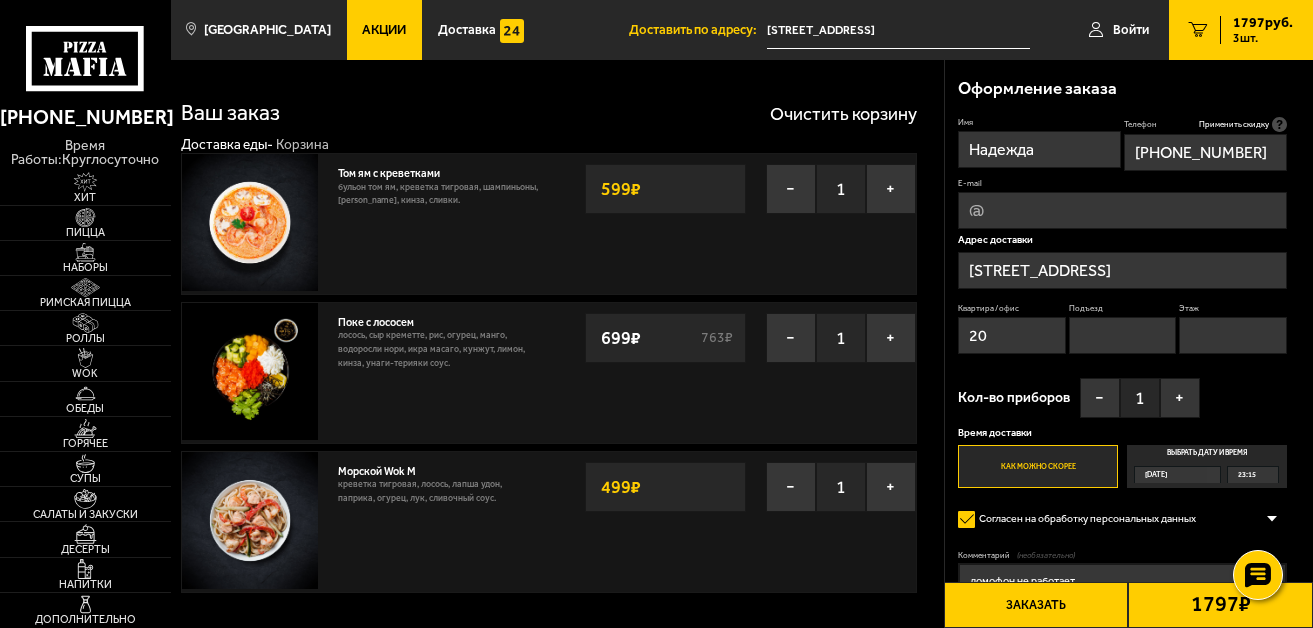 type on "2" 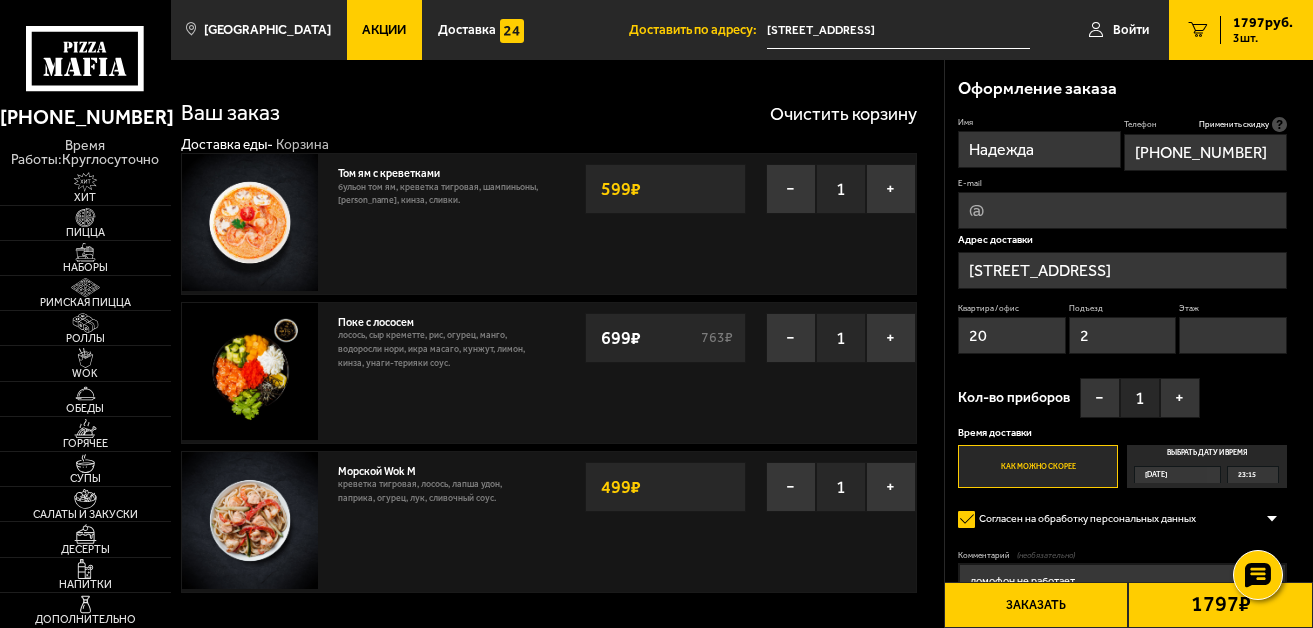 type on "1" 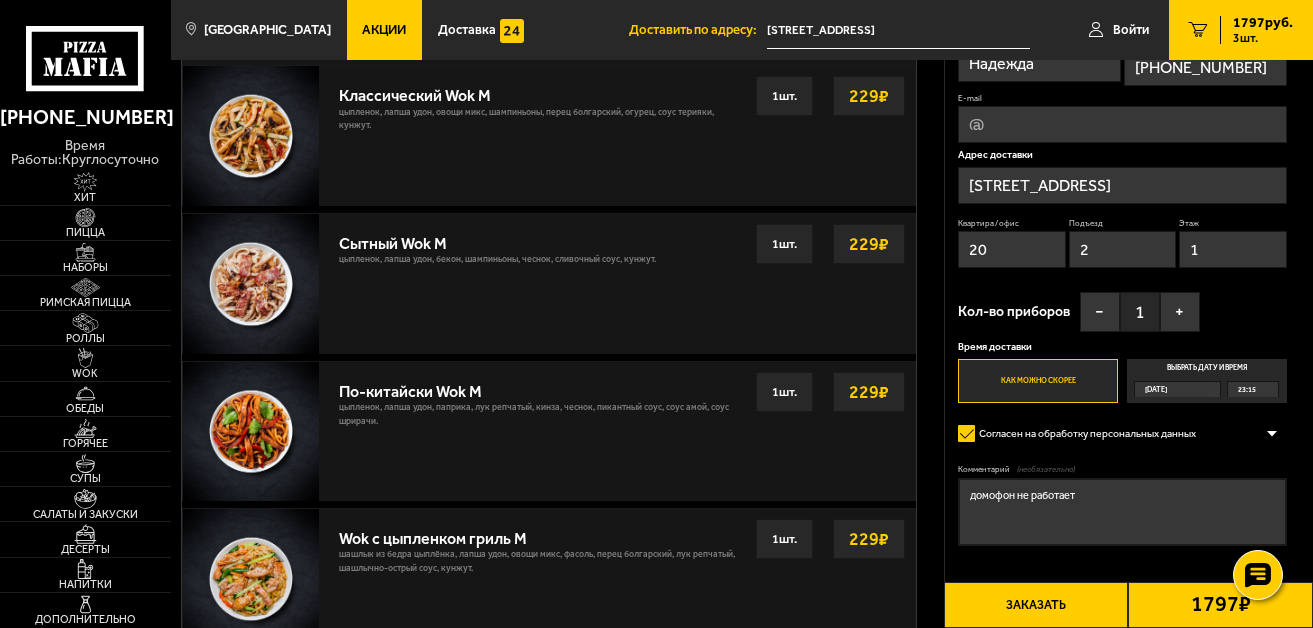 scroll, scrollTop: 1000, scrollLeft: 0, axis: vertical 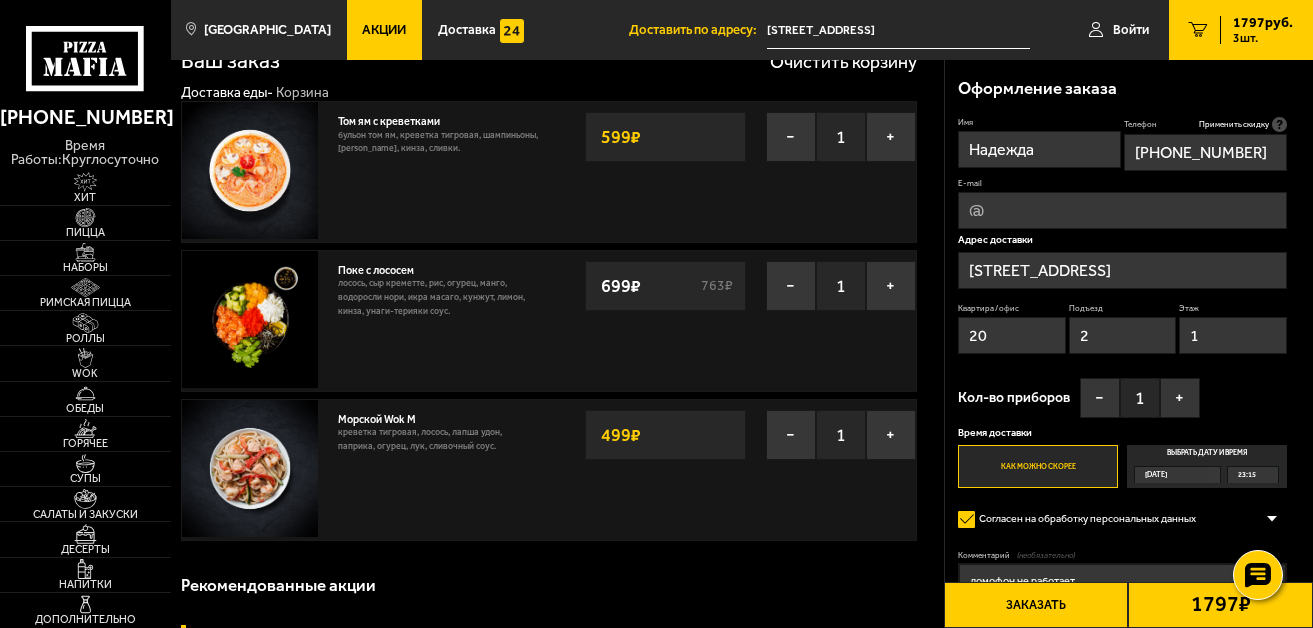 click at bounding box center [250, 468] 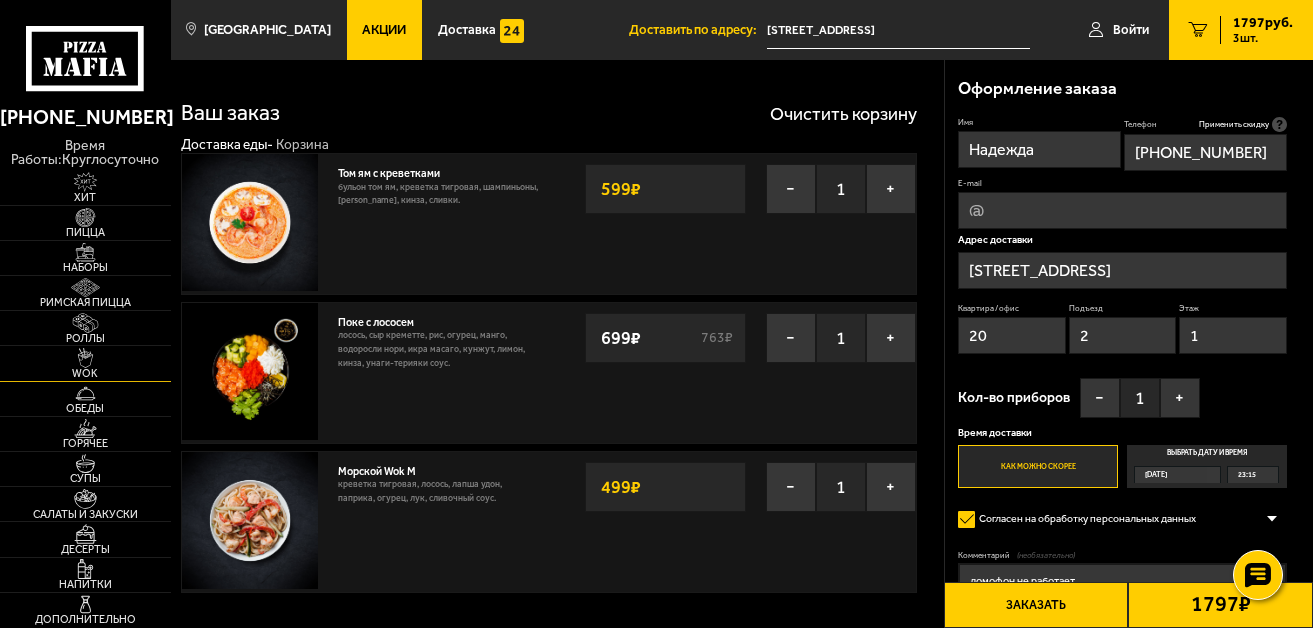 click at bounding box center (85, 357) 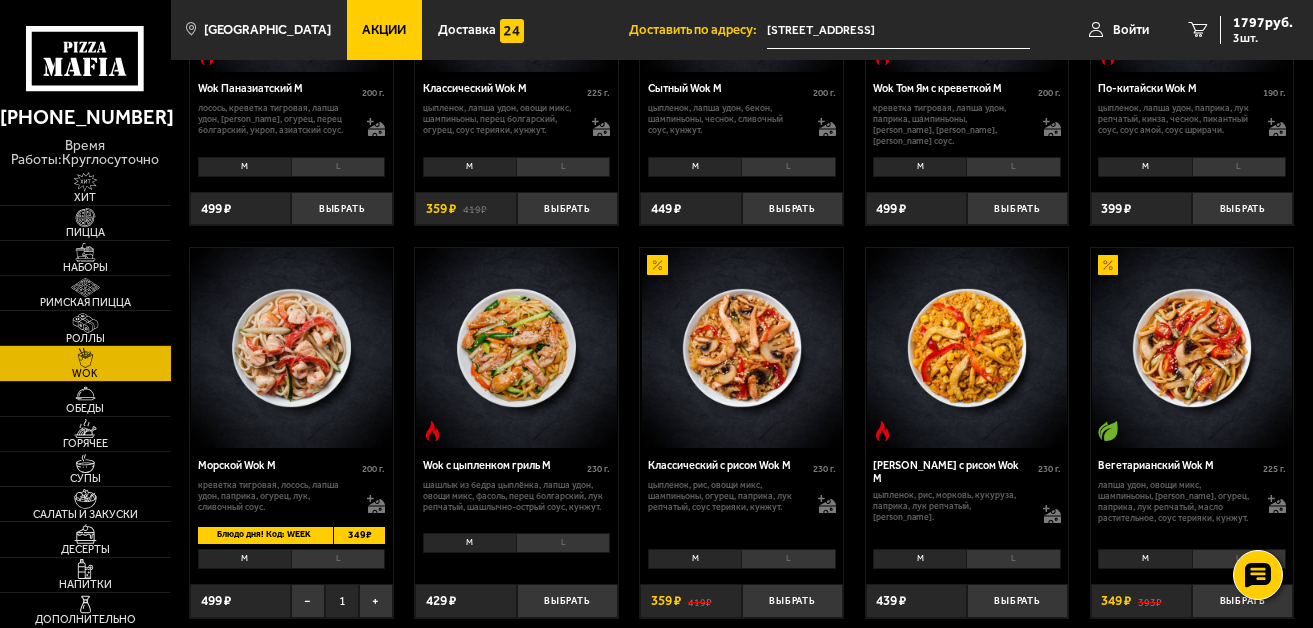 scroll, scrollTop: 700, scrollLeft: 0, axis: vertical 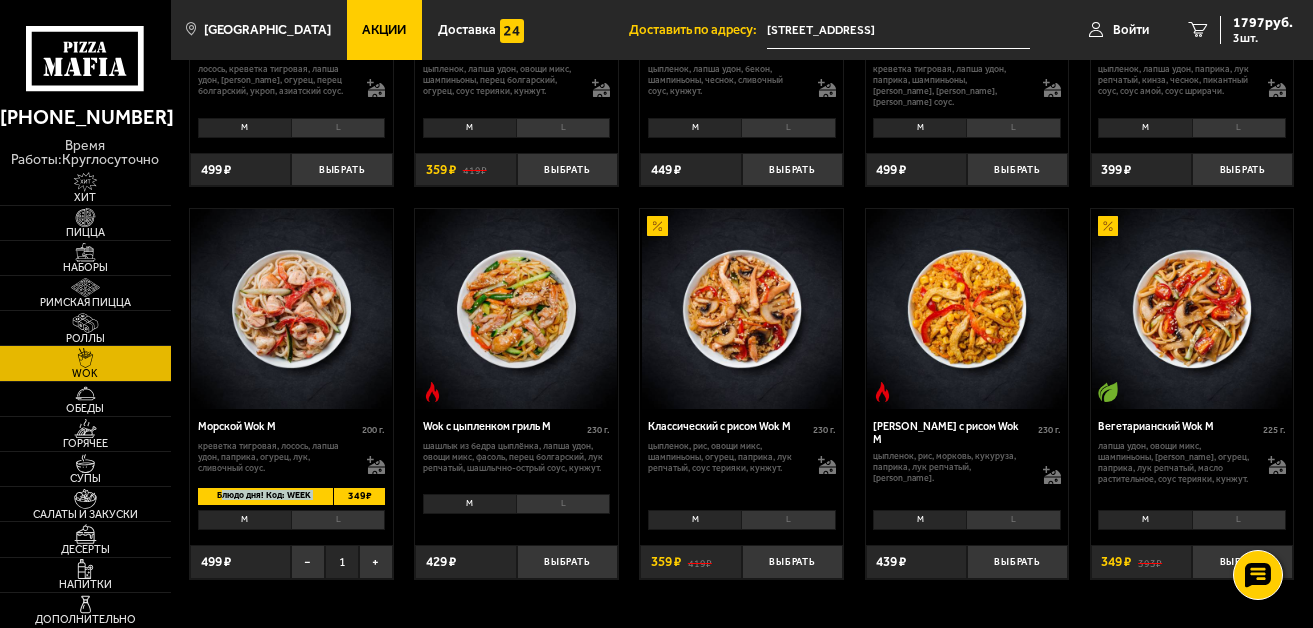 drag, startPoint x: 222, startPoint y: 498, endPoint x: 349, endPoint y: 491, distance: 127.192764 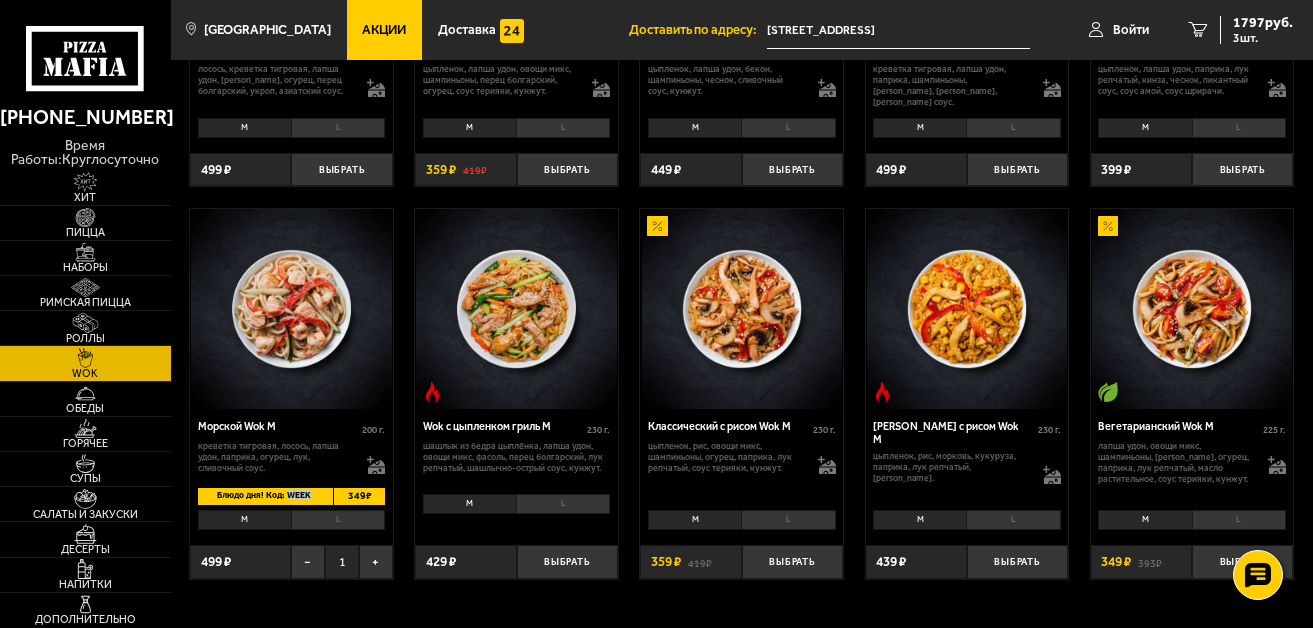 drag, startPoint x: 311, startPoint y: 494, endPoint x: 285, endPoint y: 492, distance: 26.076809 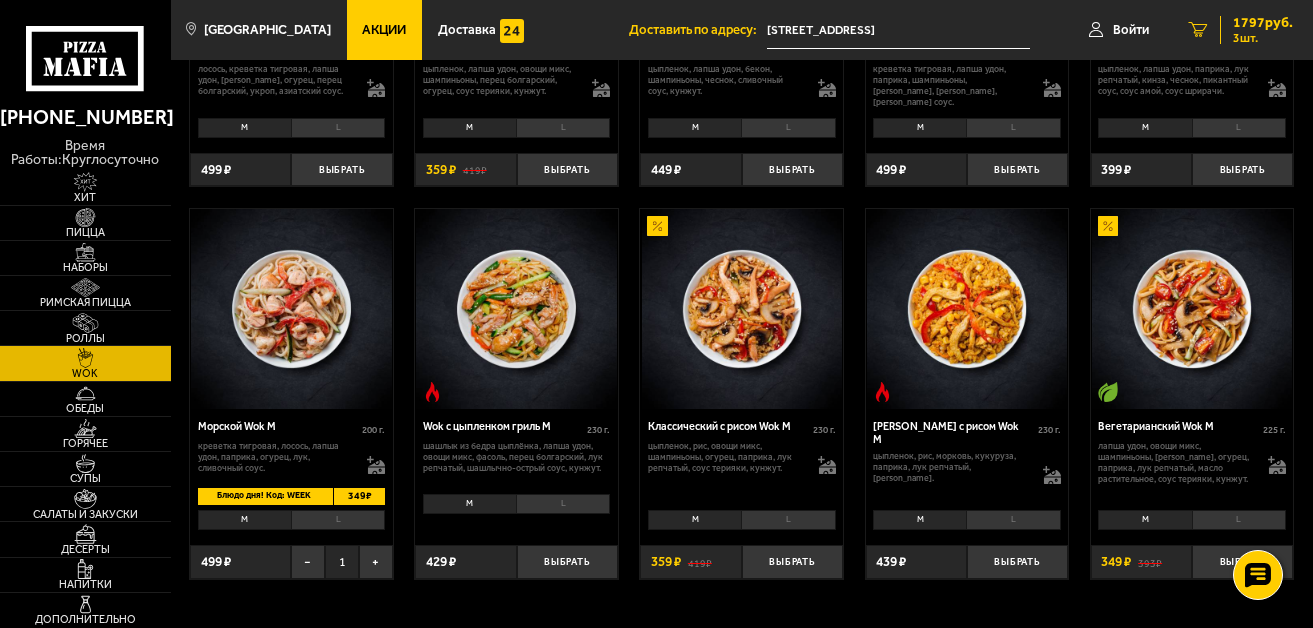 click on "3  шт." at bounding box center (1263, 38) 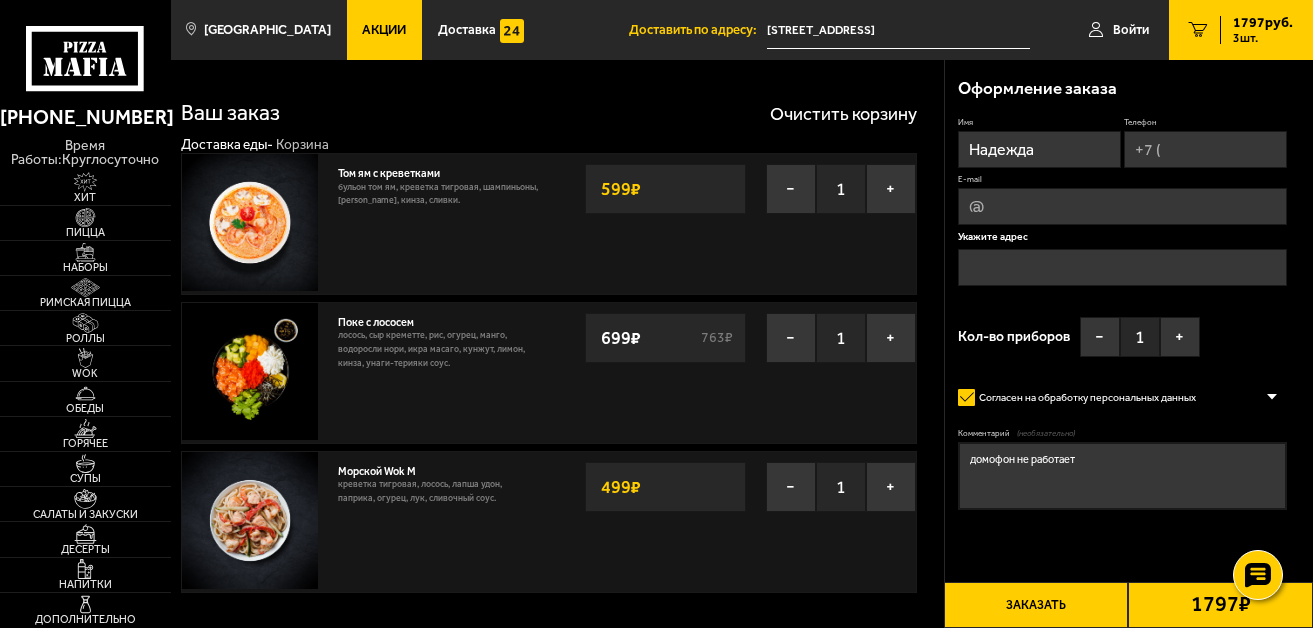 type on "Тихорецкий проспект, 16, подъезд 2" 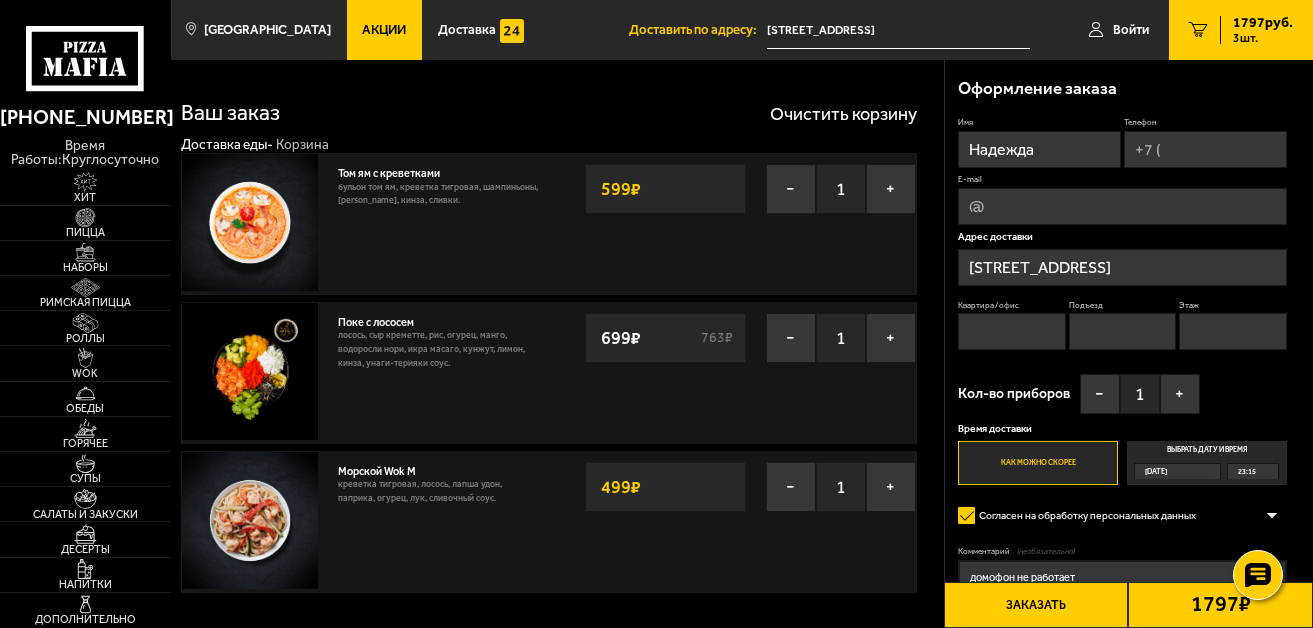 click on "Как можно скорее" at bounding box center (1038, 463) 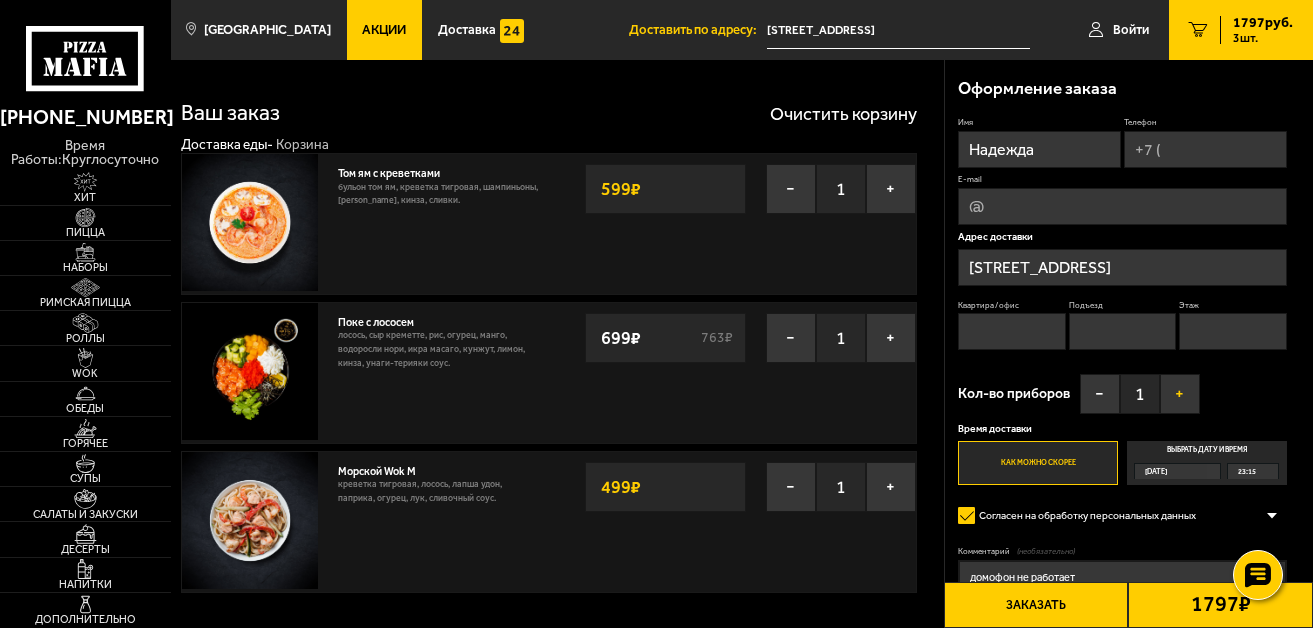 click on "+" at bounding box center [1180, 394] 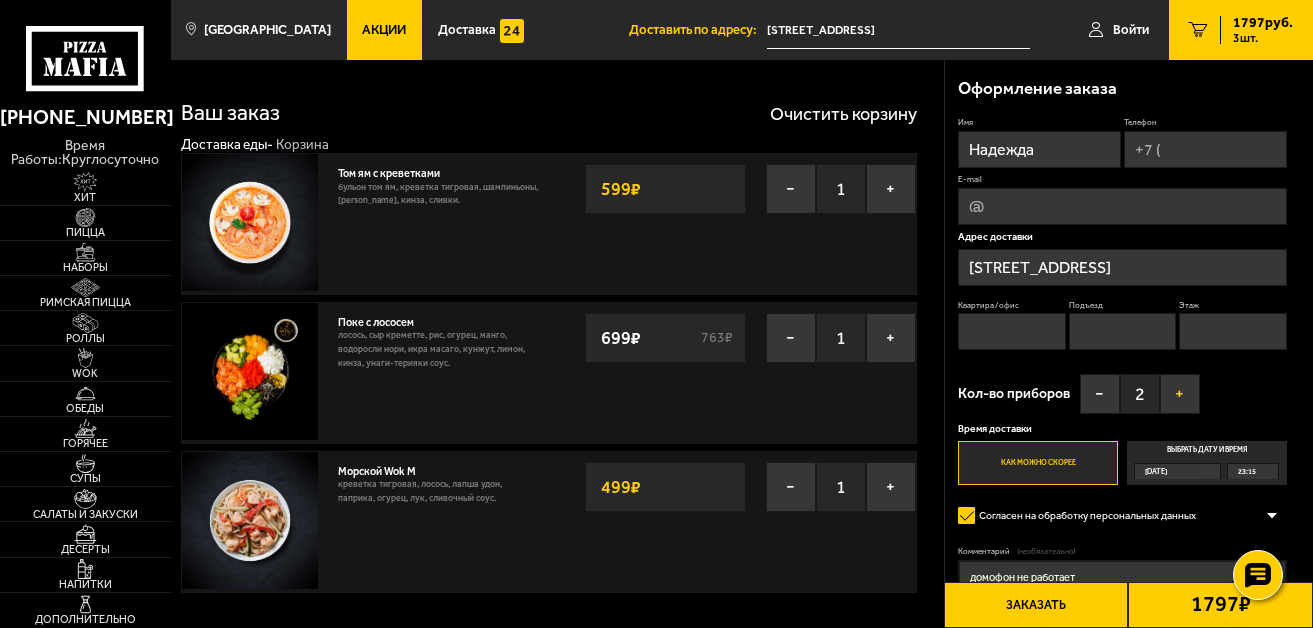 click on "+" at bounding box center (1180, 394) 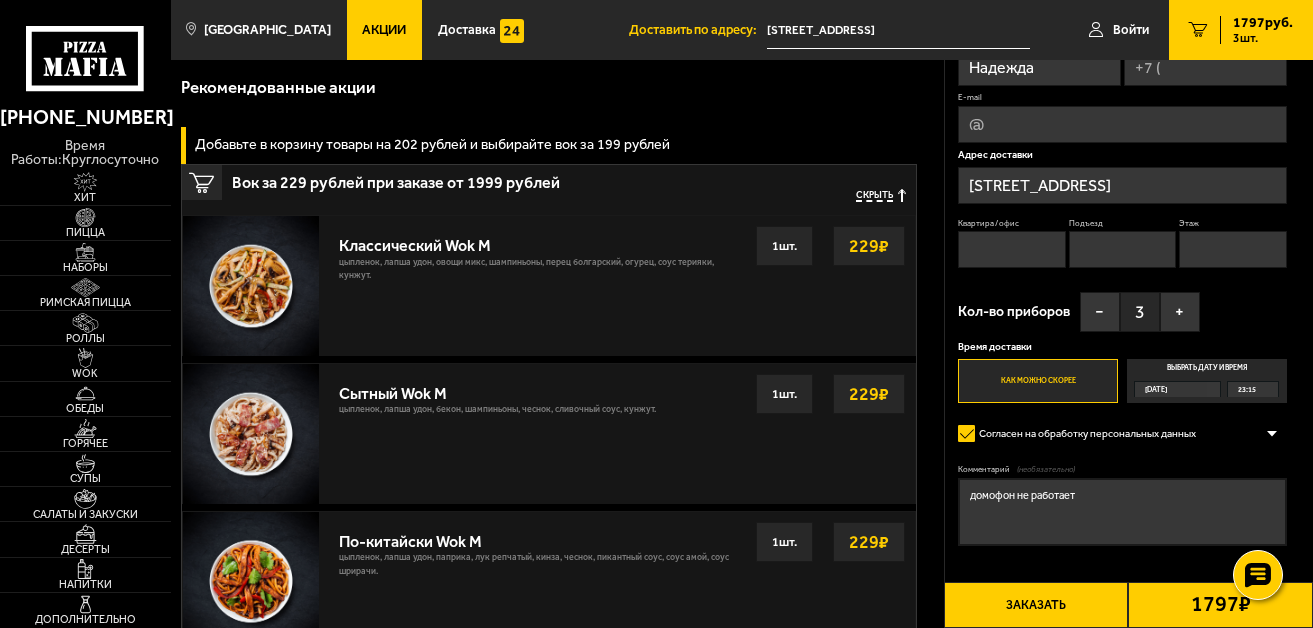 scroll, scrollTop: 1099, scrollLeft: 0, axis: vertical 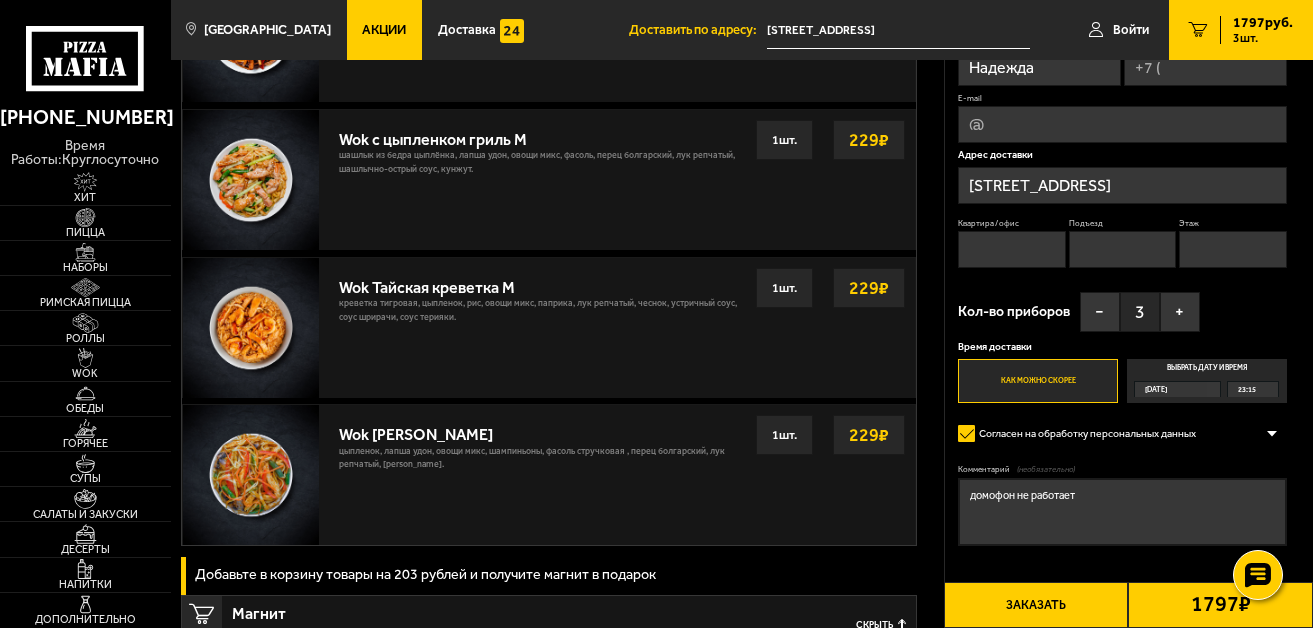click on "Телефон" at bounding box center [1205, 67] 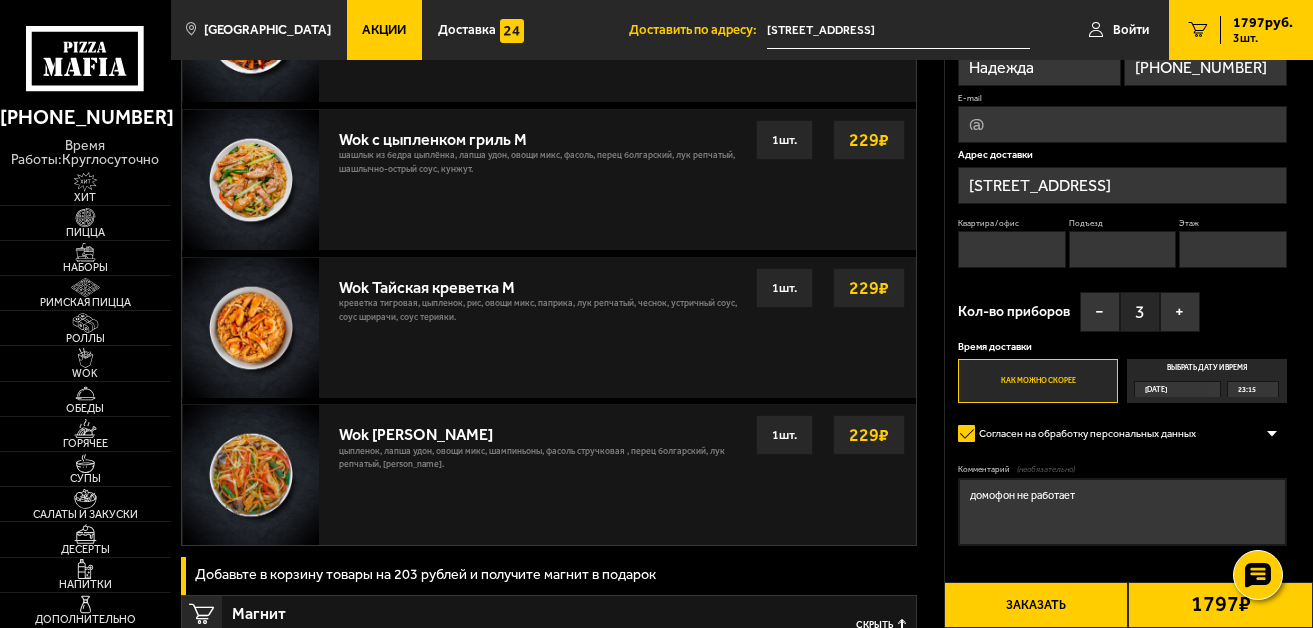 type on "20" 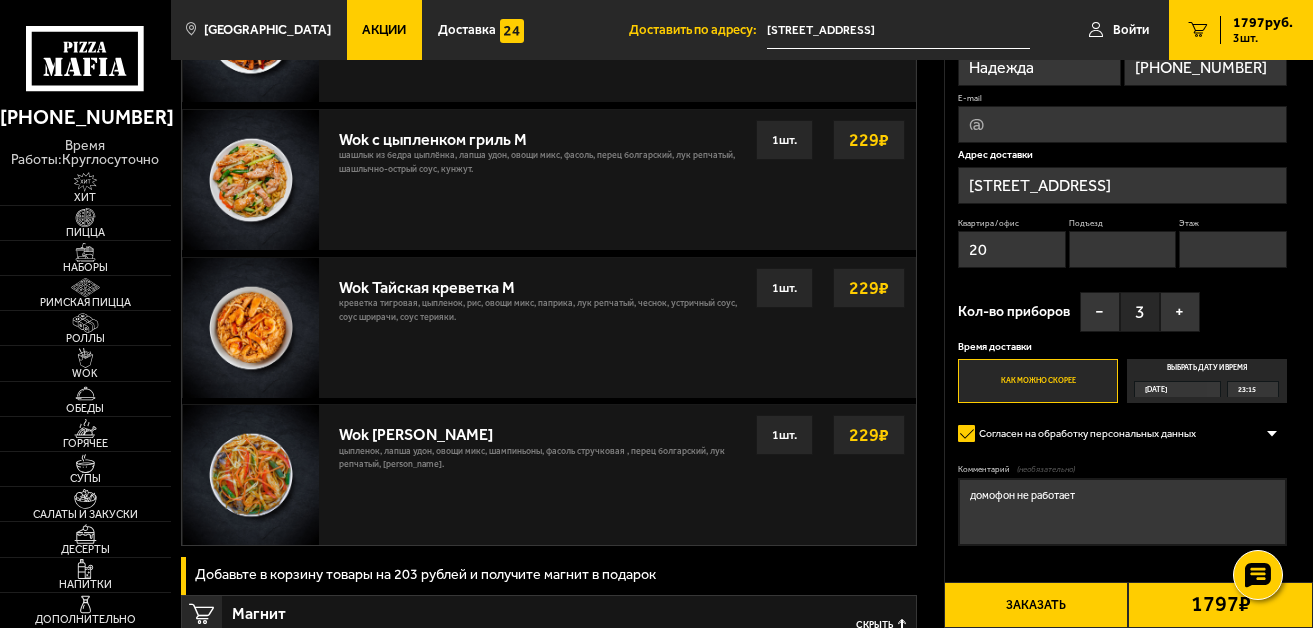 type on "2" 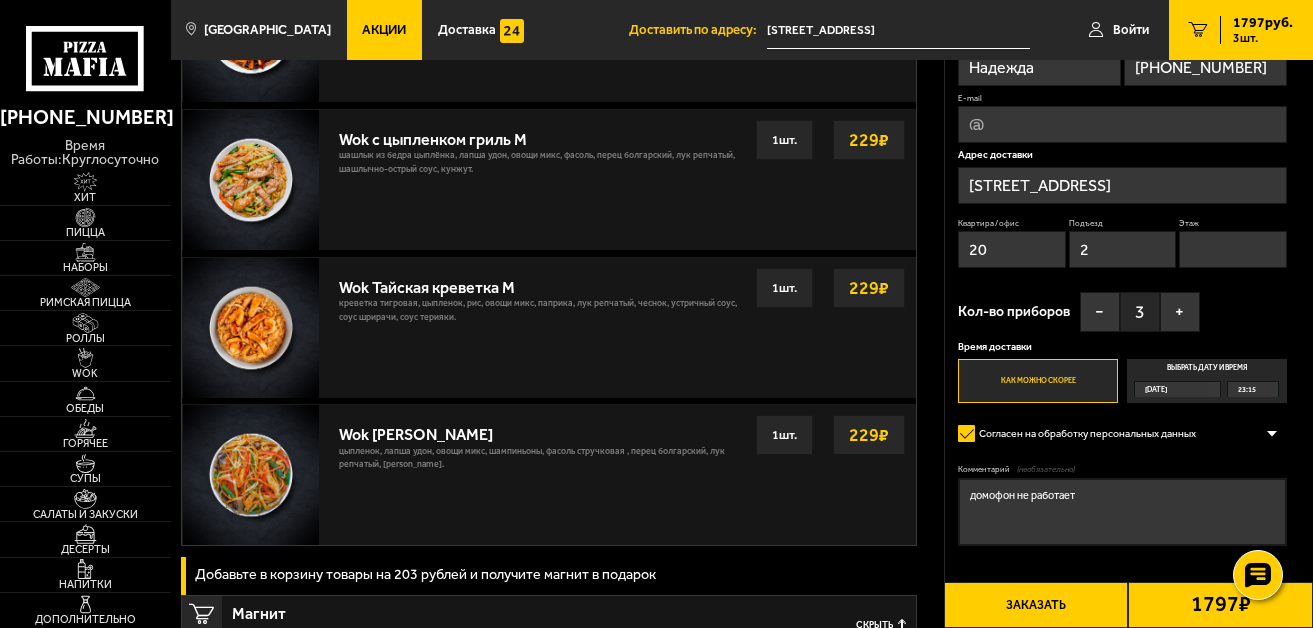 type on "1" 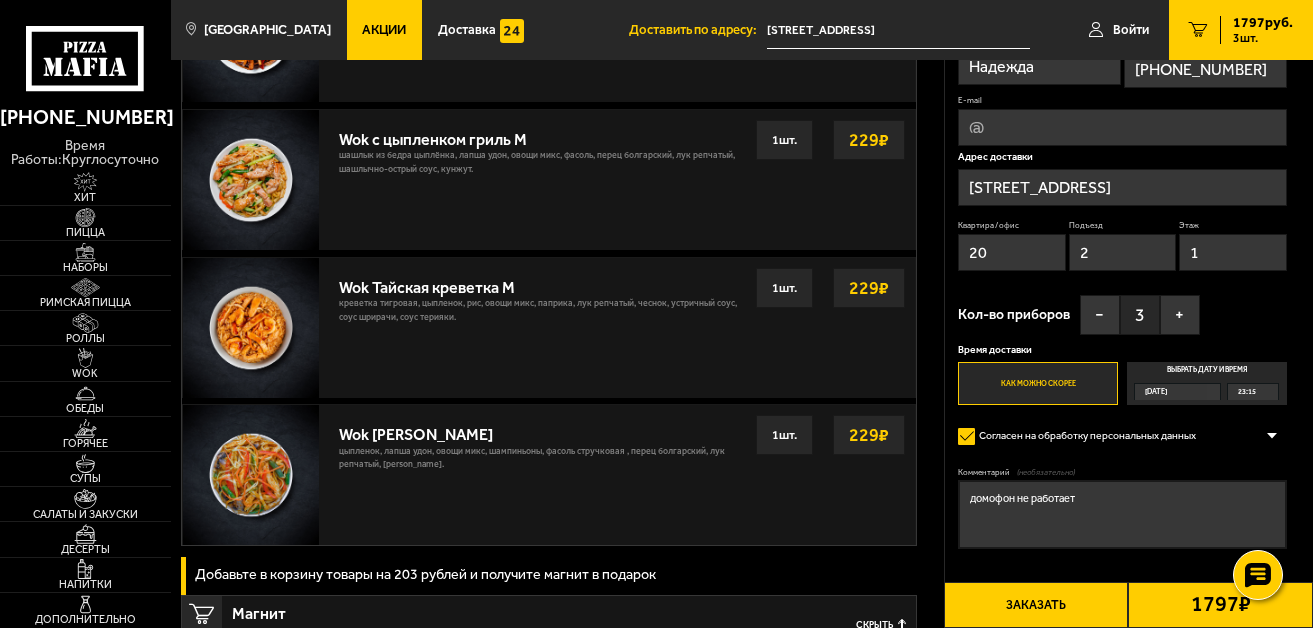 type on "+7 (952) 284-22-75" 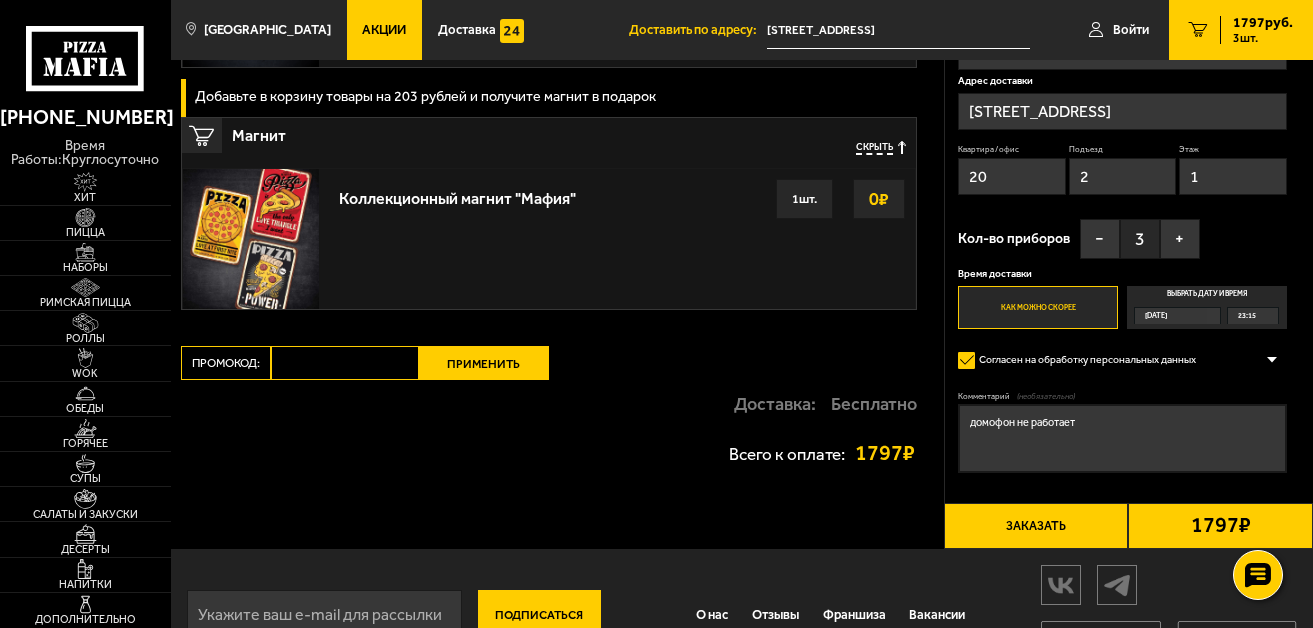 scroll, scrollTop: 1652, scrollLeft: 0, axis: vertical 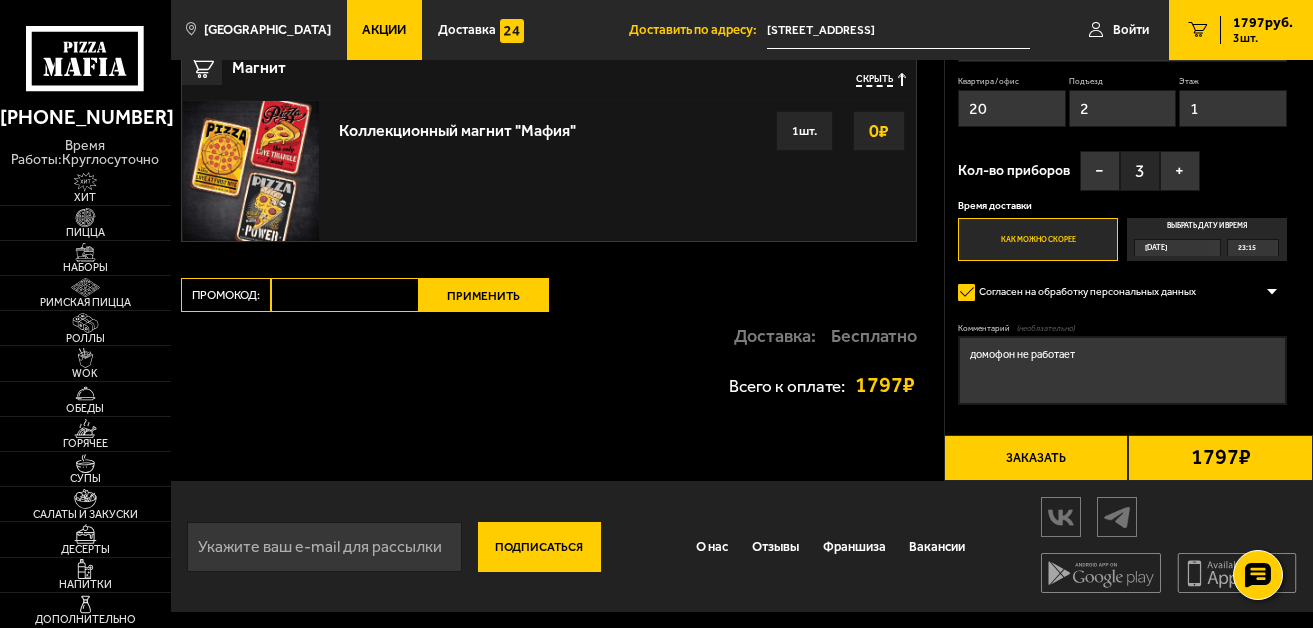 click on "Промокод:" at bounding box center [345, 295] 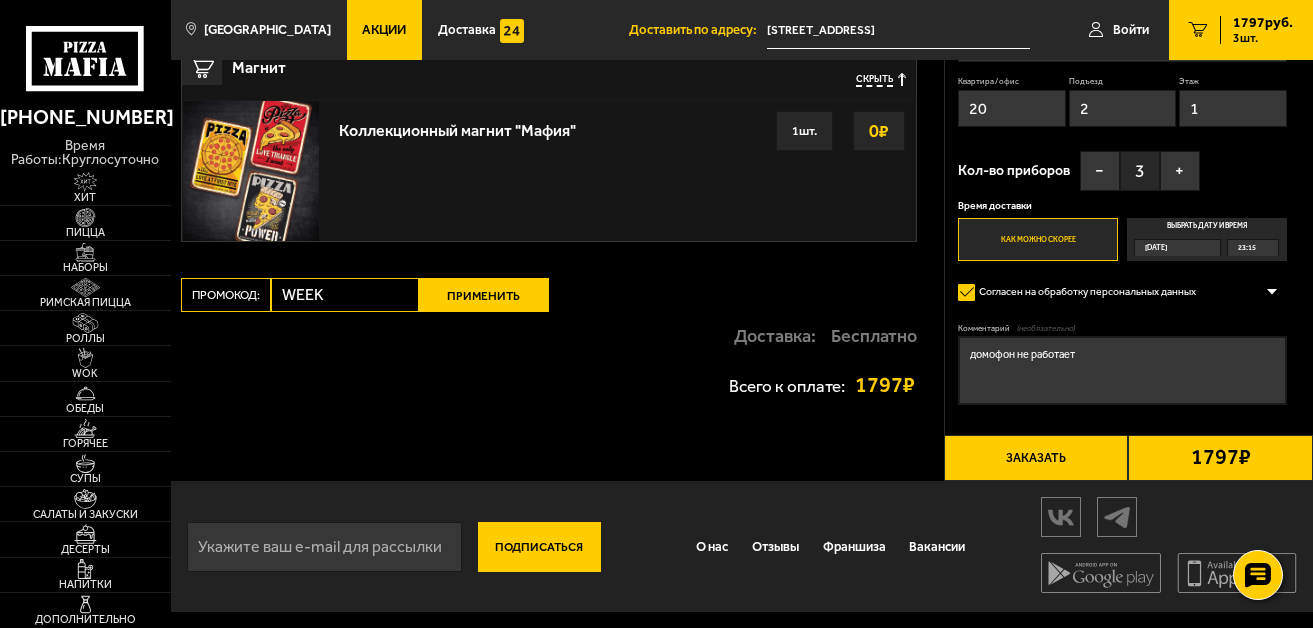 type on "WEEK" 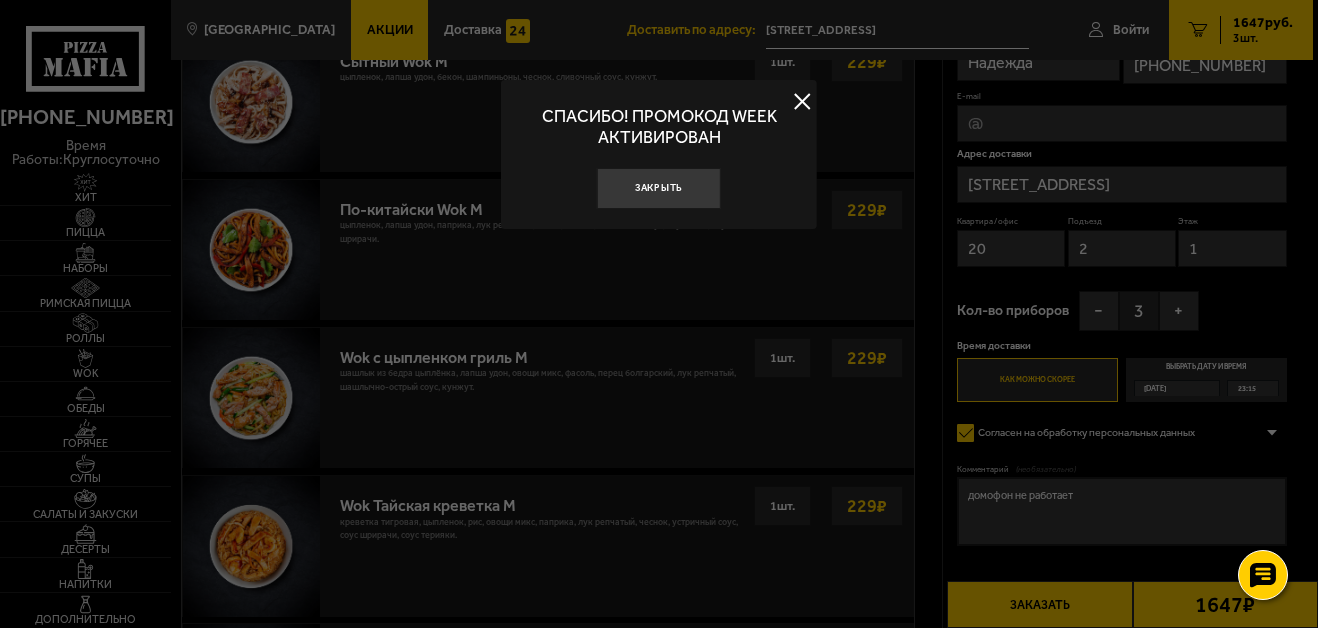 click at bounding box center [802, 102] 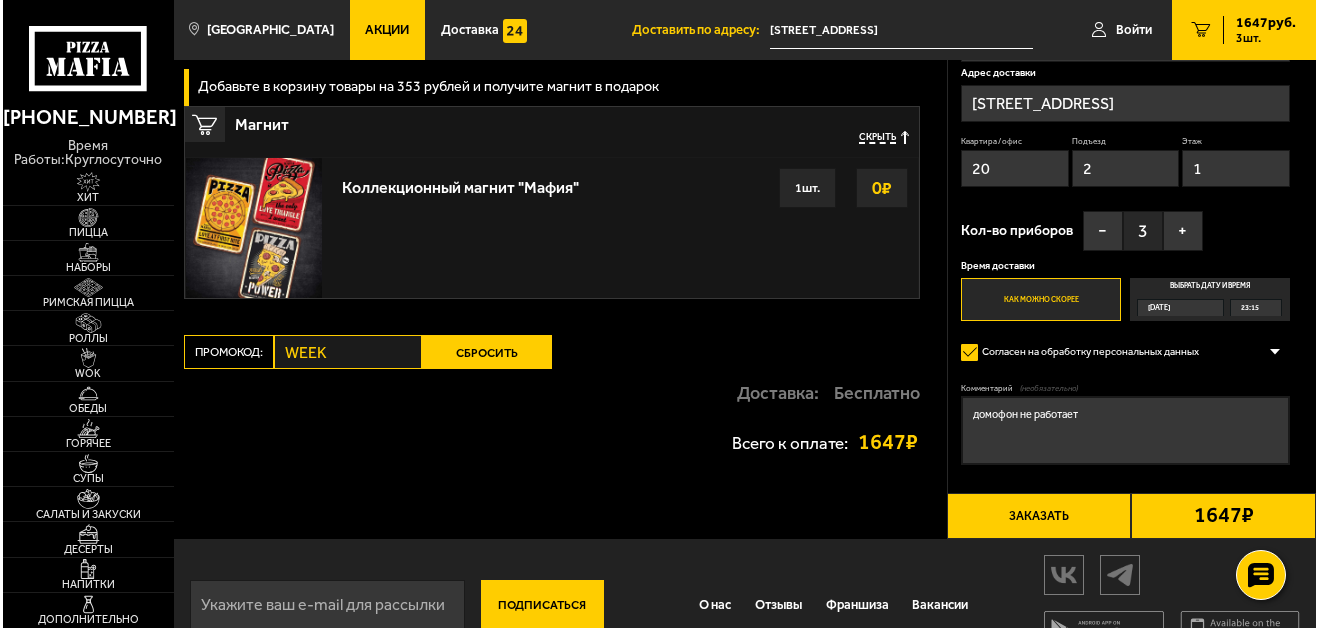scroll, scrollTop: 2419, scrollLeft: 0, axis: vertical 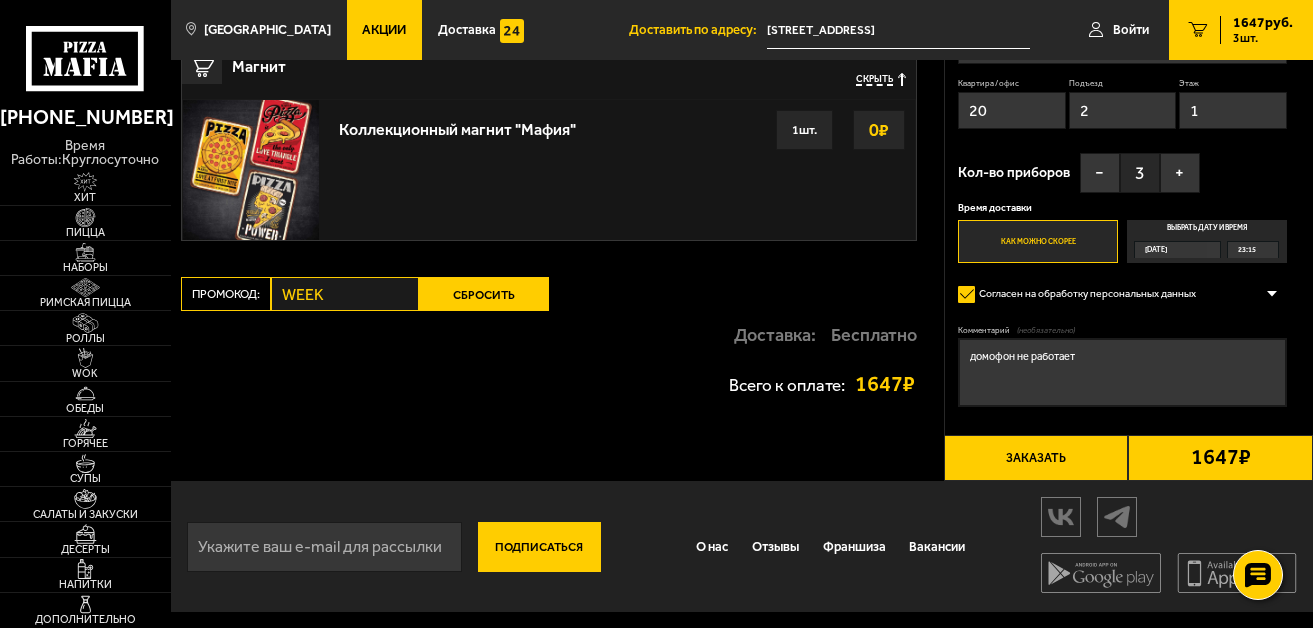 click on "Заказать" at bounding box center (1036, 458) 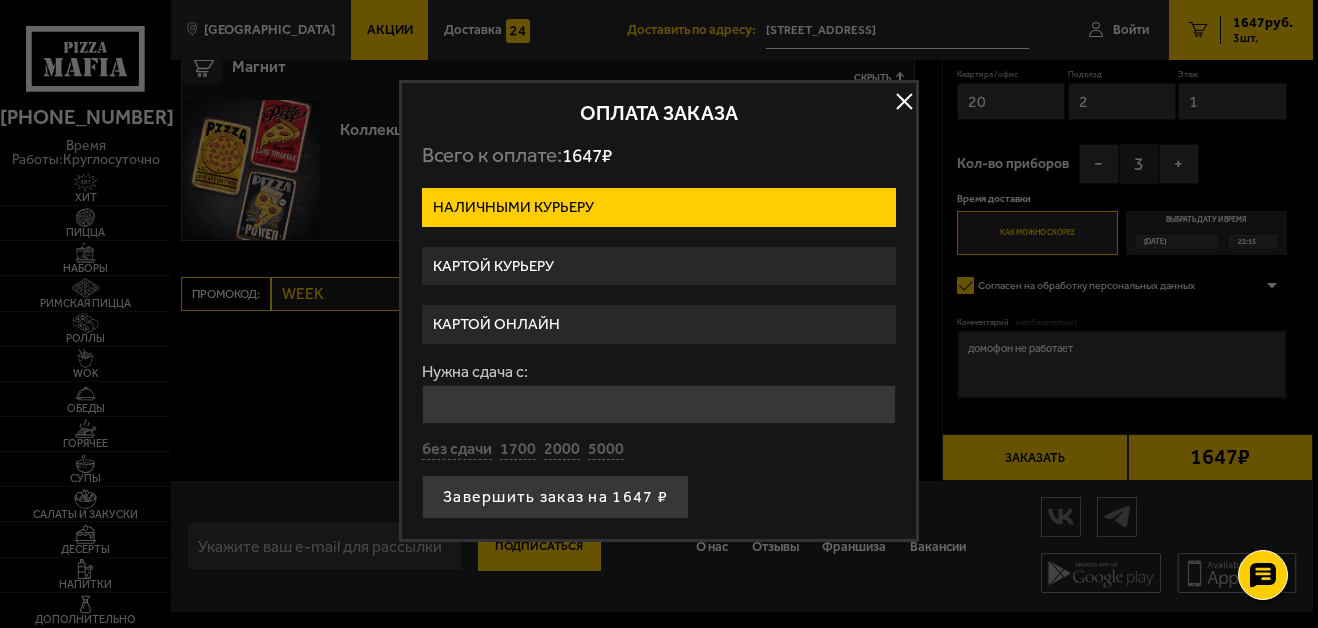 click on "Картой курьеру" at bounding box center (659, 266) 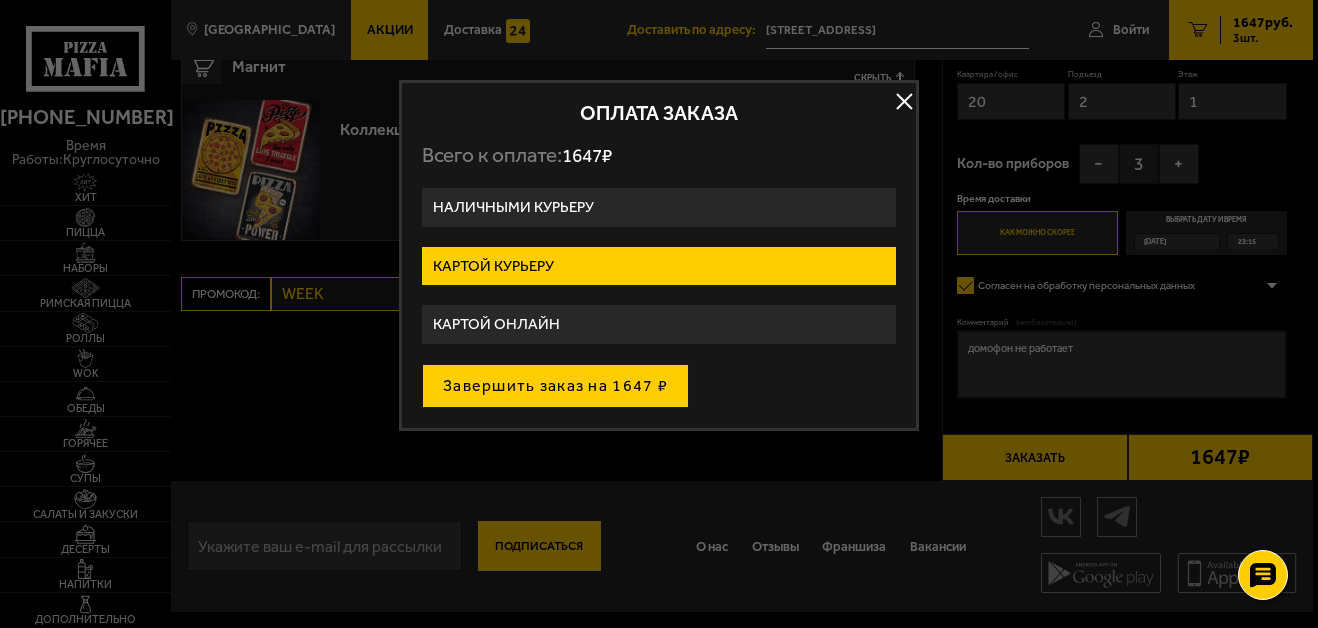 click on "Завершить заказ на 1647 ₽" at bounding box center [555, 386] 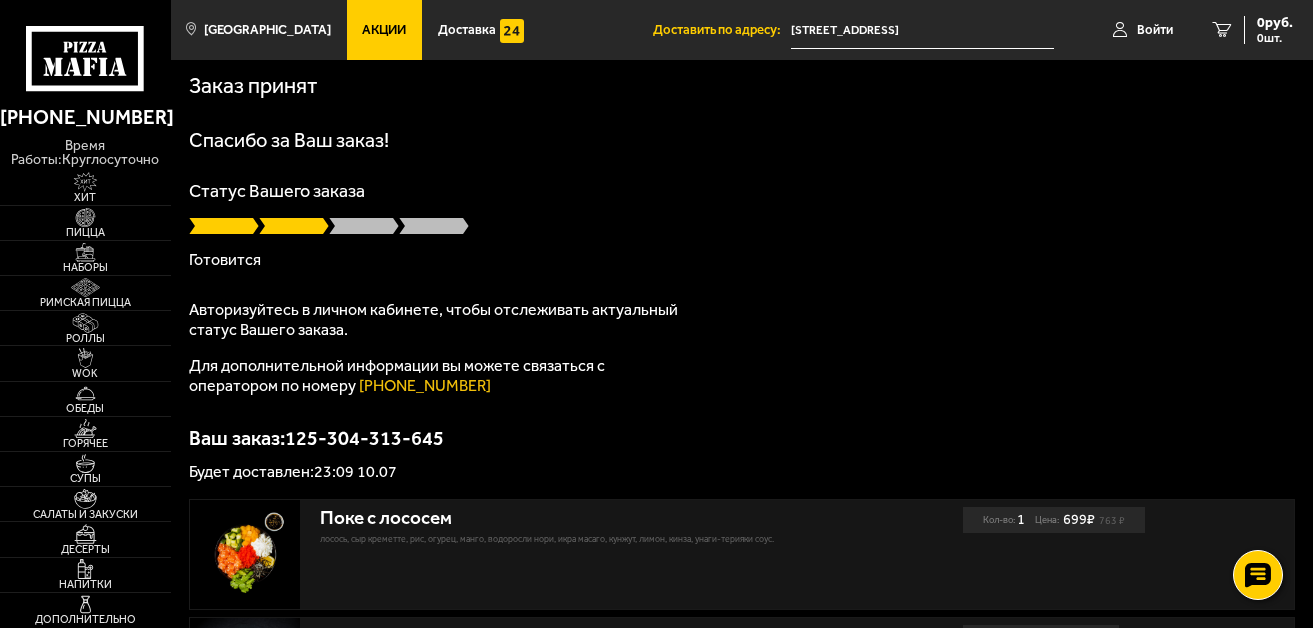 scroll, scrollTop: 0, scrollLeft: 0, axis: both 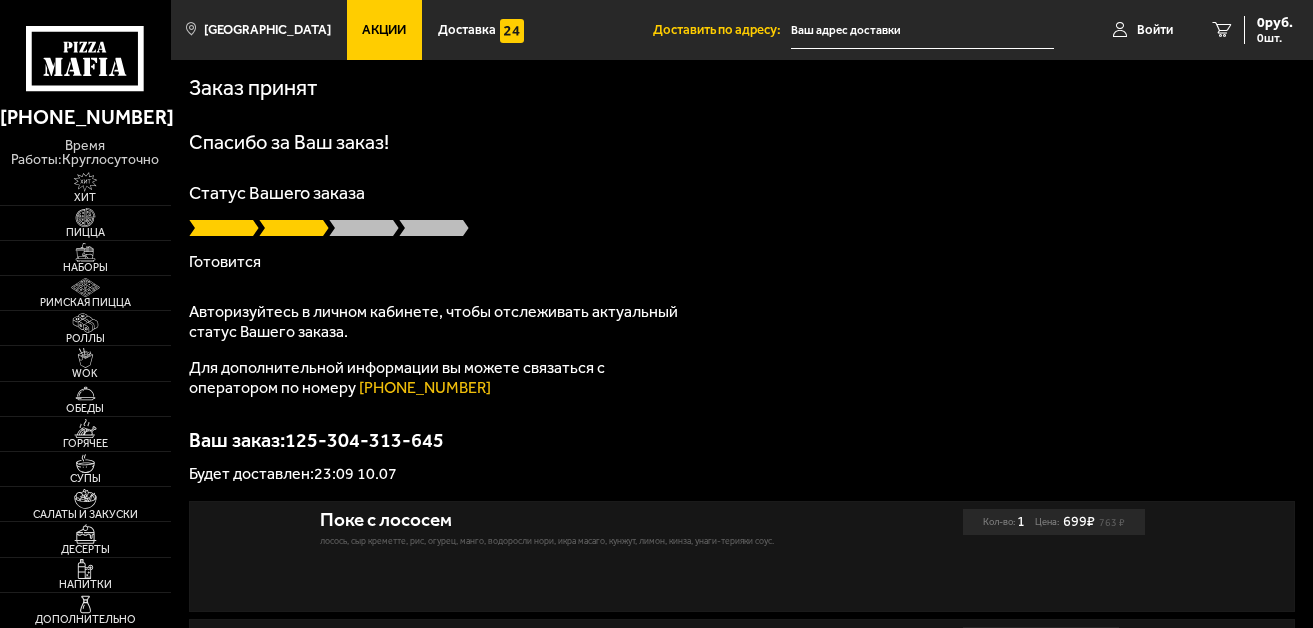 type on "[STREET_ADDRESS]" 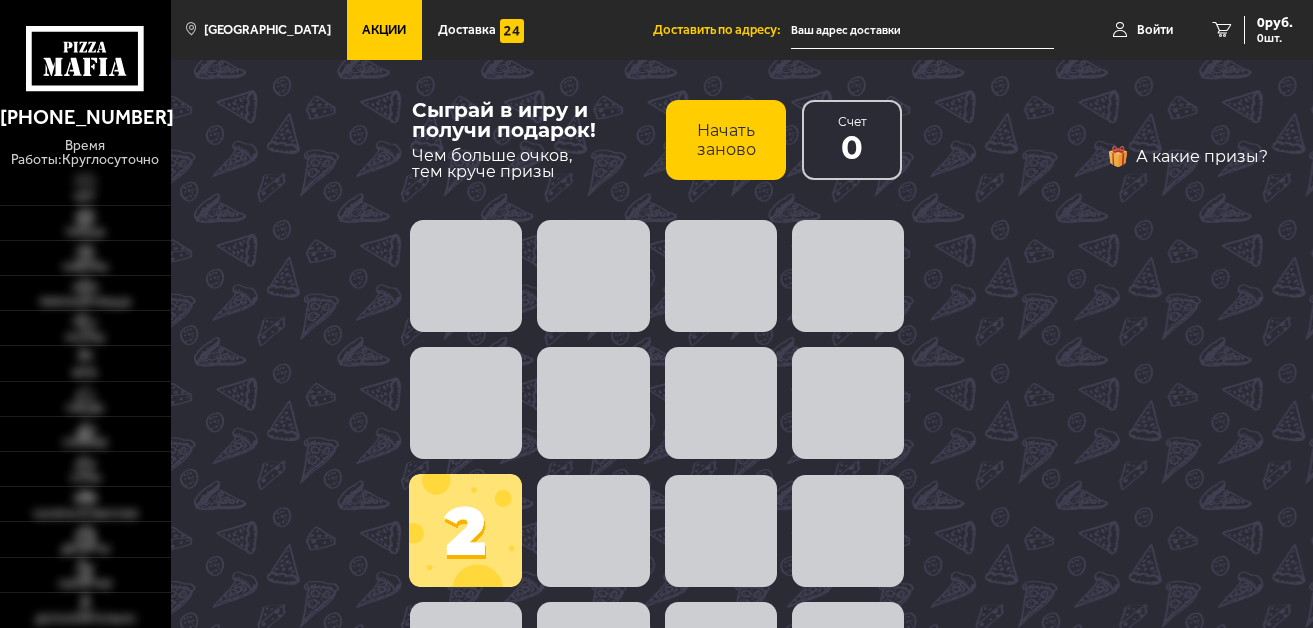 scroll, scrollTop: 0, scrollLeft: 0, axis: both 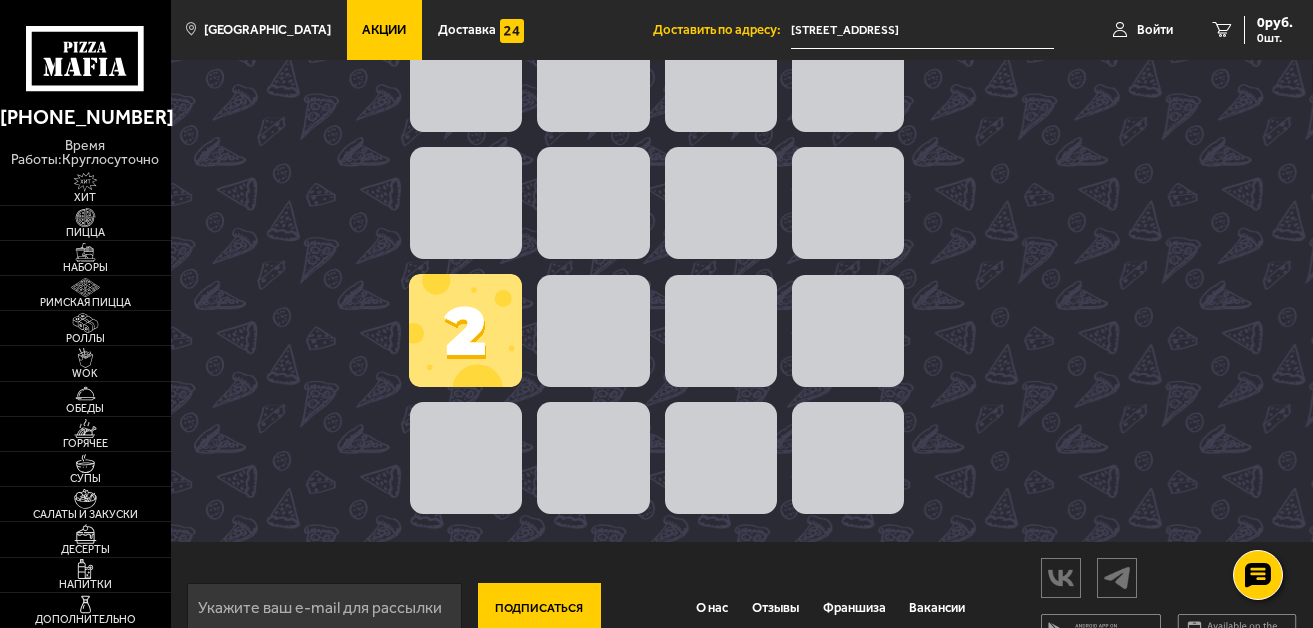click at bounding box center [465, 330] 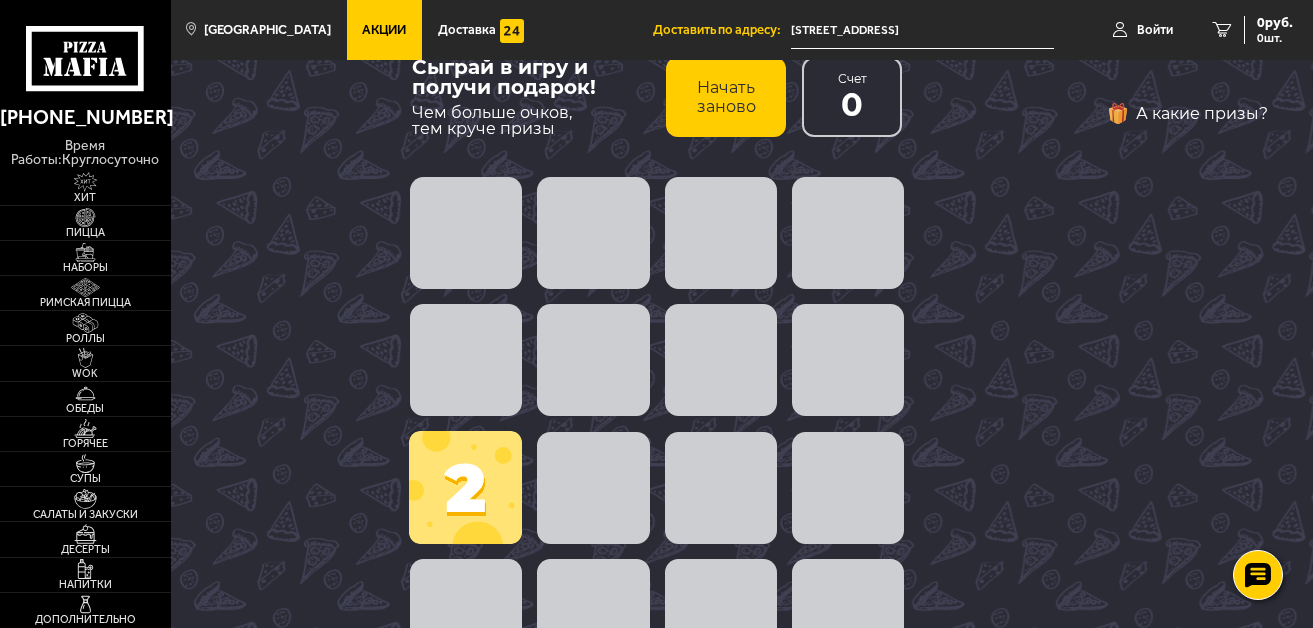 scroll, scrollTop: 0, scrollLeft: 0, axis: both 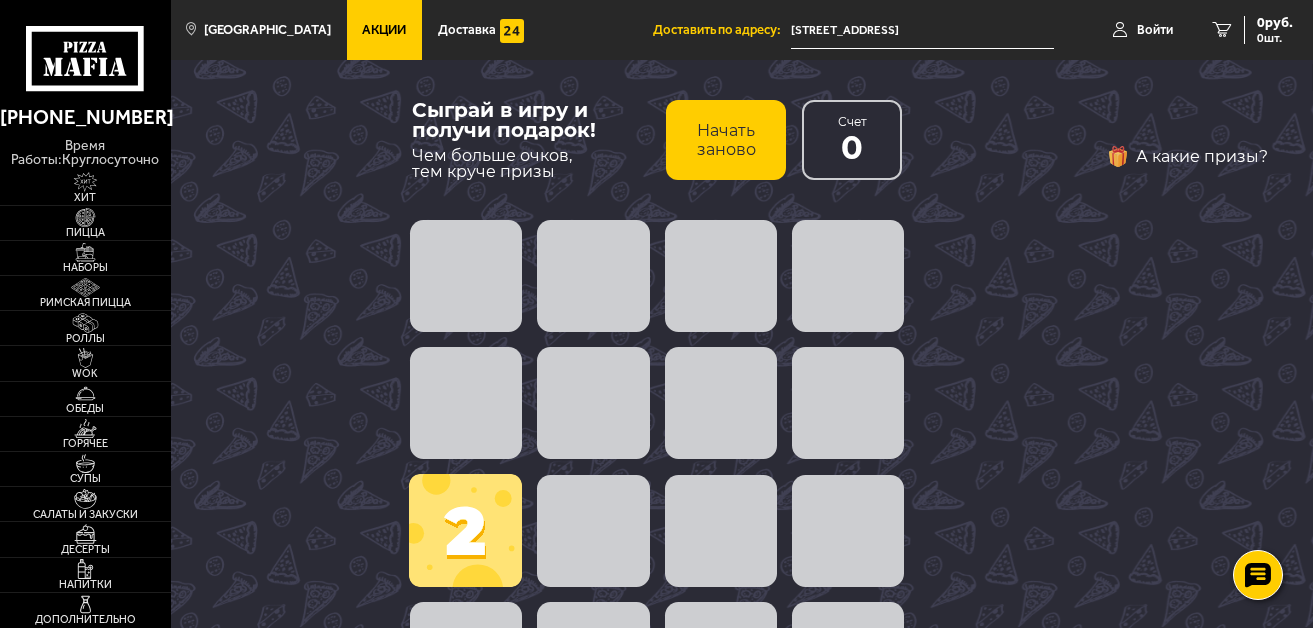 click at bounding box center (466, 403) 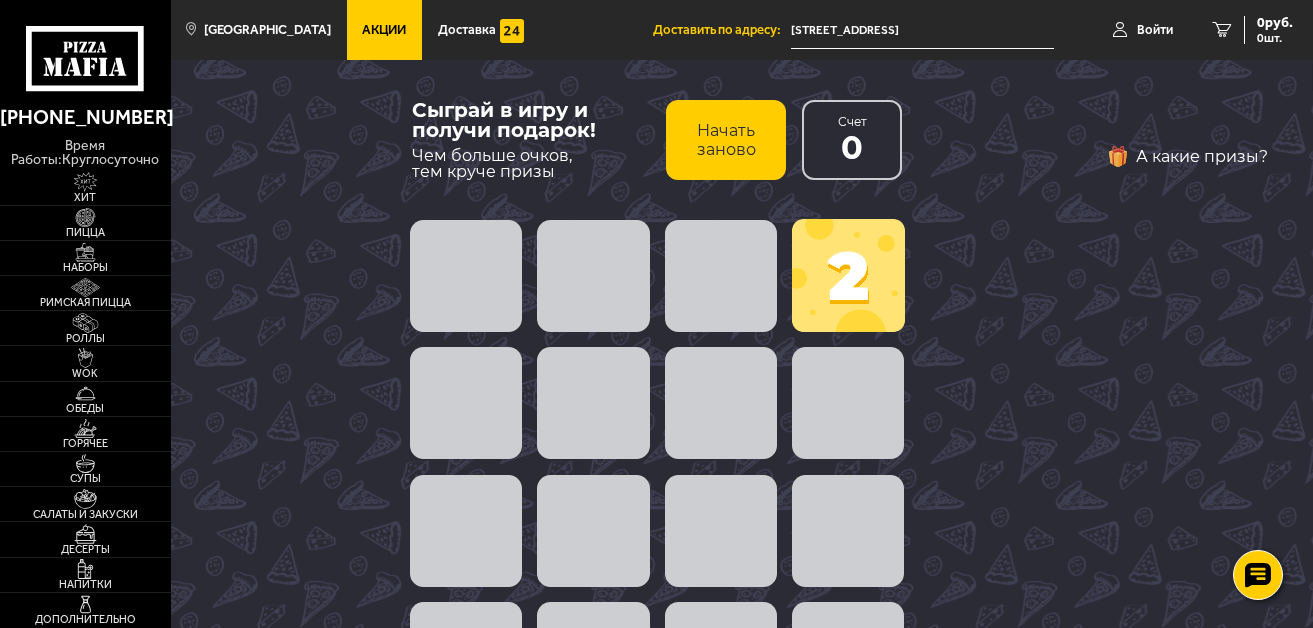 click at bounding box center [848, 275] 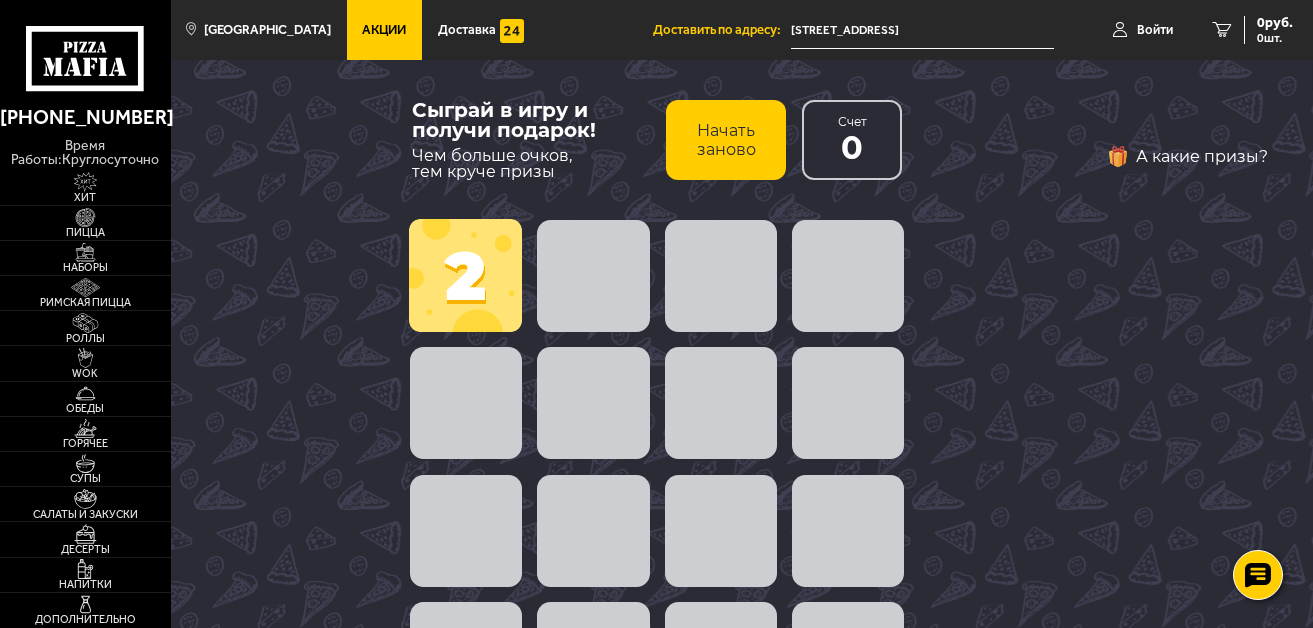 click on "Начать заново" at bounding box center [726, 140] 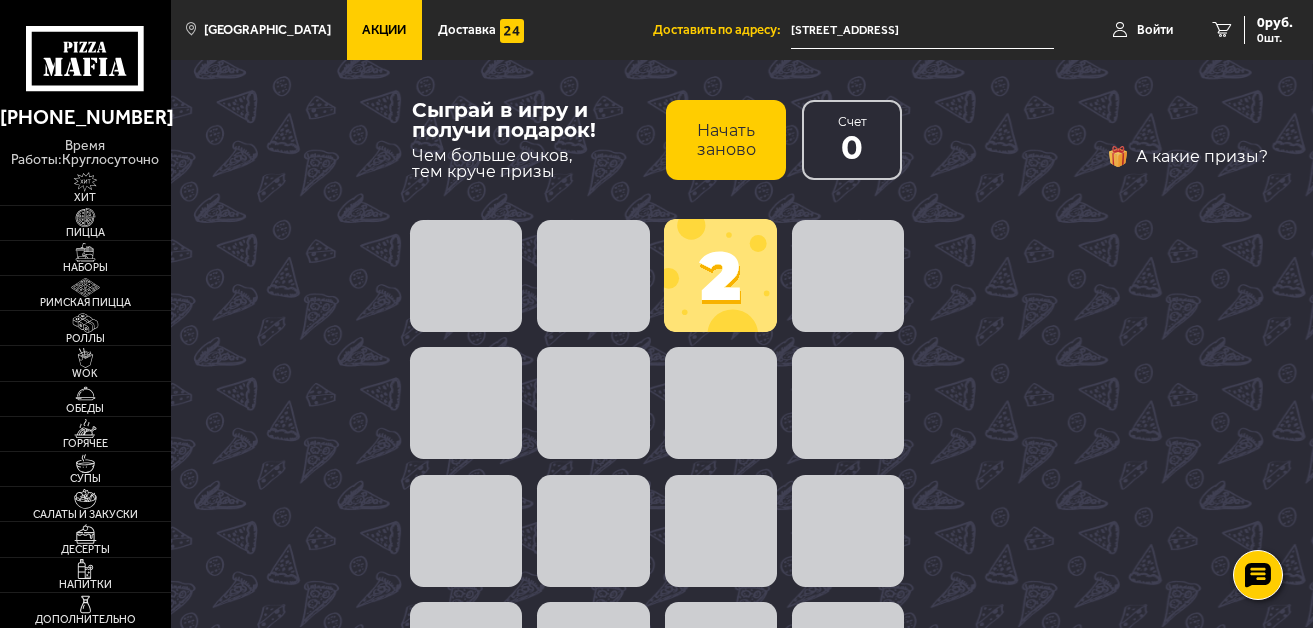 click on "Начать заново" at bounding box center (726, 140) 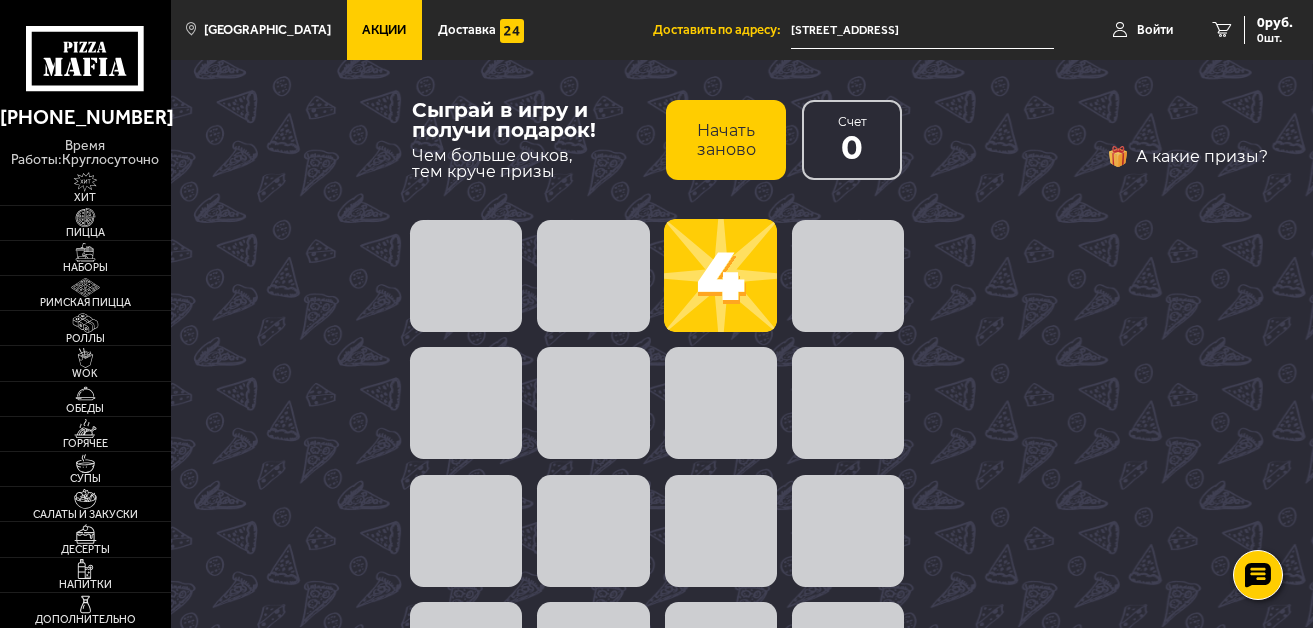 click at bounding box center [720, 275] 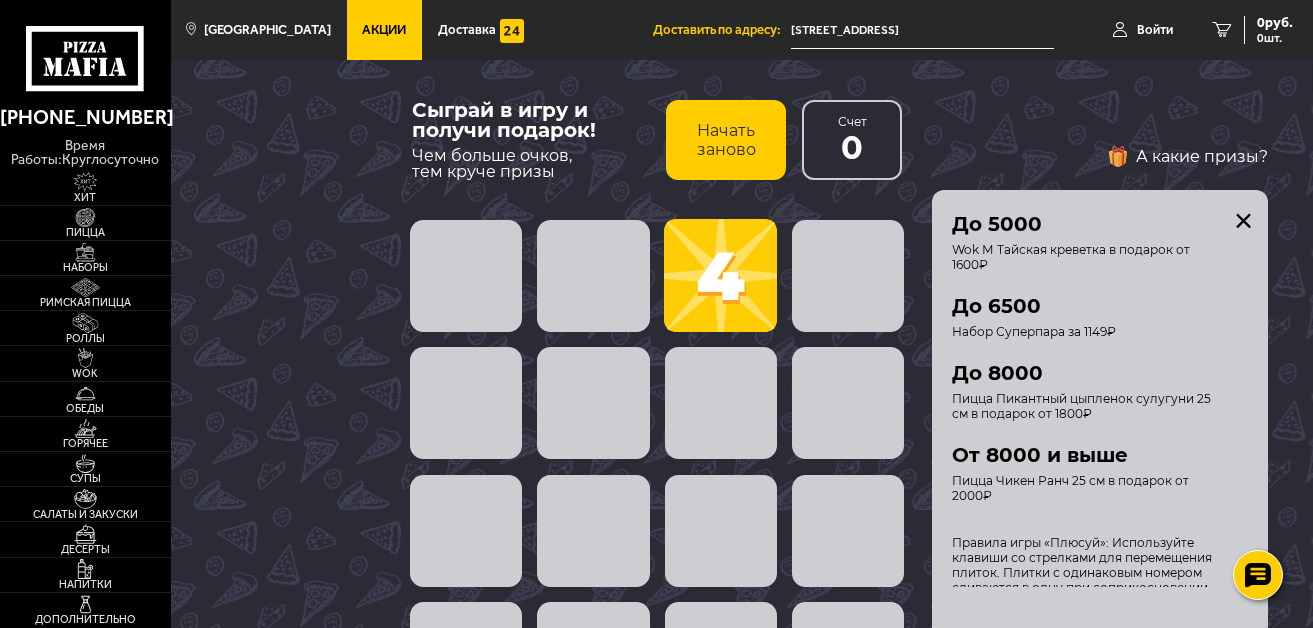 scroll, scrollTop: 384, scrollLeft: 0, axis: vertical 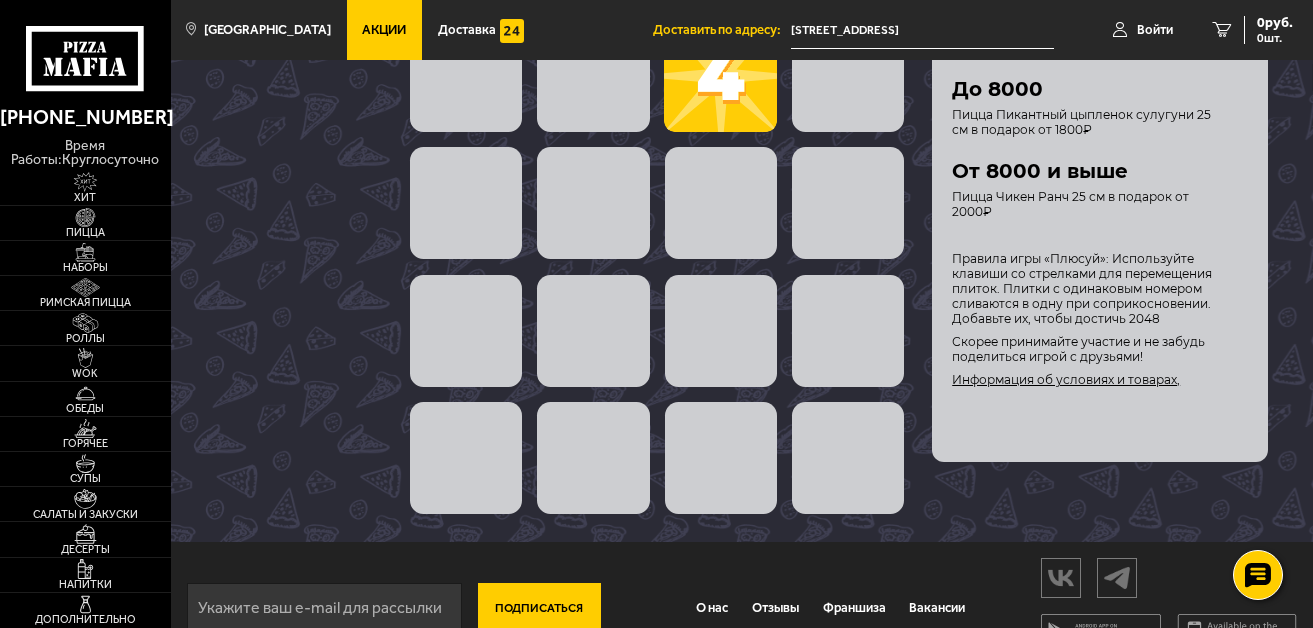 click on "А какие призы? Условия получения подарка Твой подарок зависит от количества набранных очков, чем больше очков тем лучше приз! Минимальная сумма очков — 700. От 700 до 2000 очков Набор Трио из Рио за 999₽ До 3500 Wok M С цыпленком гриль в подарок от 1400₽ До 5000 Wok М Тайская креветка в подарок от 1600₽ До 6500 Набор Суперпара за 1149₽ До 8000 Пицца Пикантный цыпленок сулугуни 25 см в подарок от 1800₽ От 8000 и выше Пицца Чикен Ранч 25 см в подарок от 2000₽ Скорее принимайте участие и не забудь поделиться игрой с друзьями! Информация об условиях и товарах, участвующих в акции" at bounding box center (1122, 201) 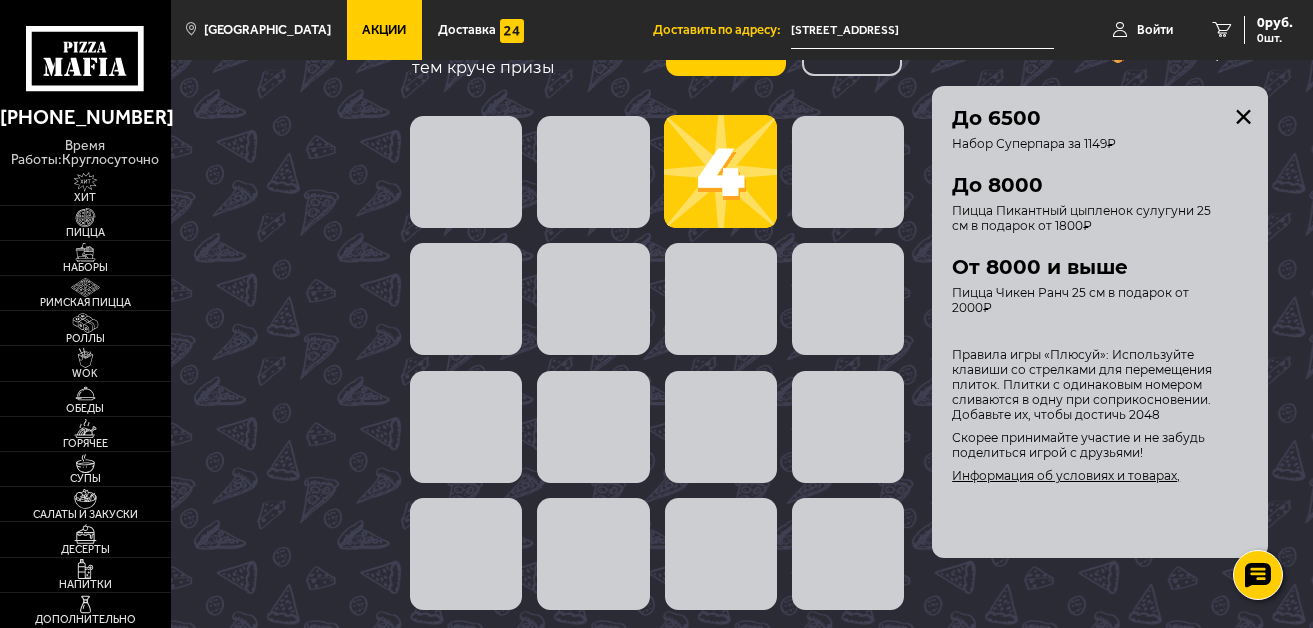 scroll, scrollTop: 0, scrollLeft: 0, axis: both 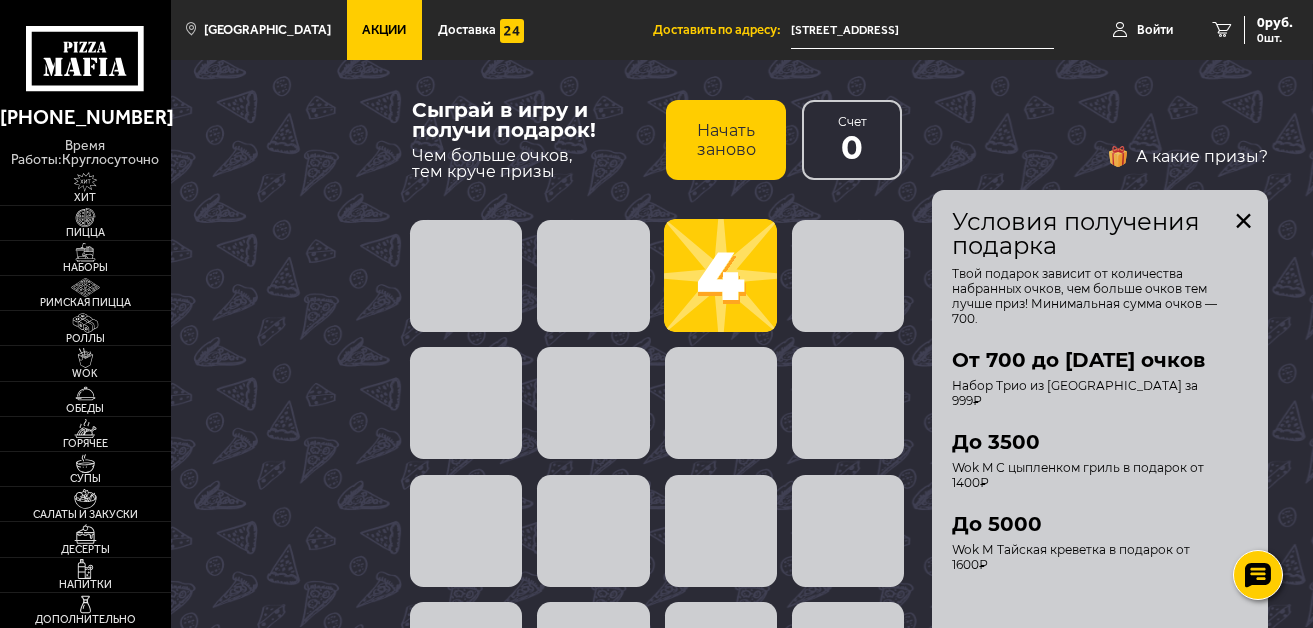 click at bounding box center [1244, 221] 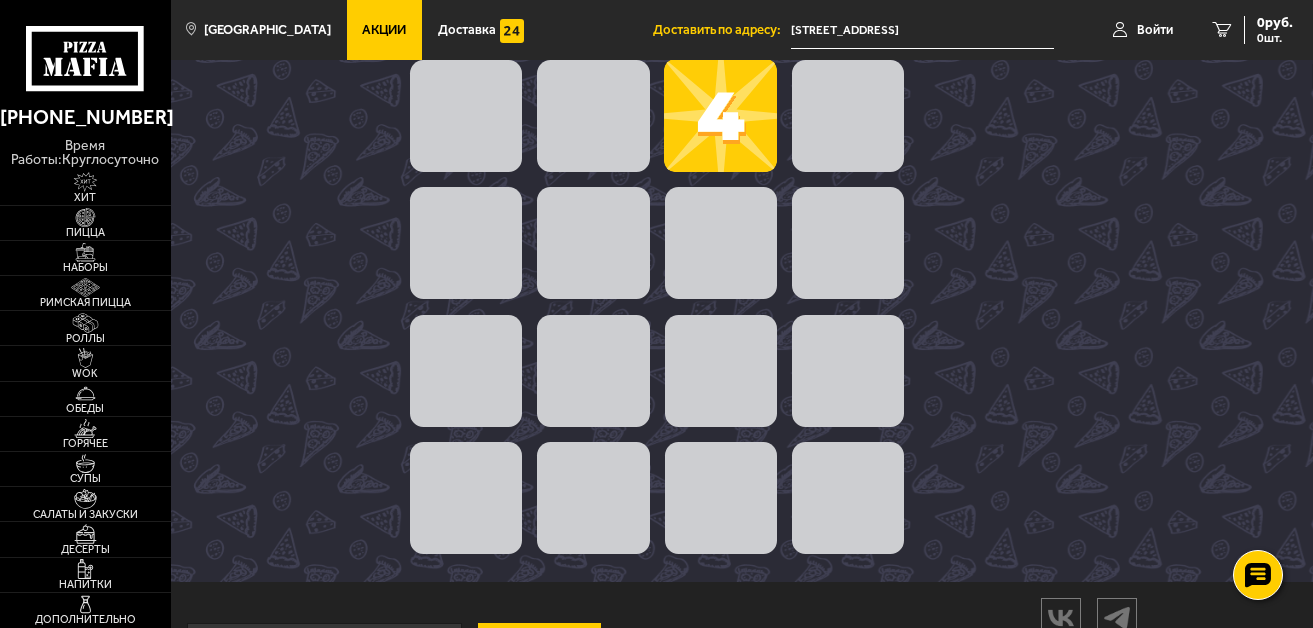 scroll, scrollTop: 120, scrollLeft: 0, axis: vertical 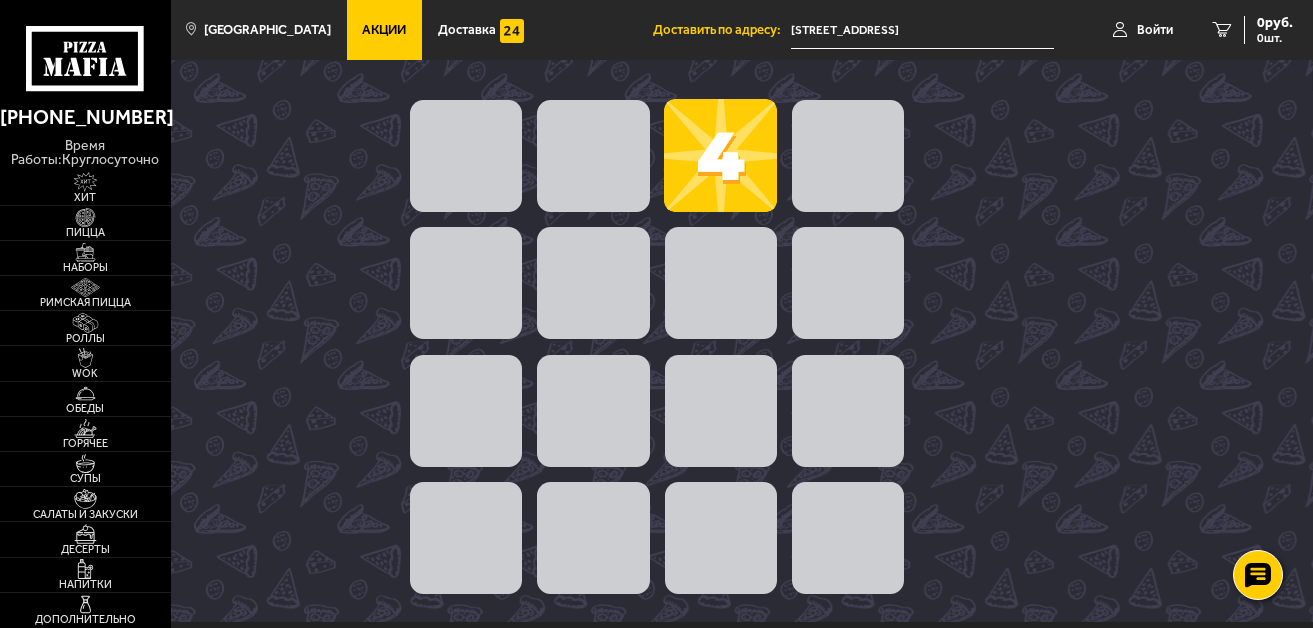 click at bounding box center [593, 156] 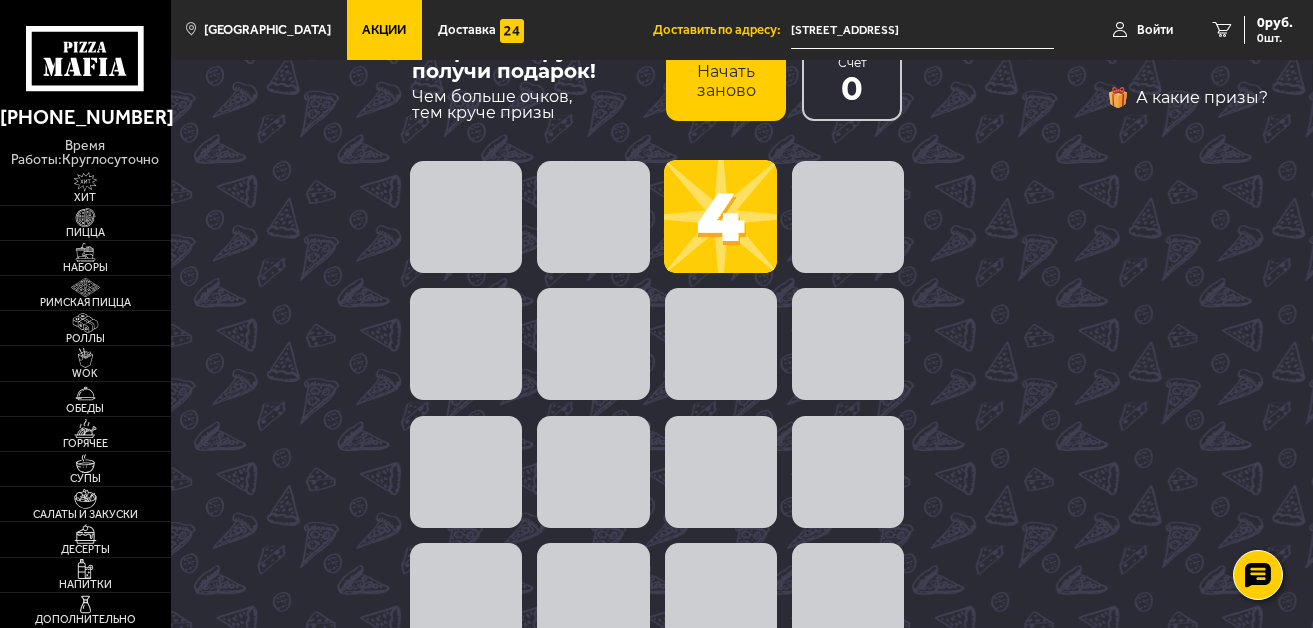 scroll, scrollTop: 0, scrollLeft: 0, axis: both 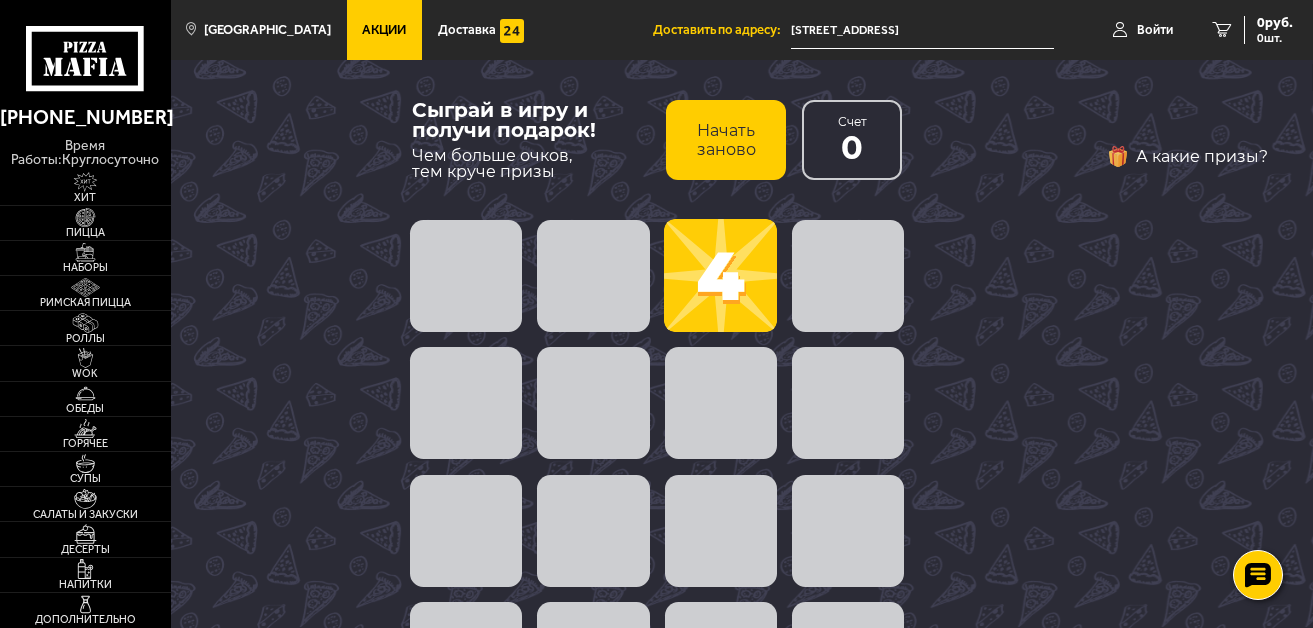 click at bounding box center (466, 276) 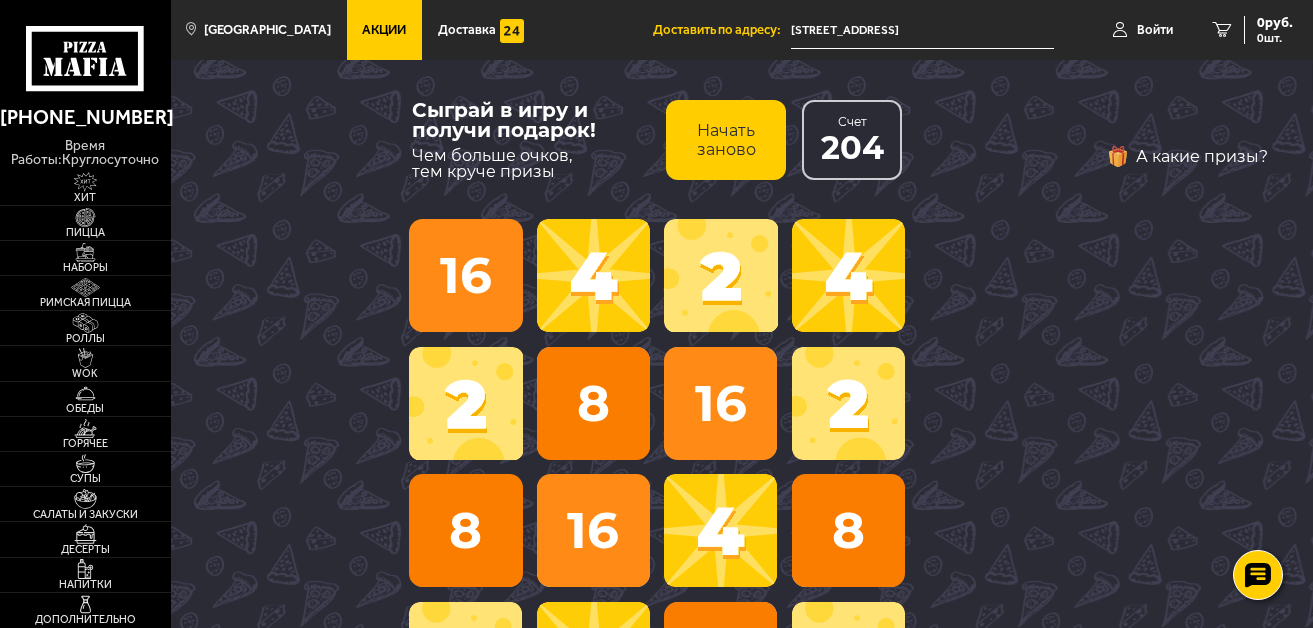 scroll, scrollTop: 40, scrollLeft: 0, axis: vertical 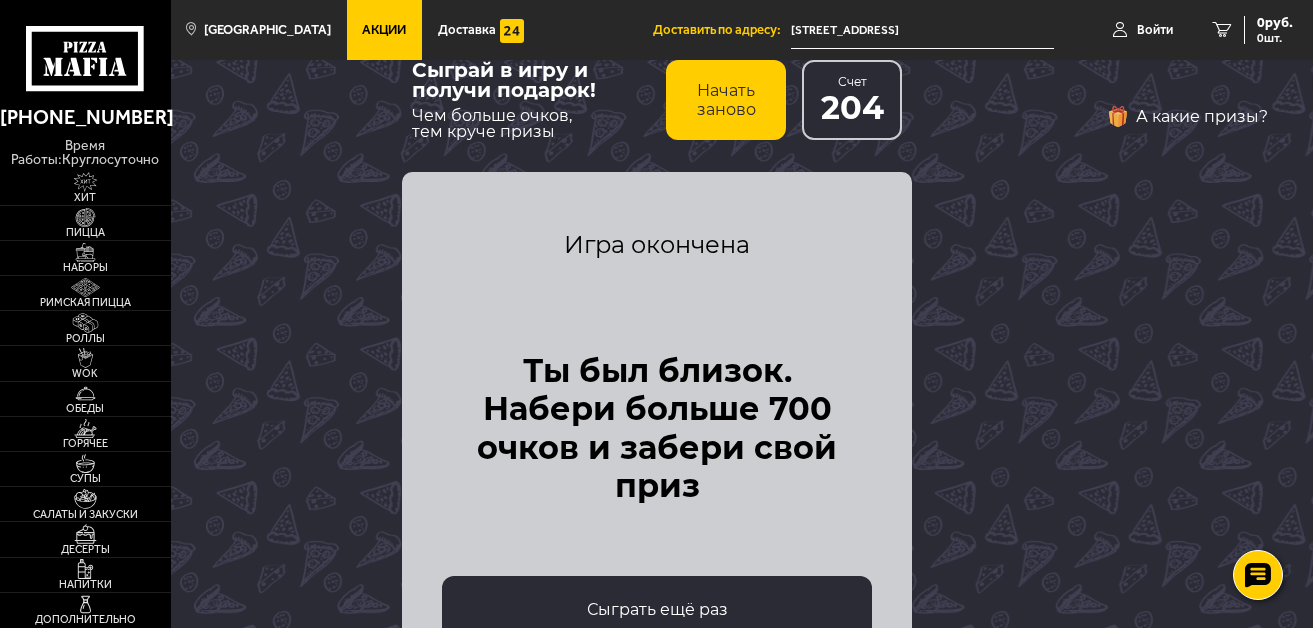 click on "Сыграть ещё раз" 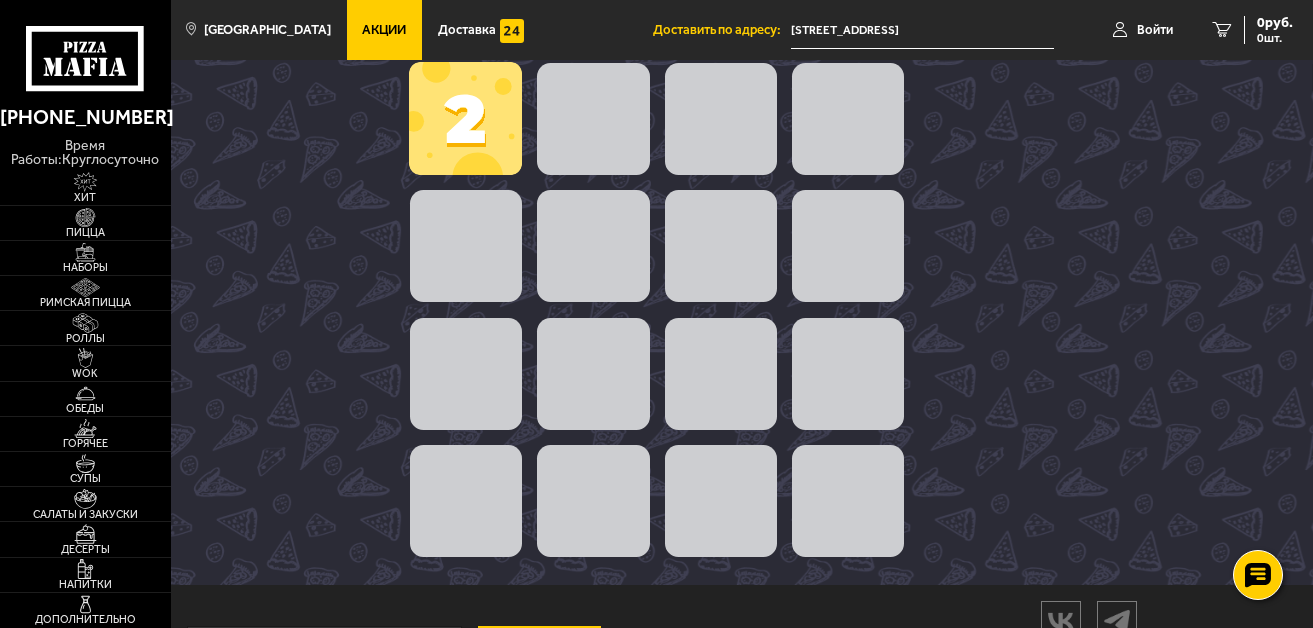 scroll, scrollTop: 160, scrollLeft: 0, axis: vertical 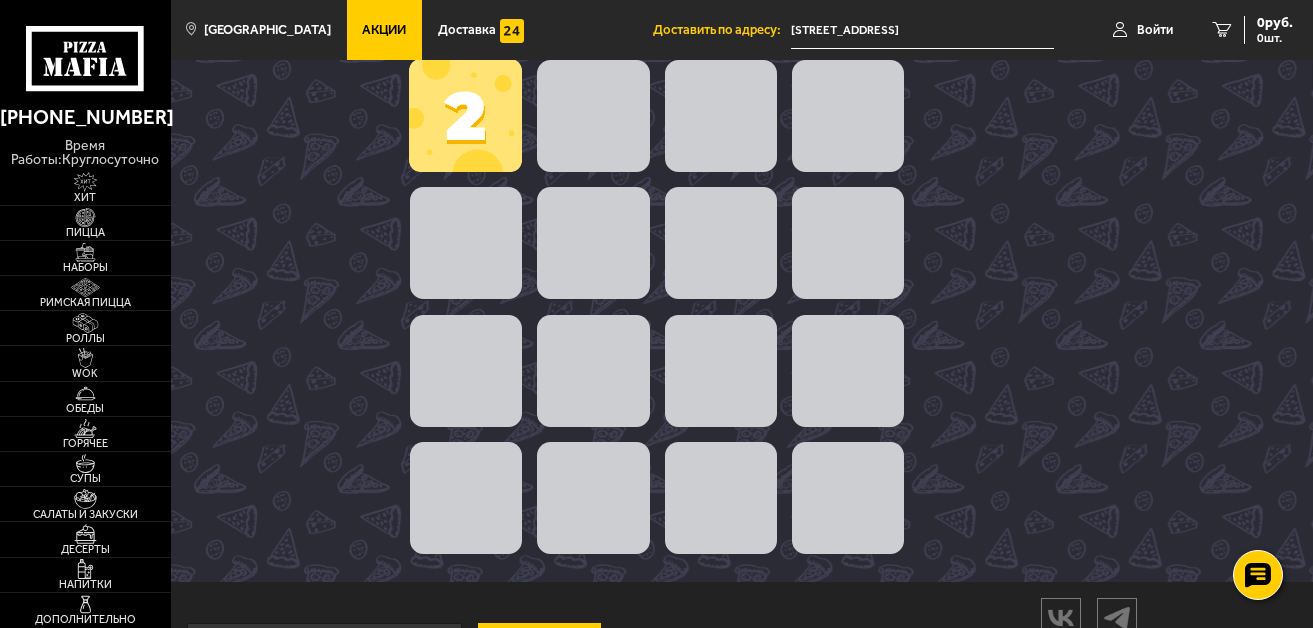 click at bounding box center (466, 243) 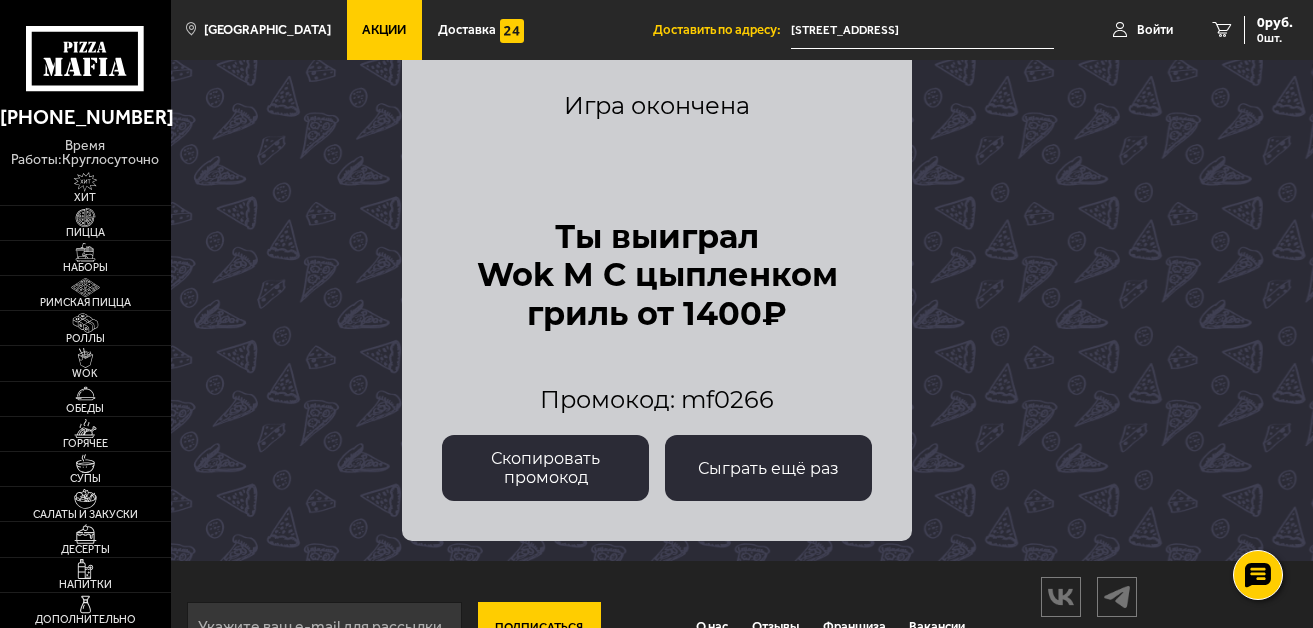 scroll, scrollTop: 141, scrollLeft: 0, axis: vertical 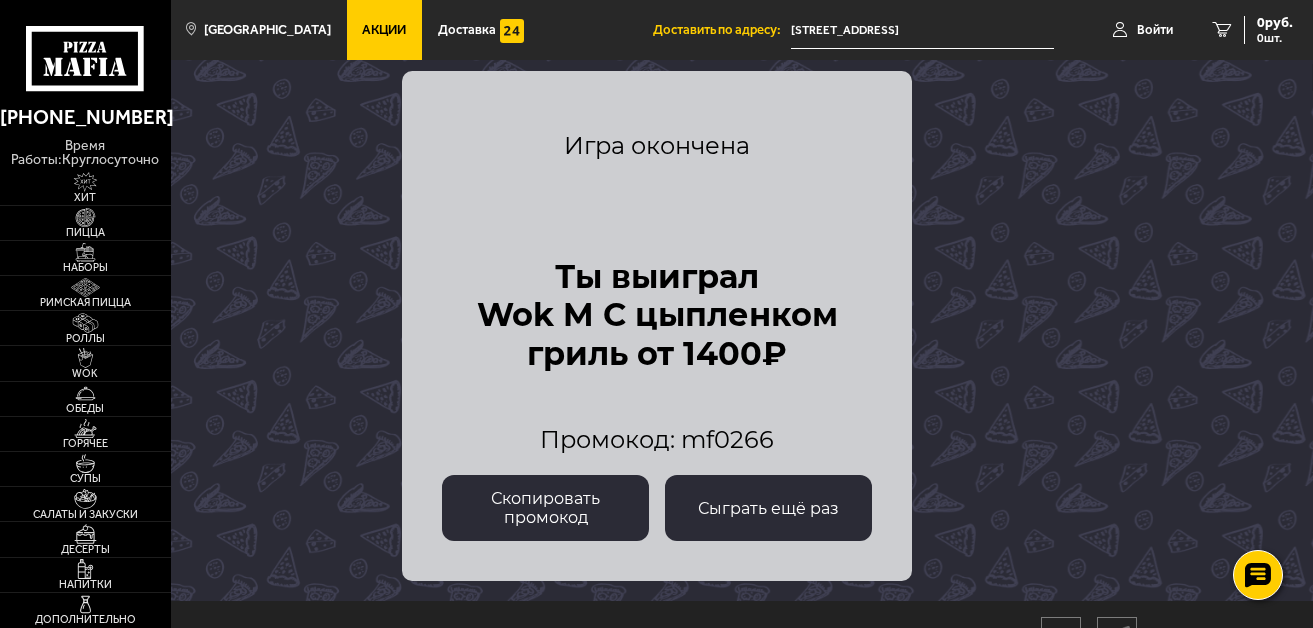 click on "Скопировать промокод" at bounding box center [545, 508] 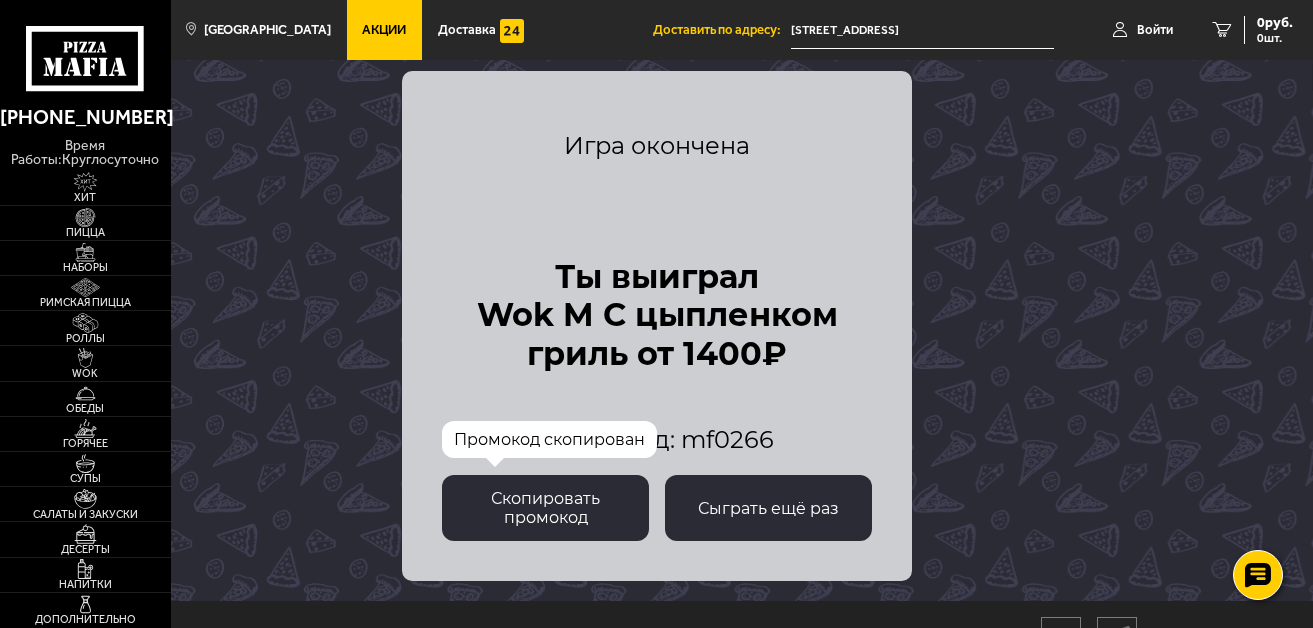 scroll, scrollTop: 61, scrollLeft: 0, axis: vertical 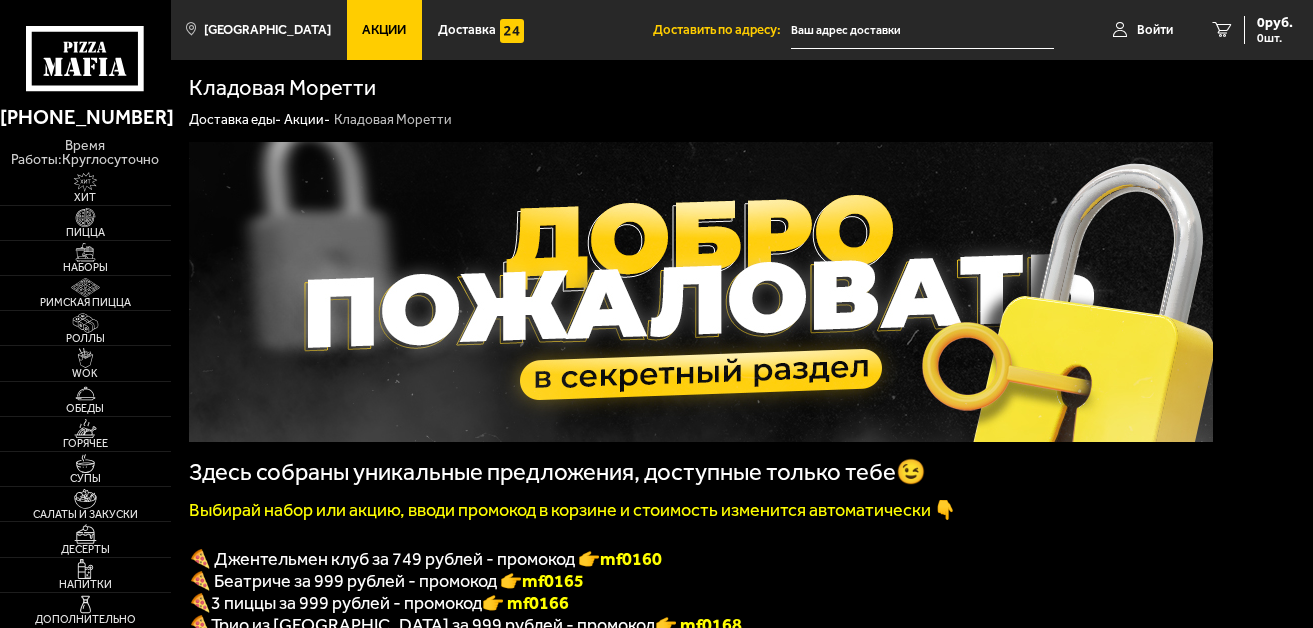 type on "[STREET_ADDRESS]" 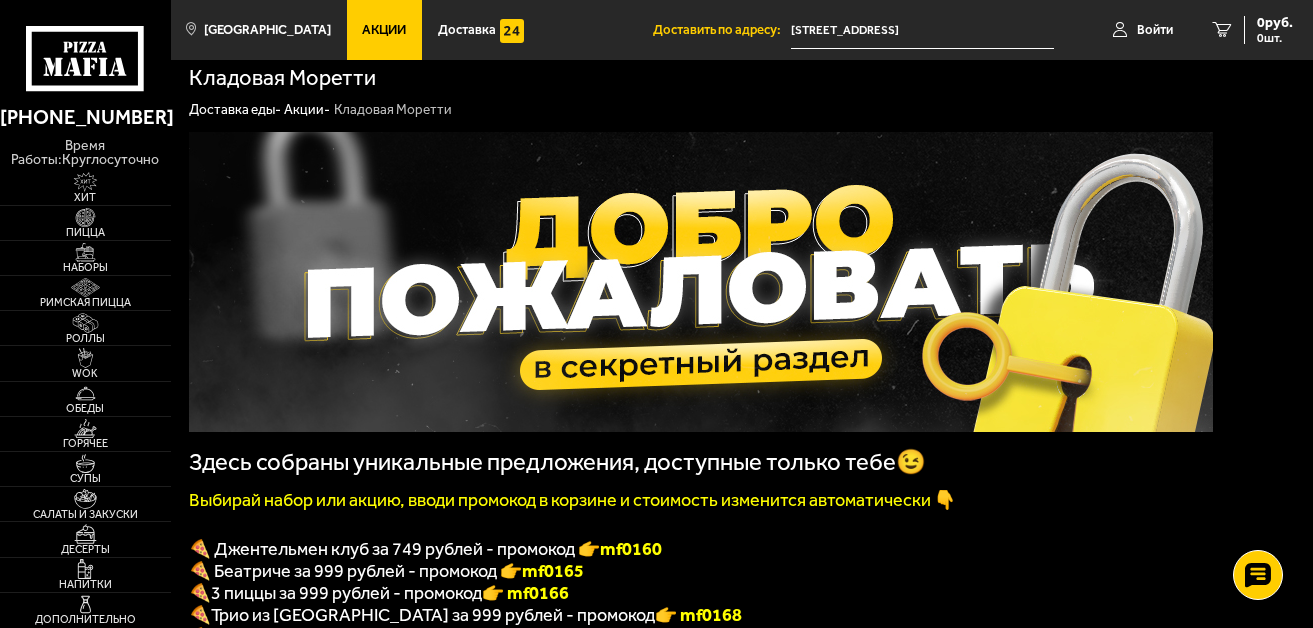 scroll, scrollTop: 0, scrollLeft: 0, axis: both 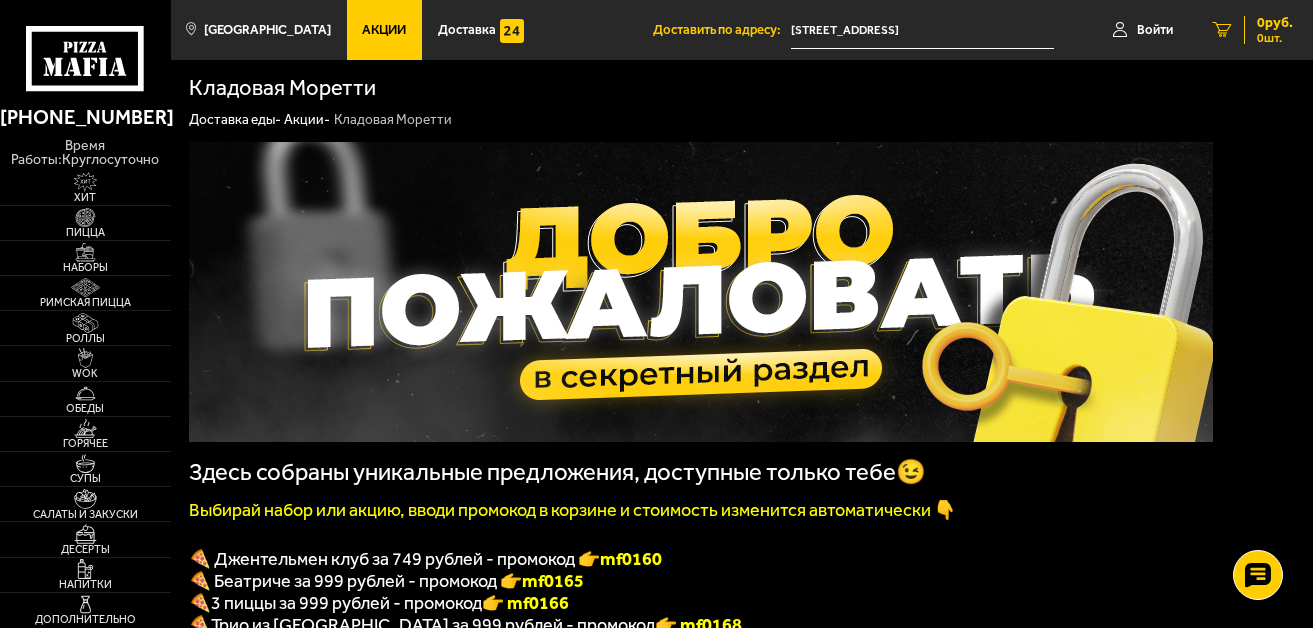 click on "0  шт." at bounding box center [1275, 38] 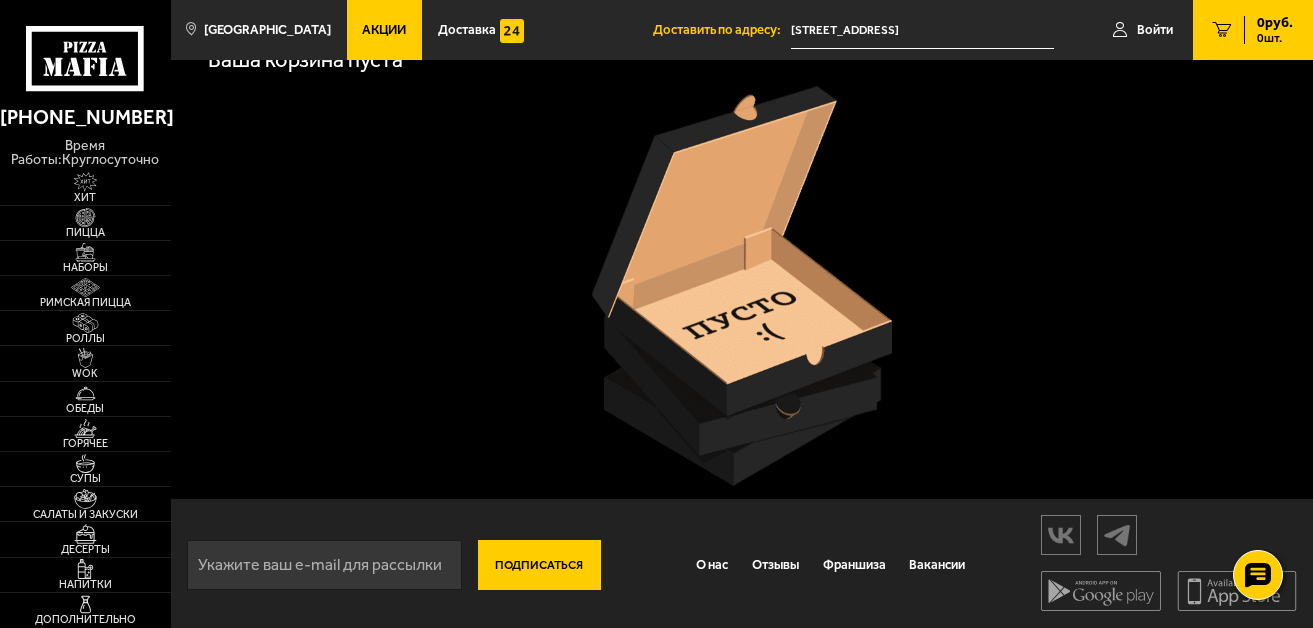 scroll, scrollTop: 61, scrollLeft: 0, axis: vertical 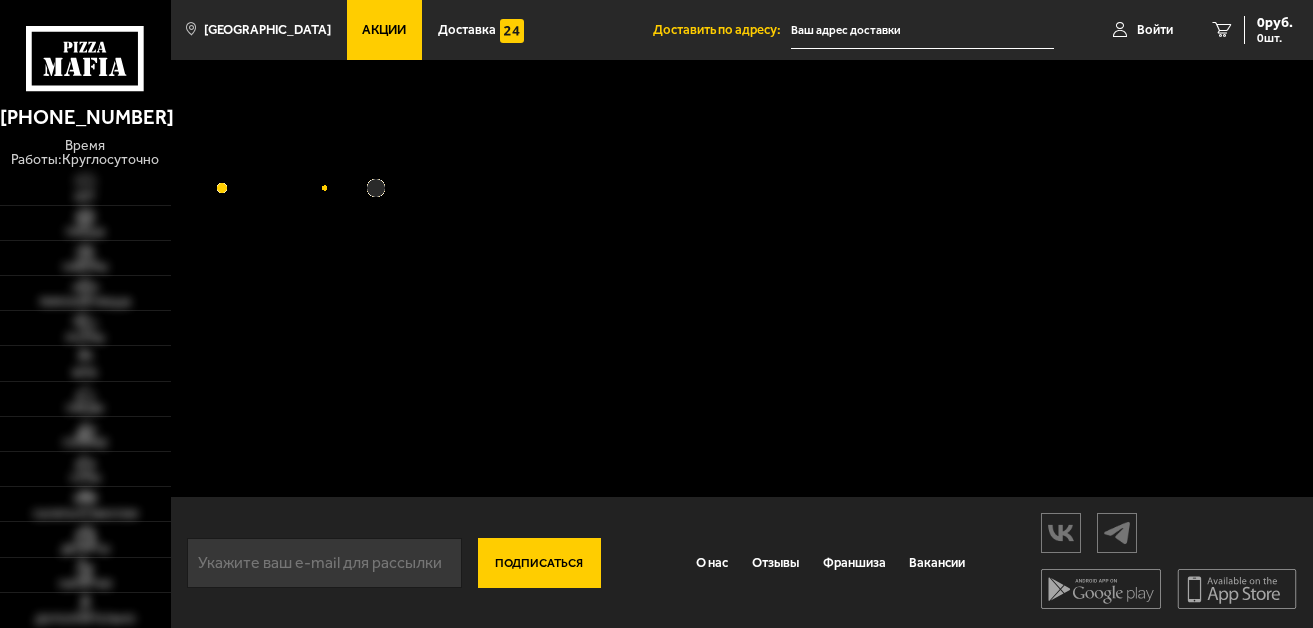 type on "Тихорецкий проспект, 16, подъезд 2" 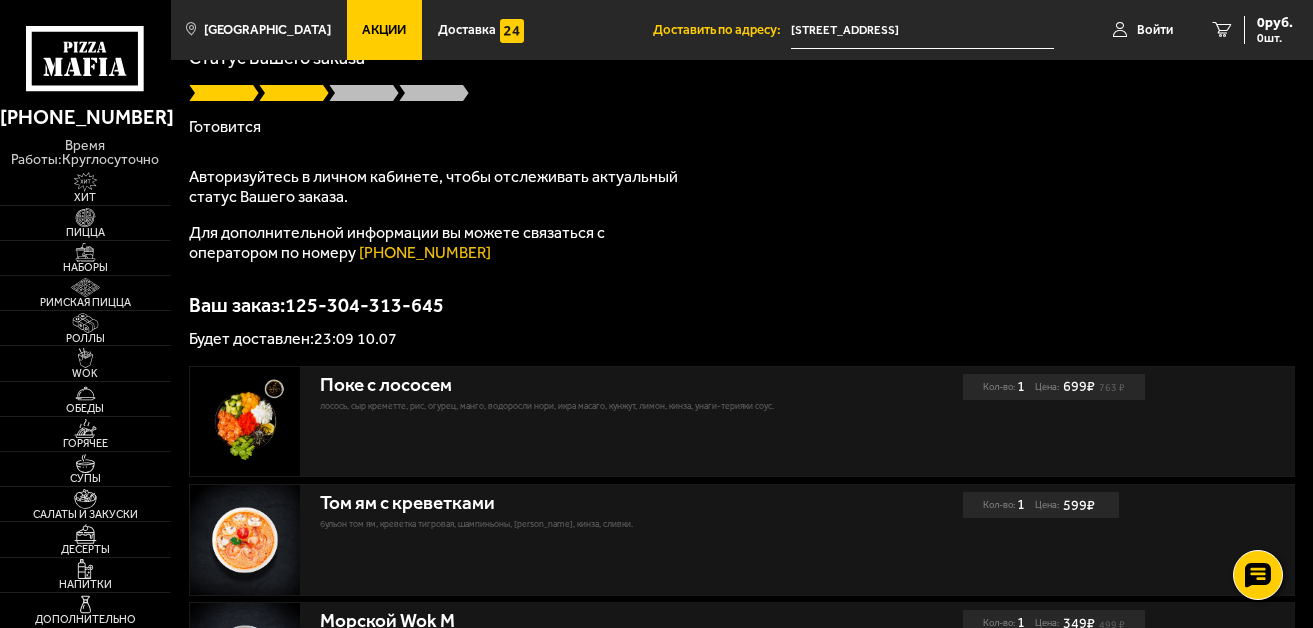scroll, scrollTop: 126, scrollLeft: 0, axis: vertical 